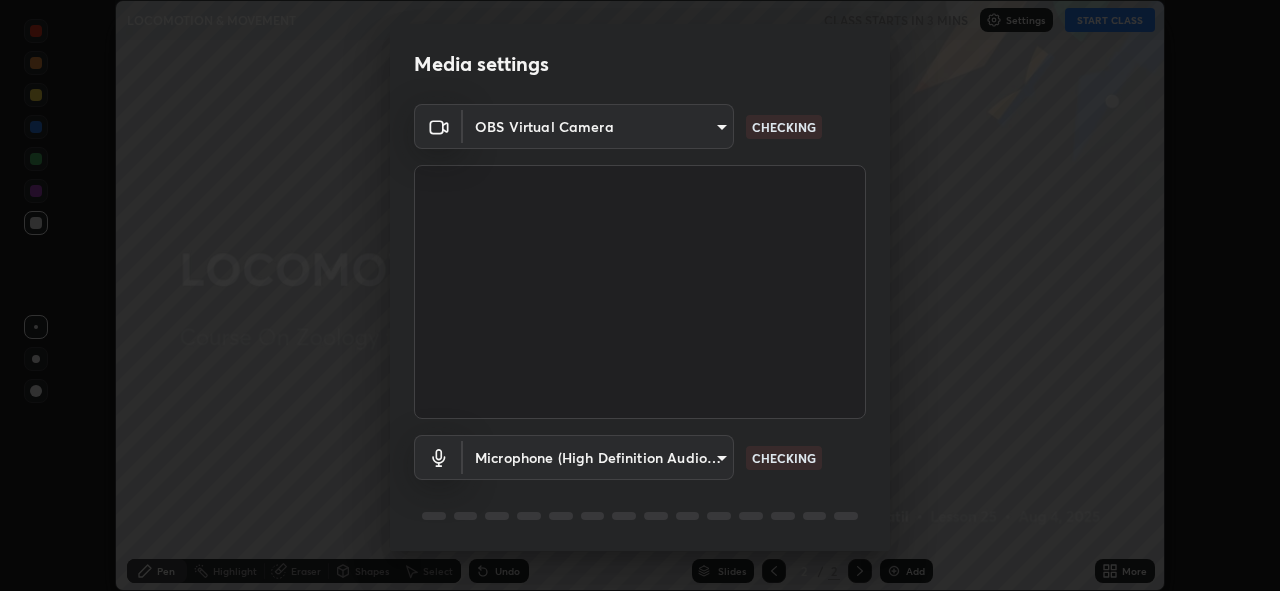 scroll, scrollTop: 0, scrollLeft: 0, axis: both 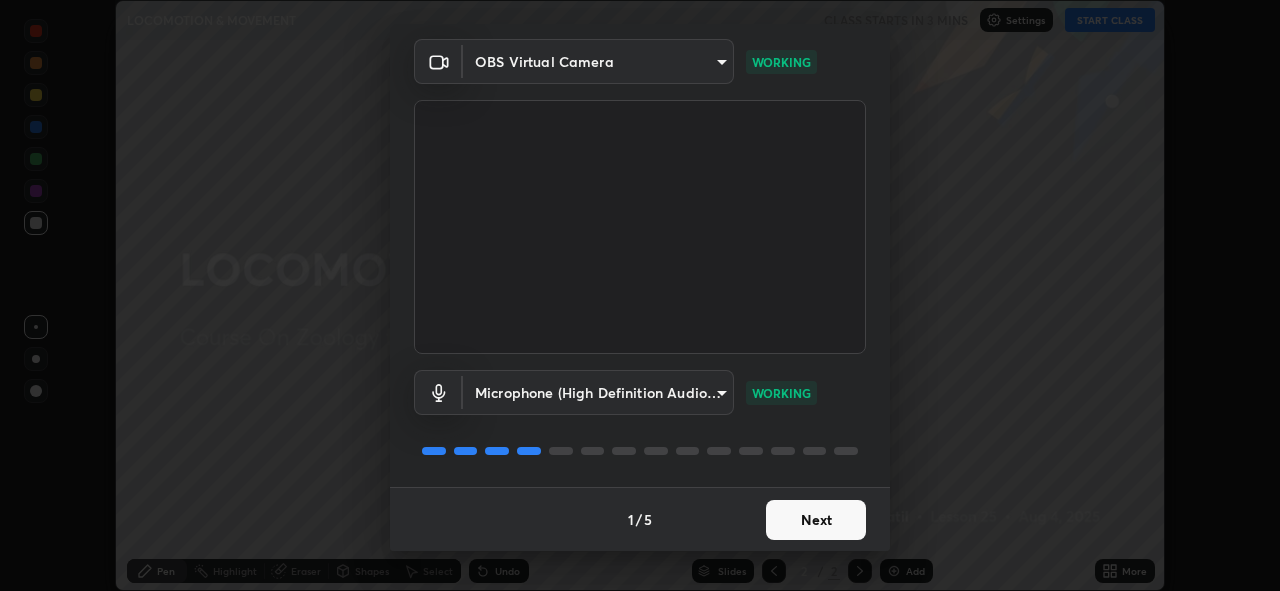 click on "Next" at bounding box center (816, 520) 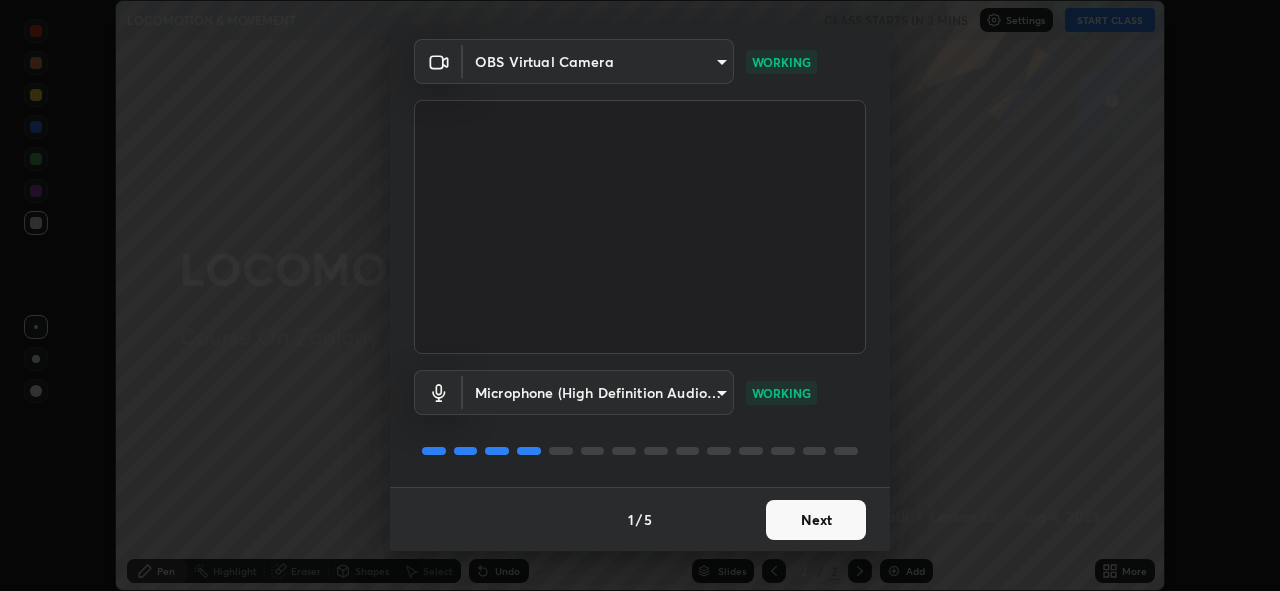 scroll, scrollTop: 0, scrollLeft: 0, axis: both 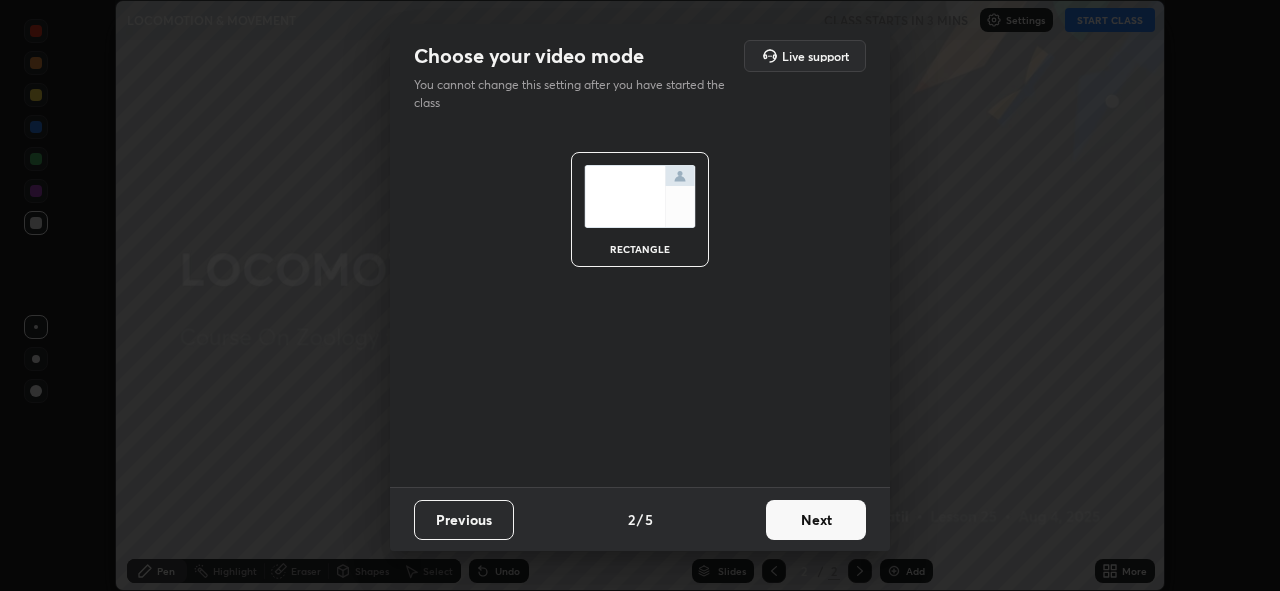 click on "Next" at bounding box center (816, 520) 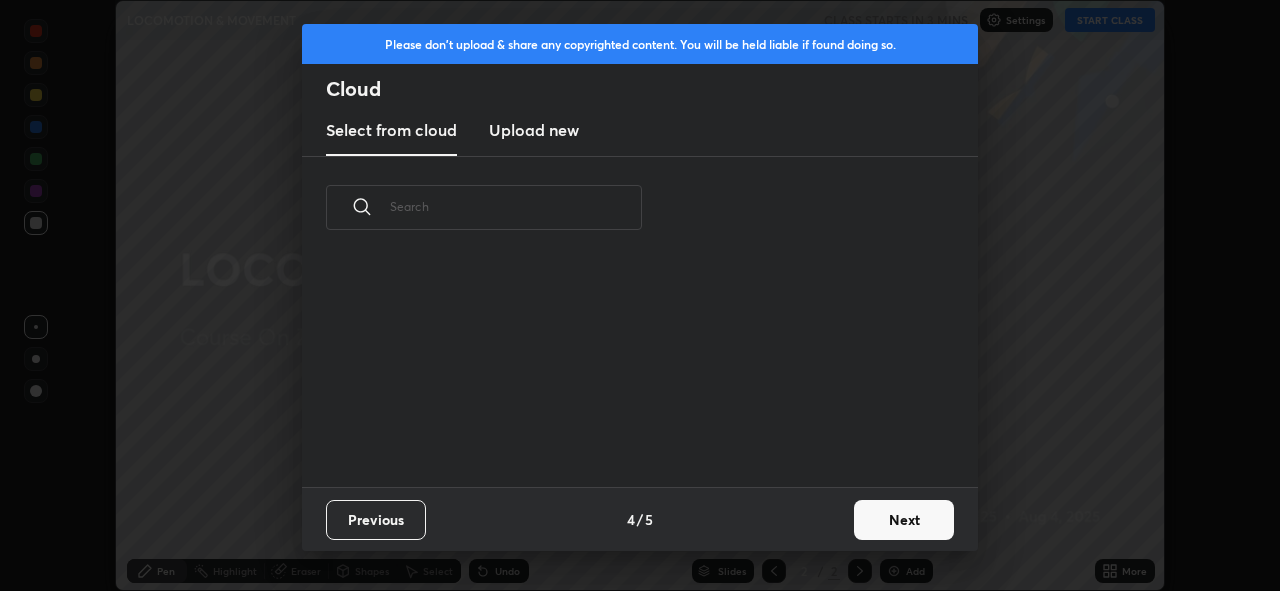 click on "Next" at bounding box center [904, 520] 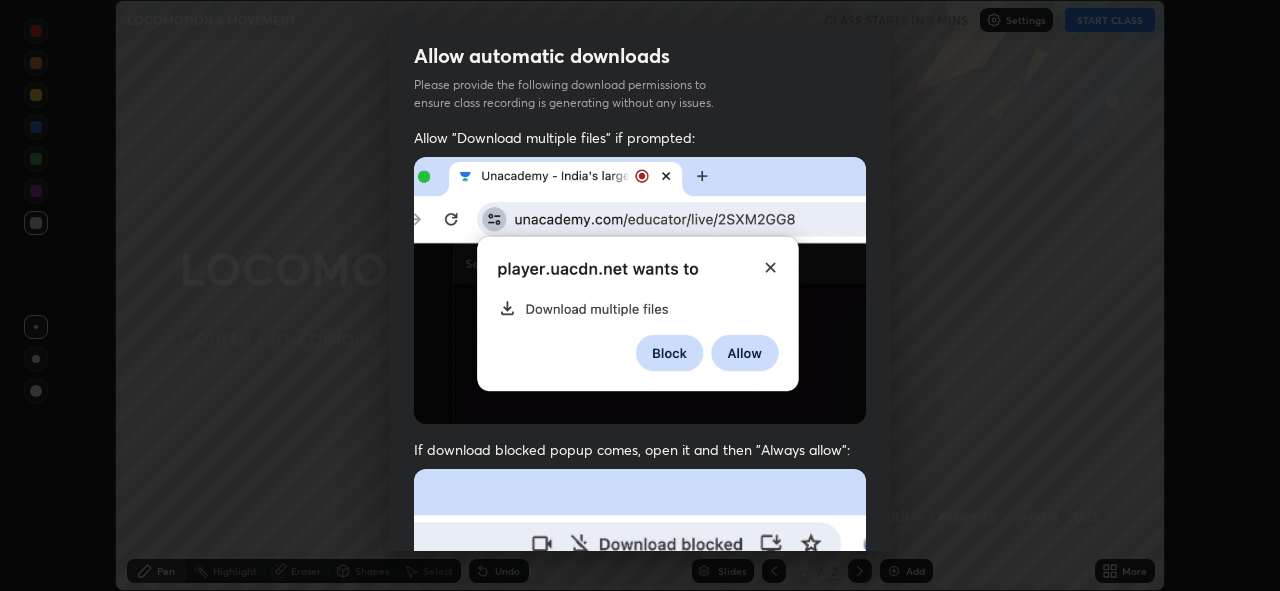 click on "Allow "Download multiple files" if prompted: If download blocked popup comes, open it and then "Always allow": I agree that if I don't provide required permissions, class recording will not be generated" at bounding box center [640, 549] 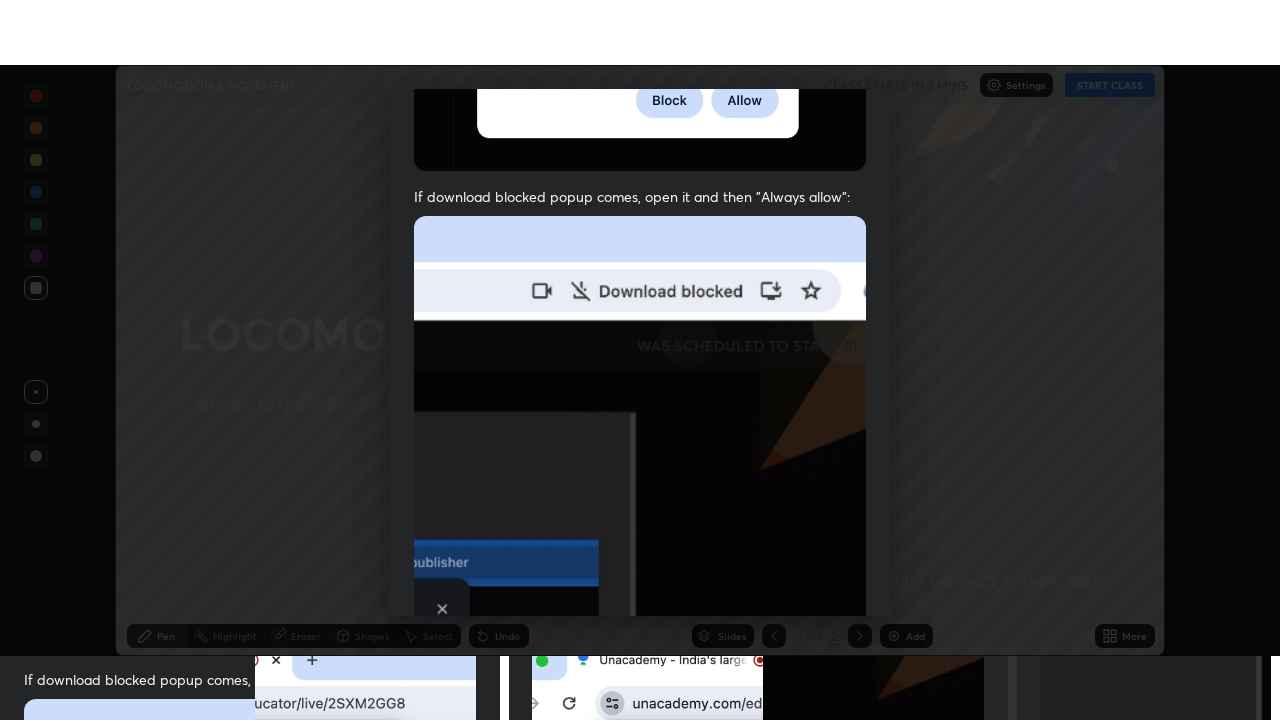 scroll, scrollTop: 473, scrollLeft: 0, axis: vertical 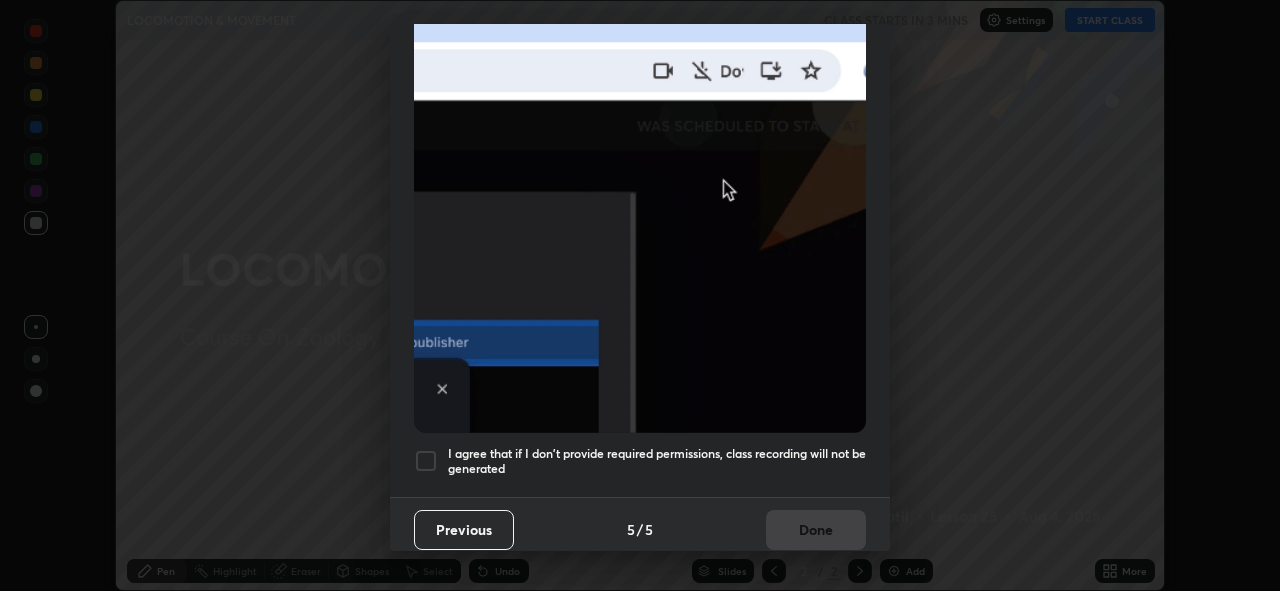 click on "I agree that if I don't provide required permissions, class recording will not be generated" at bounding box center (657, 461) 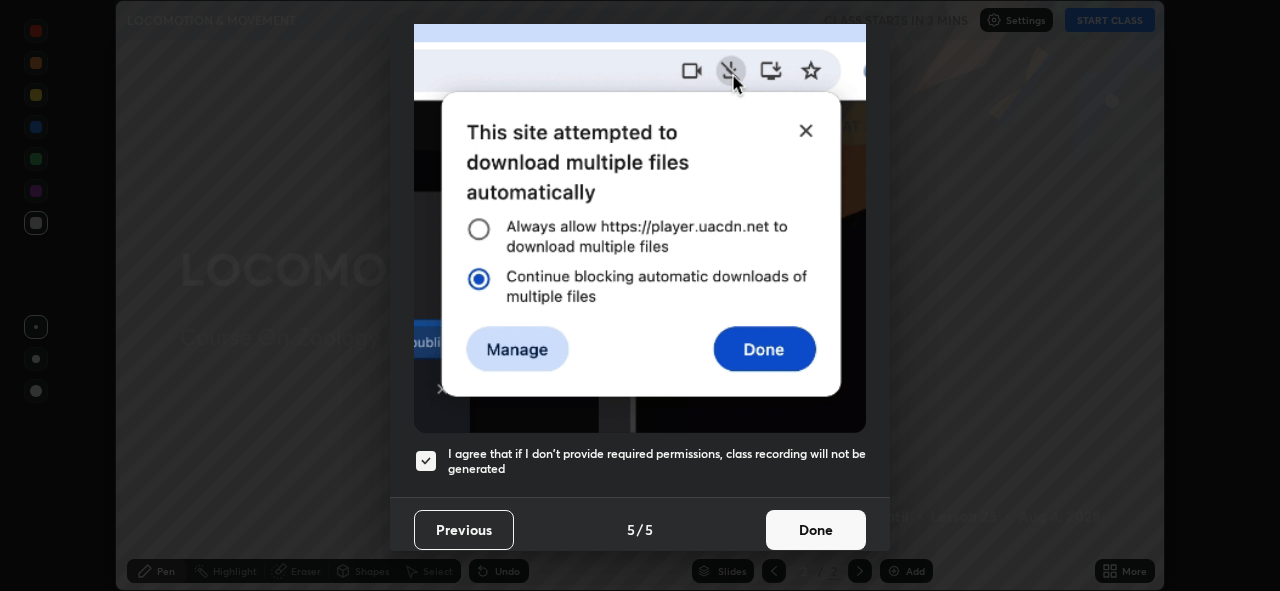 click on "Done" at bounding box center [816, 530] 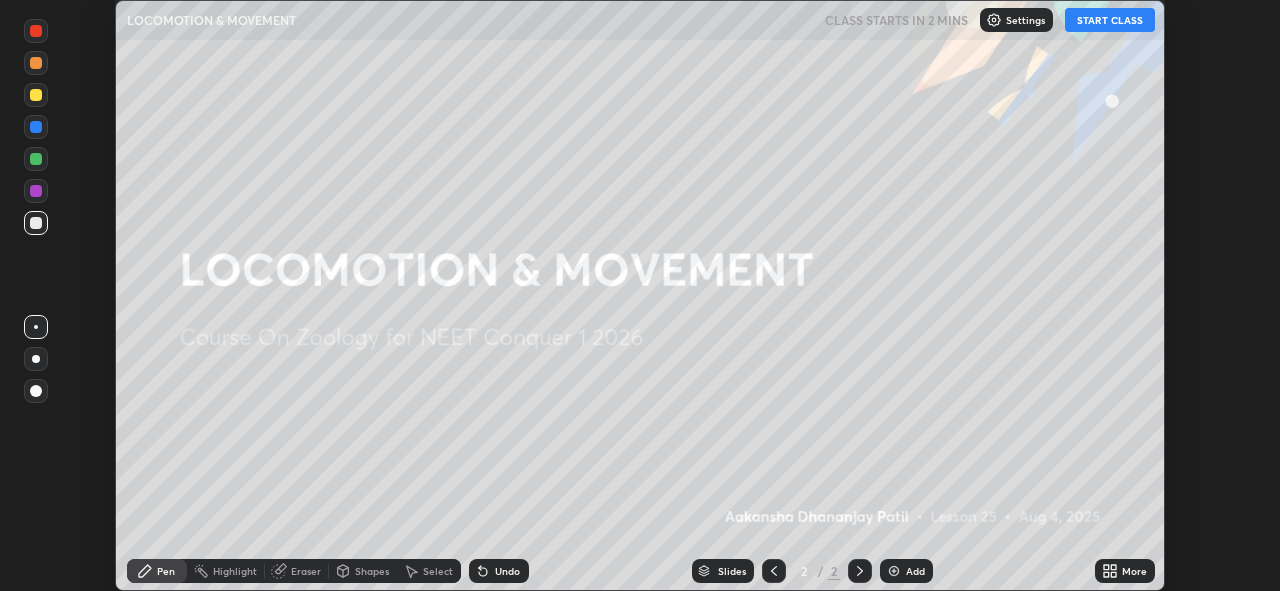 click 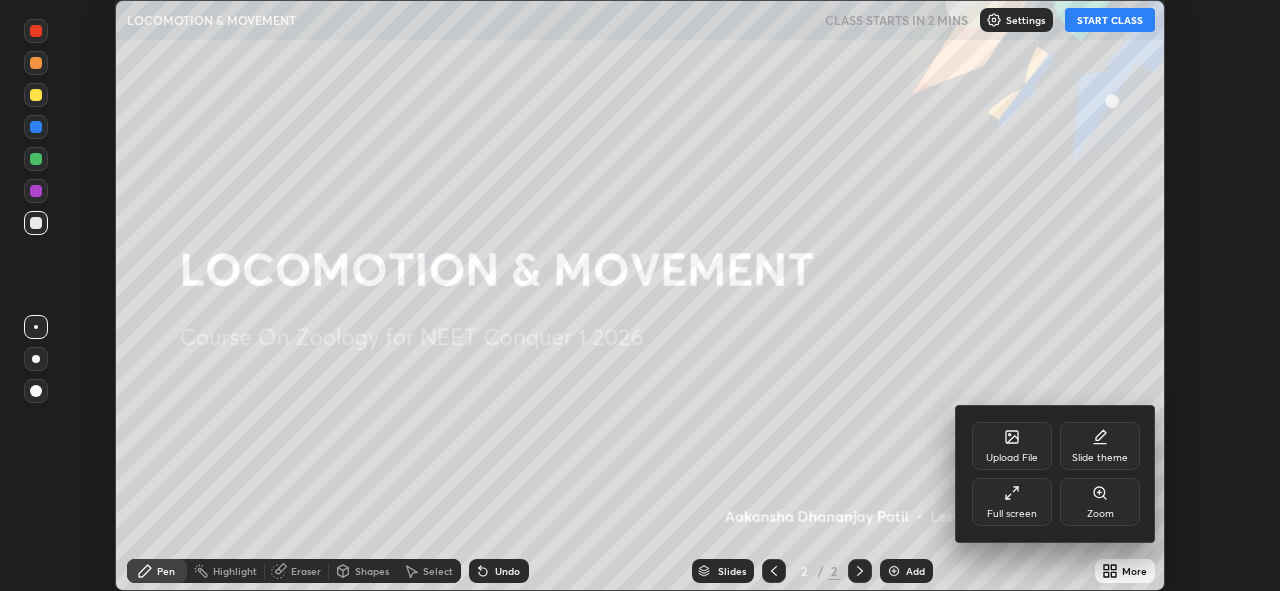 click on "Full screen" at bounding box center (1012, 502) 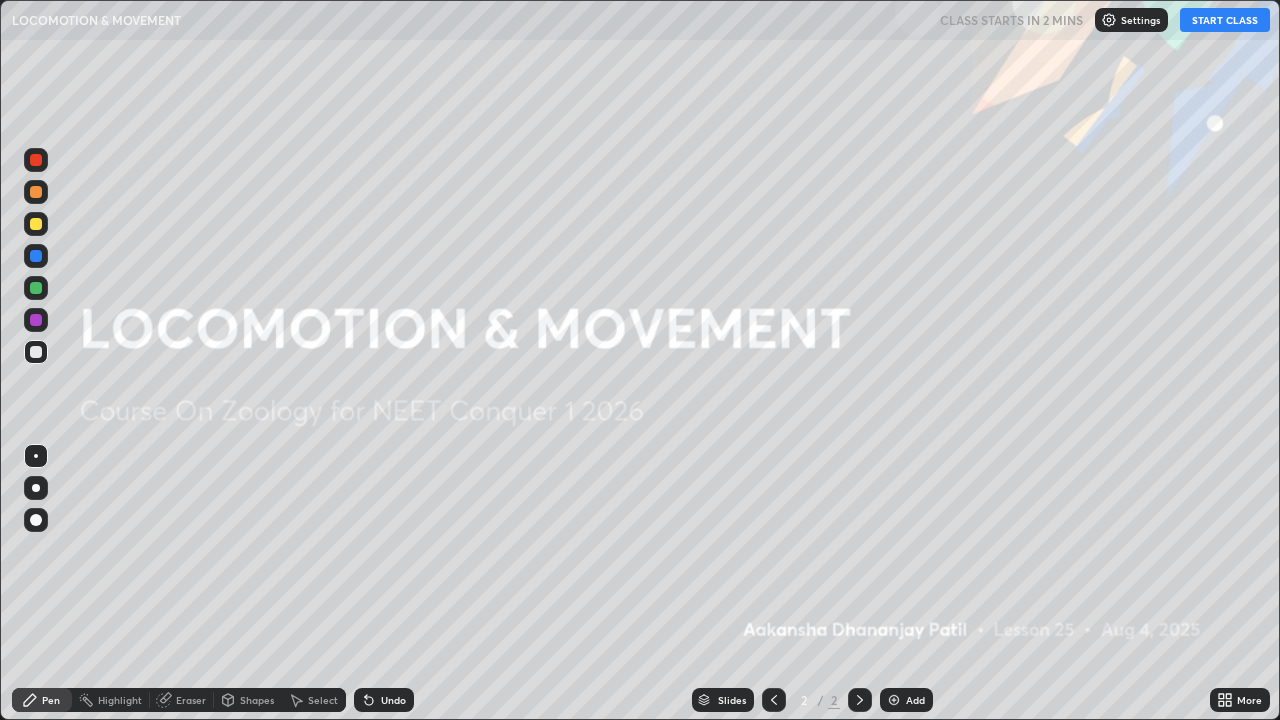 scroll, scrollTop: 99280, scrollLeft: 98720, axis: both 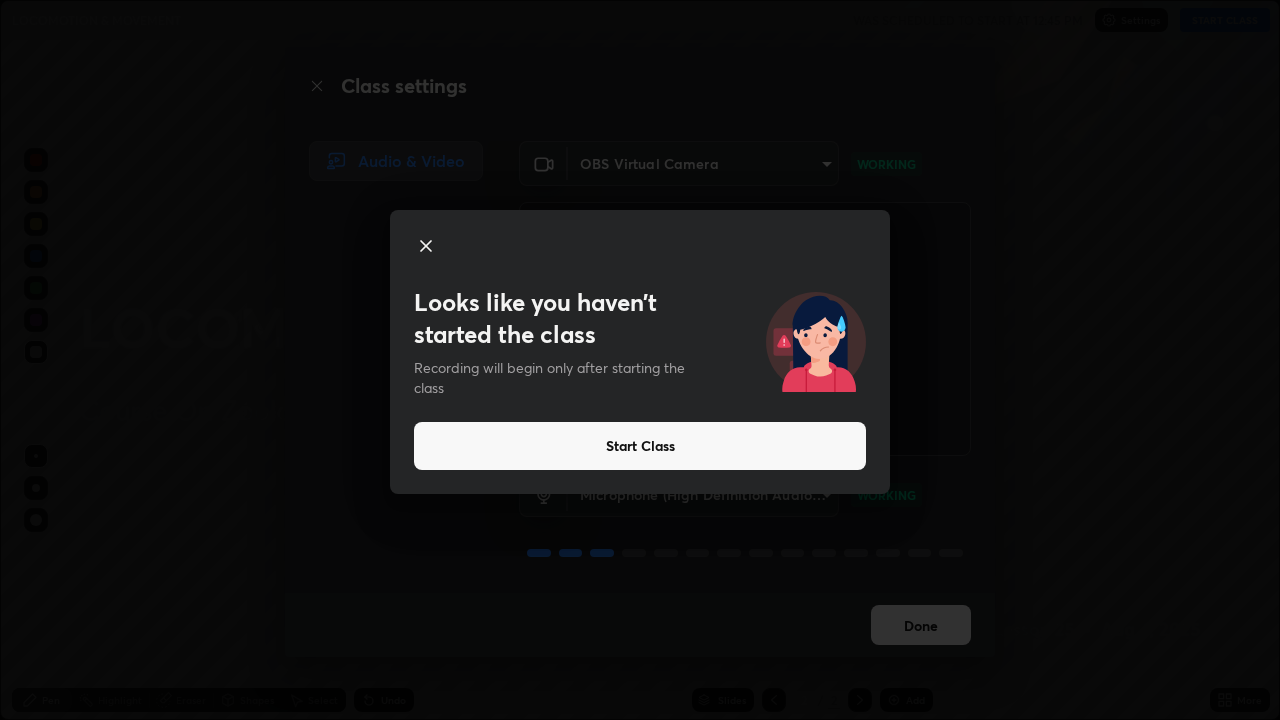 click on "Start Class" at bounding box center (640, 446) 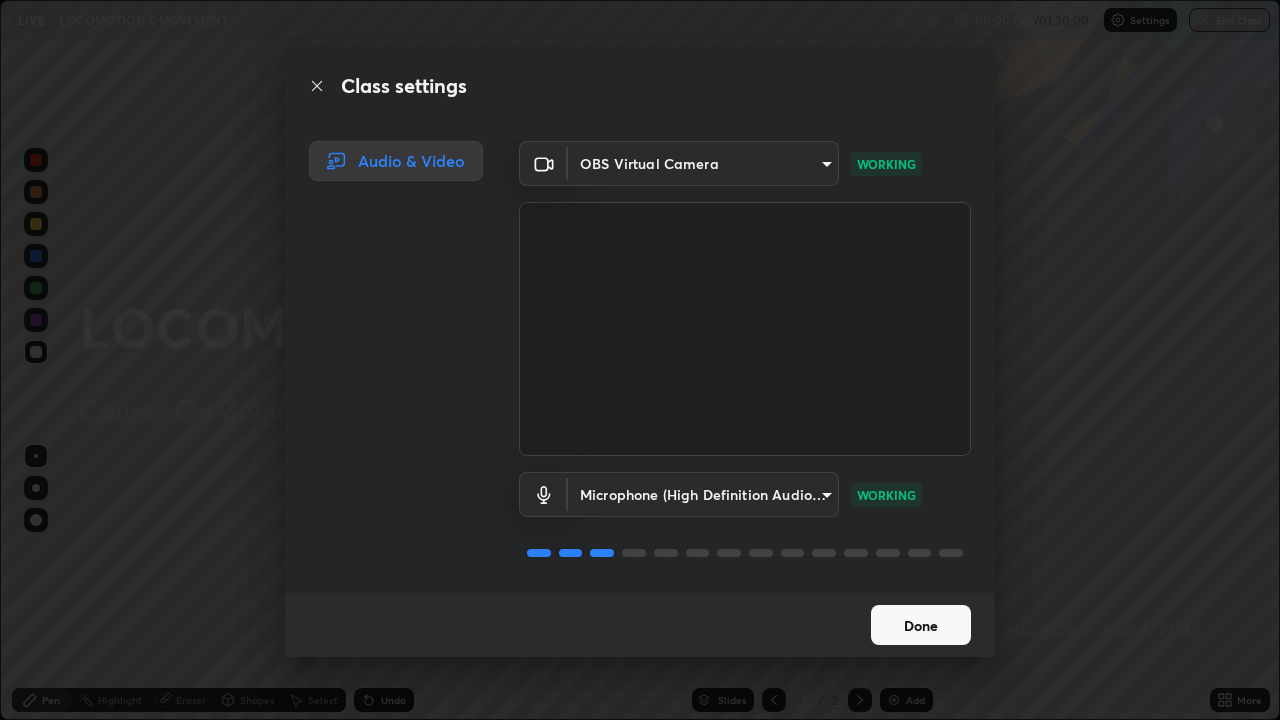 click at bounding box center (745, 329) 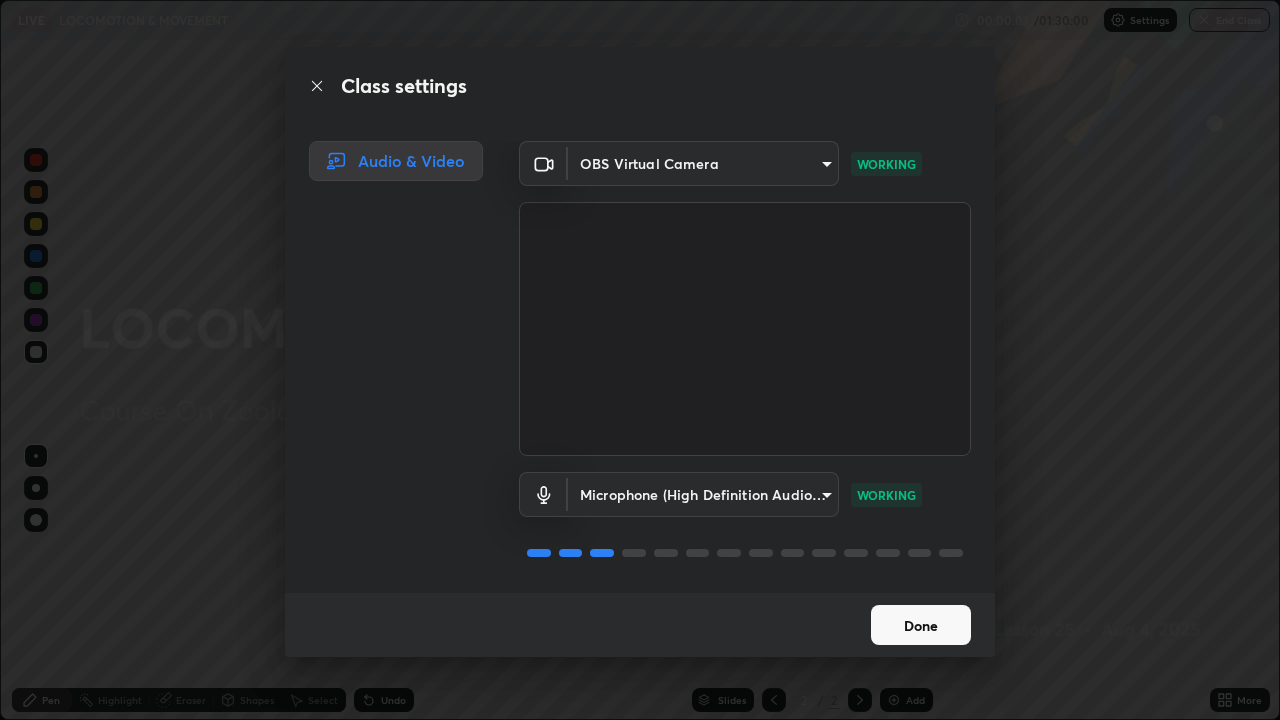 click on "Done" at bounding box center (921, 625) 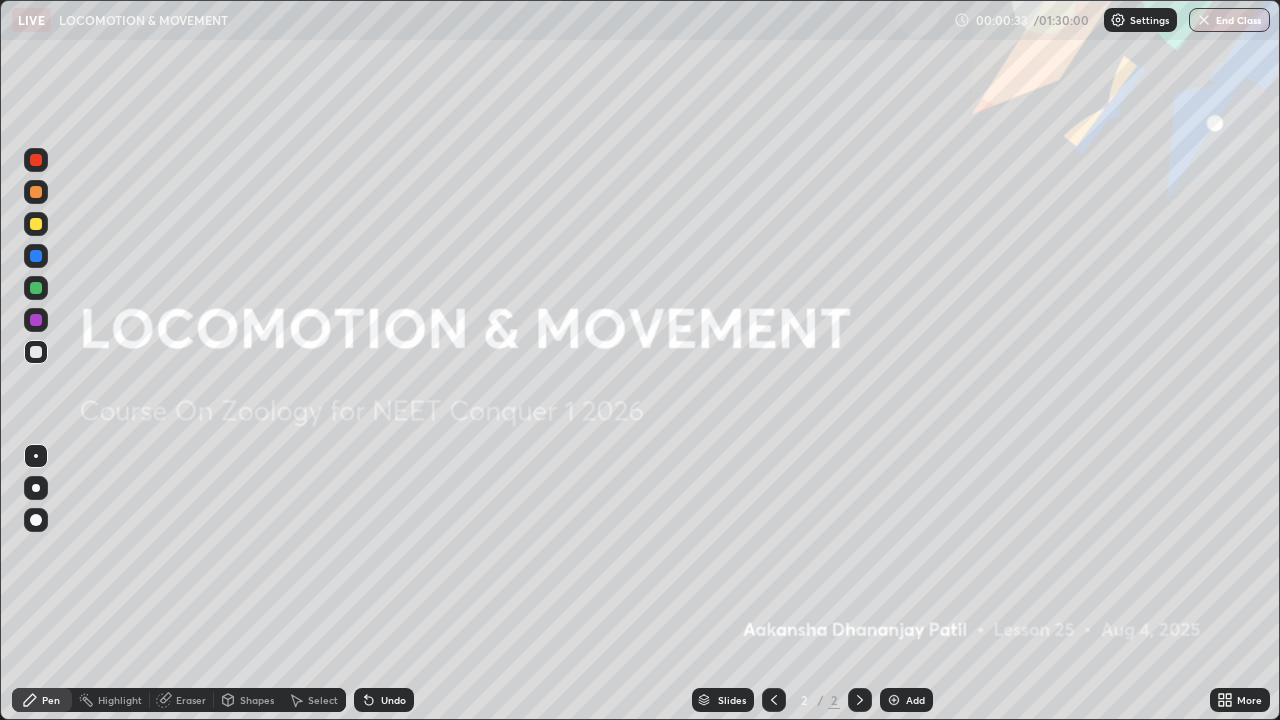 click on "Add" at bounding box center [915, 700] 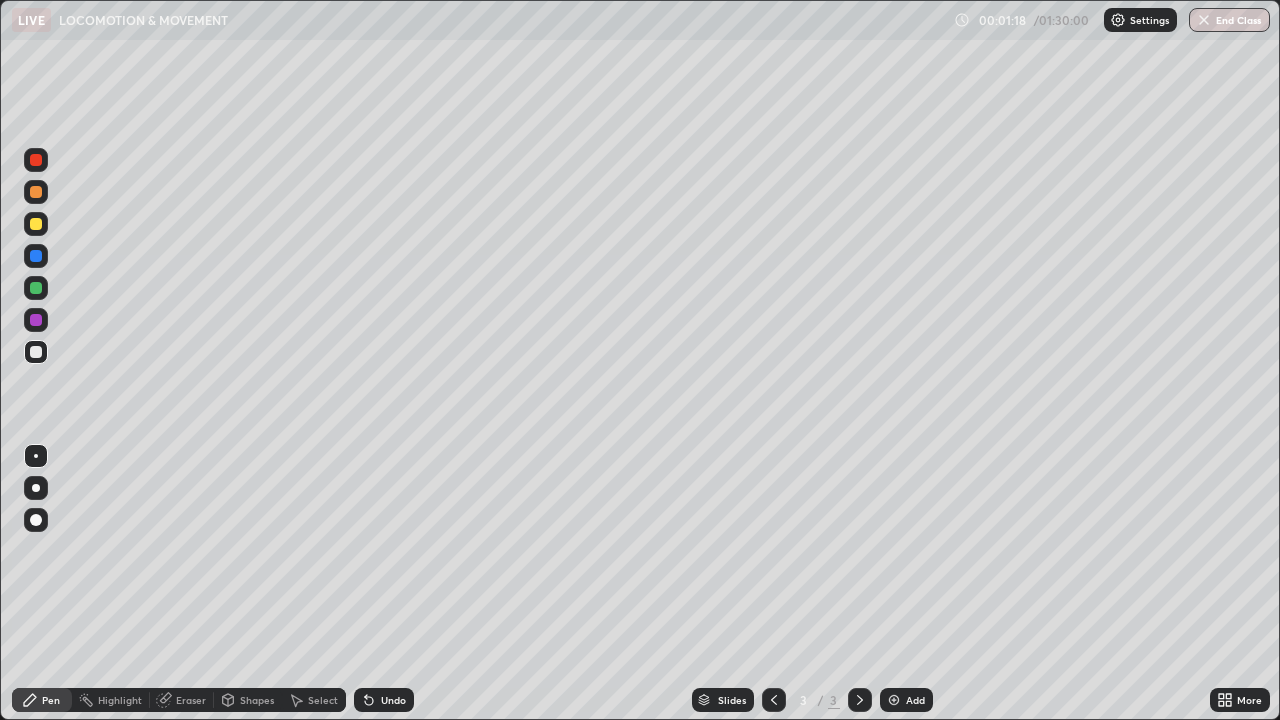 click on "Undo" at bounding box center [393, 700] 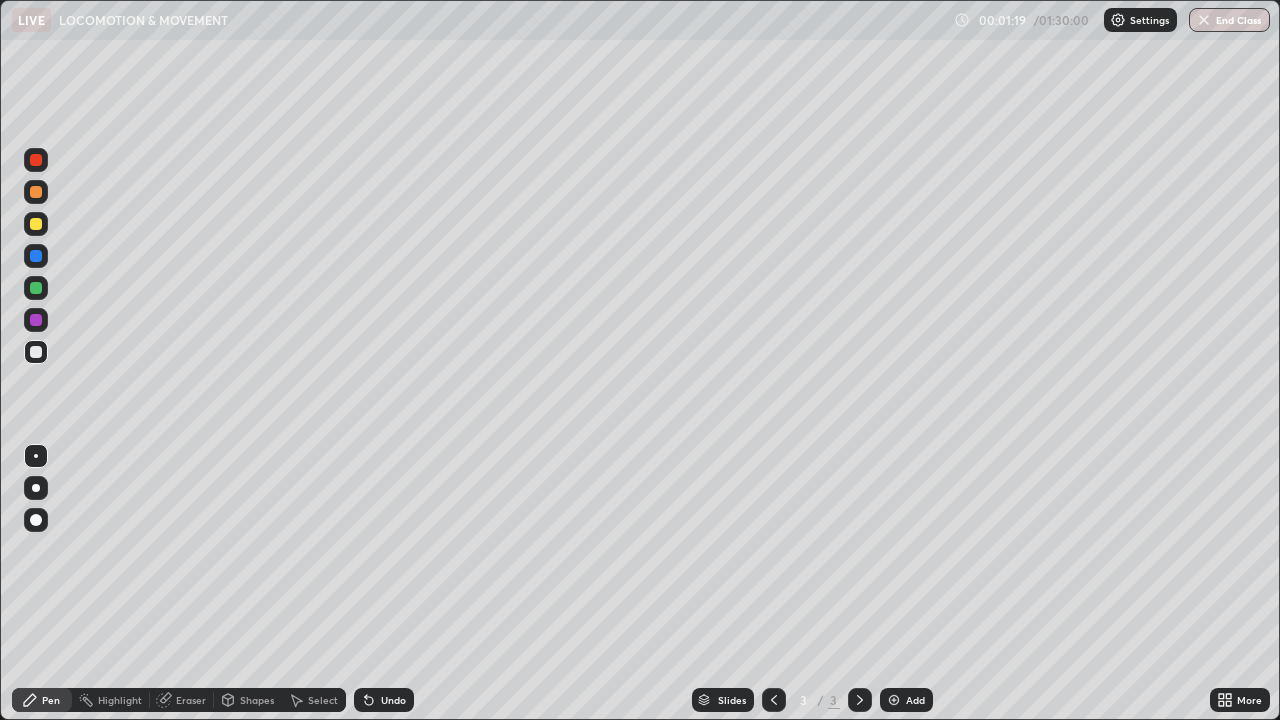 click on "Undo" at bounding box center [384, 700] 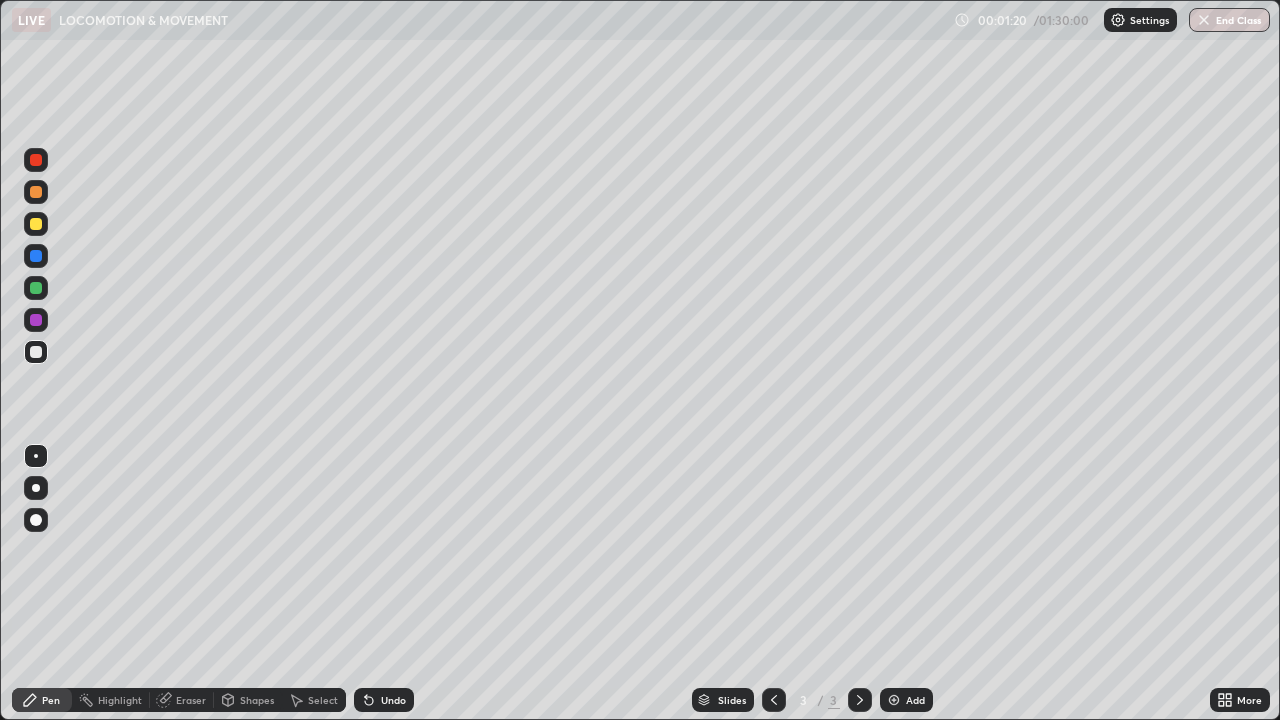 click on "Undo" at bounding box center [384, 700] 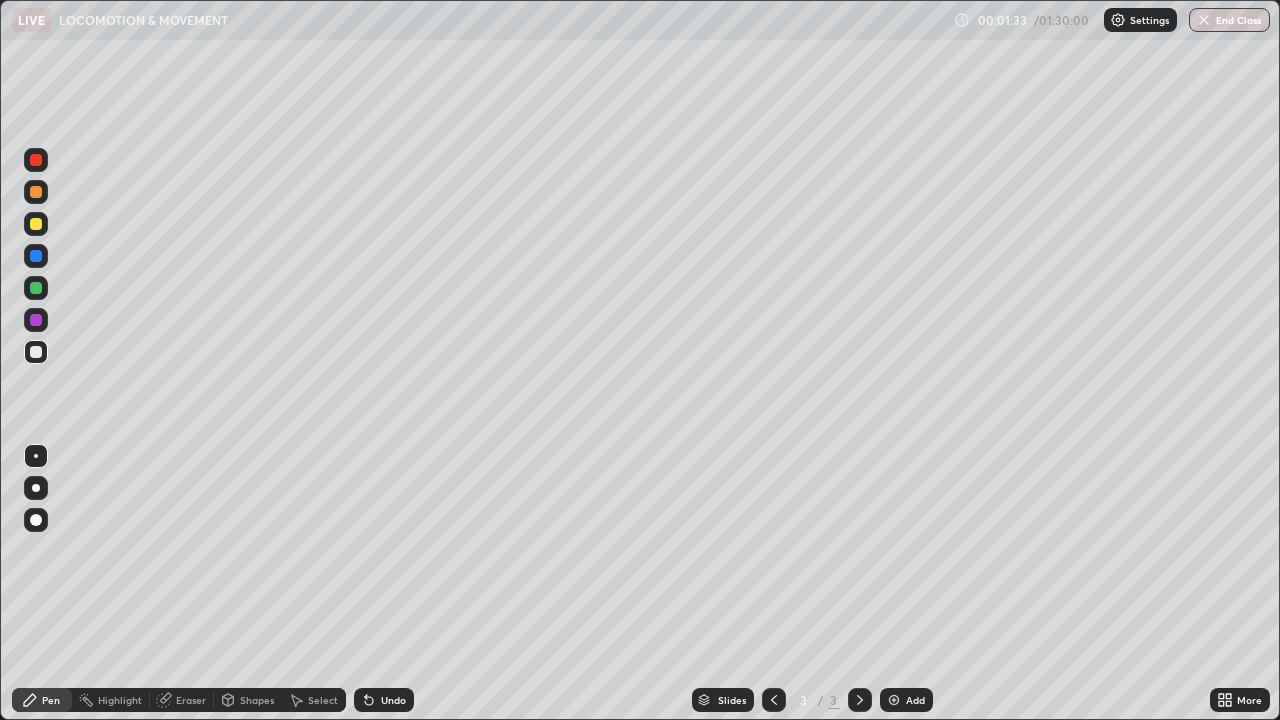 click 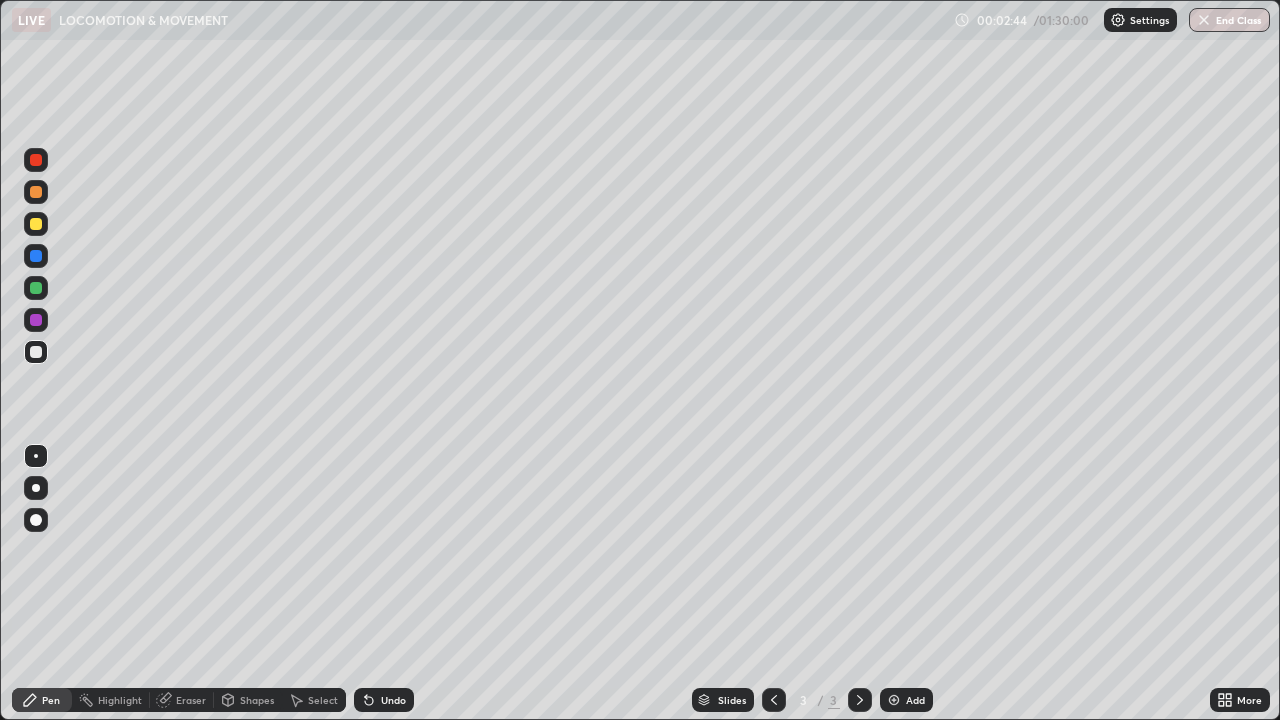 click on "Undo" at bounding box center [384, 700] 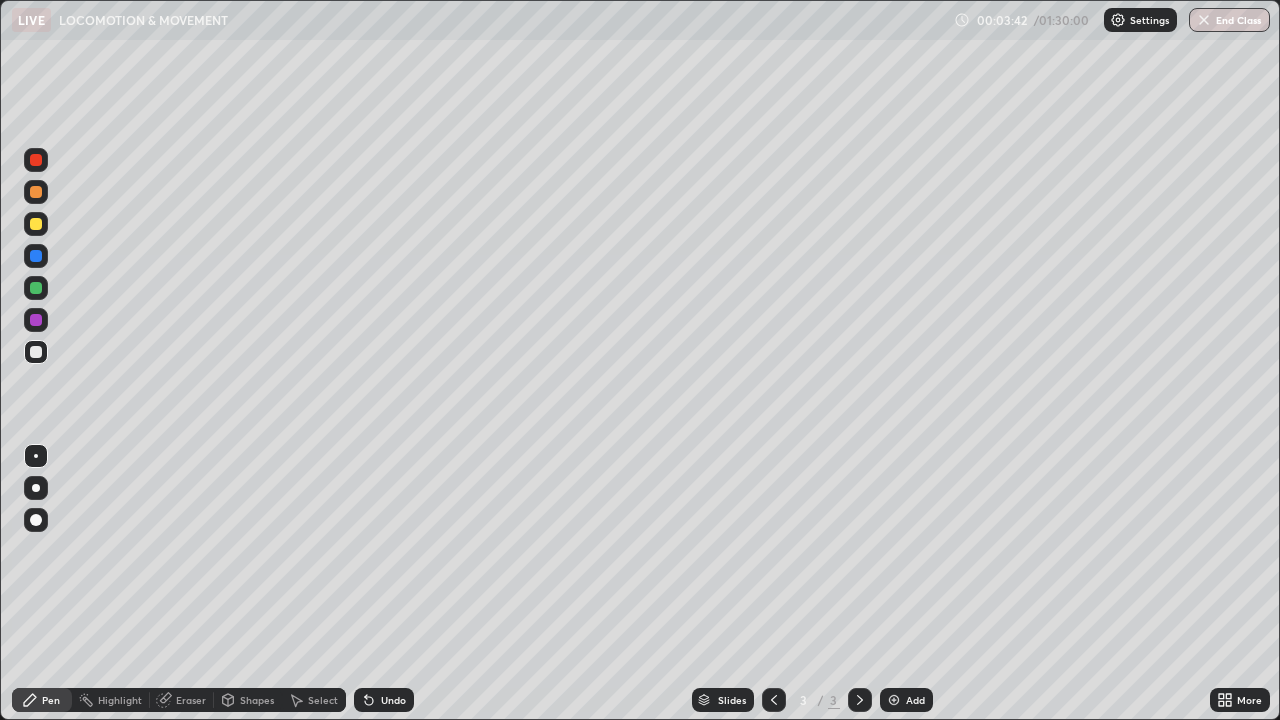 click on "Undo" at bounding box center (393, 700) 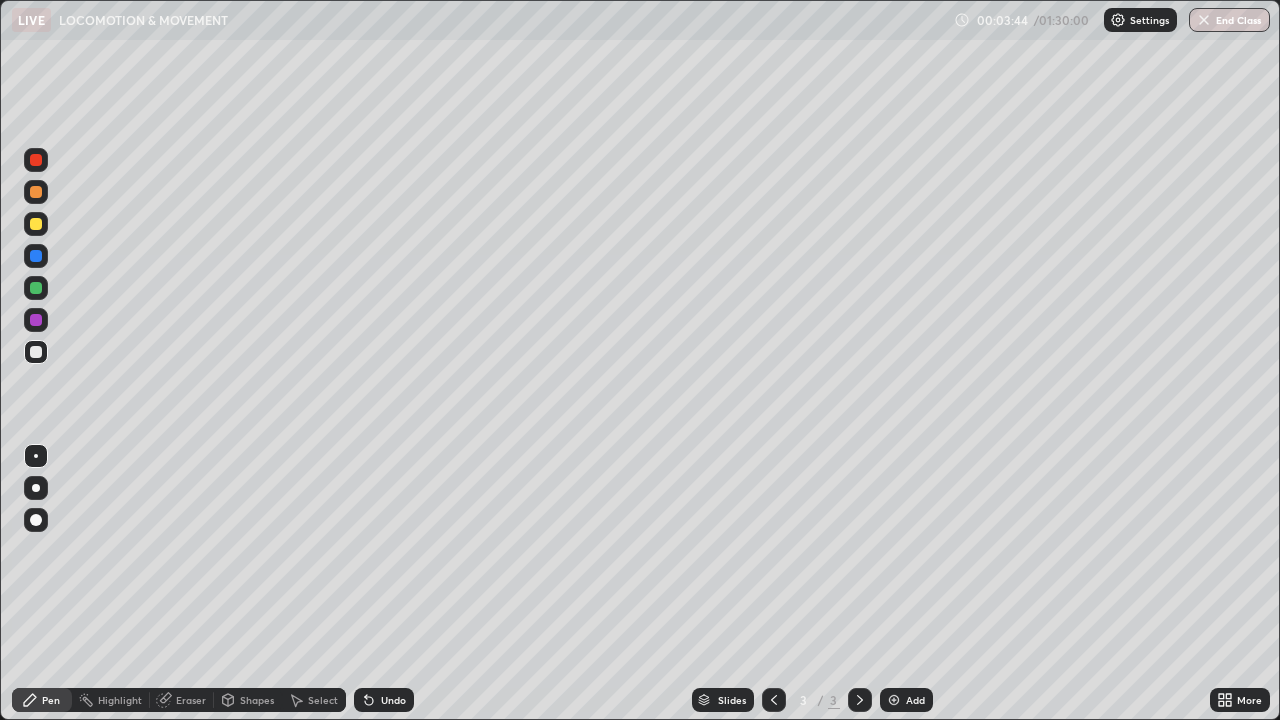 click on "Undo" at bounding box center [384, 700] 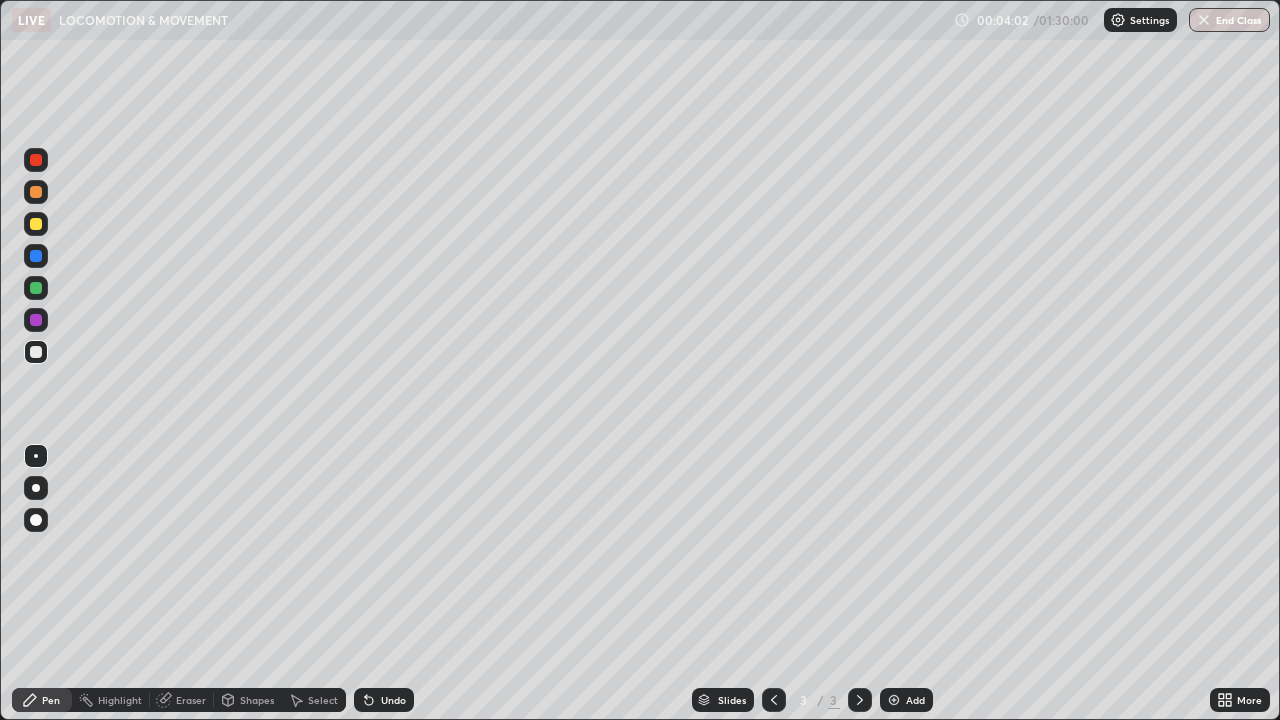 click at bounding box center [894, 700] 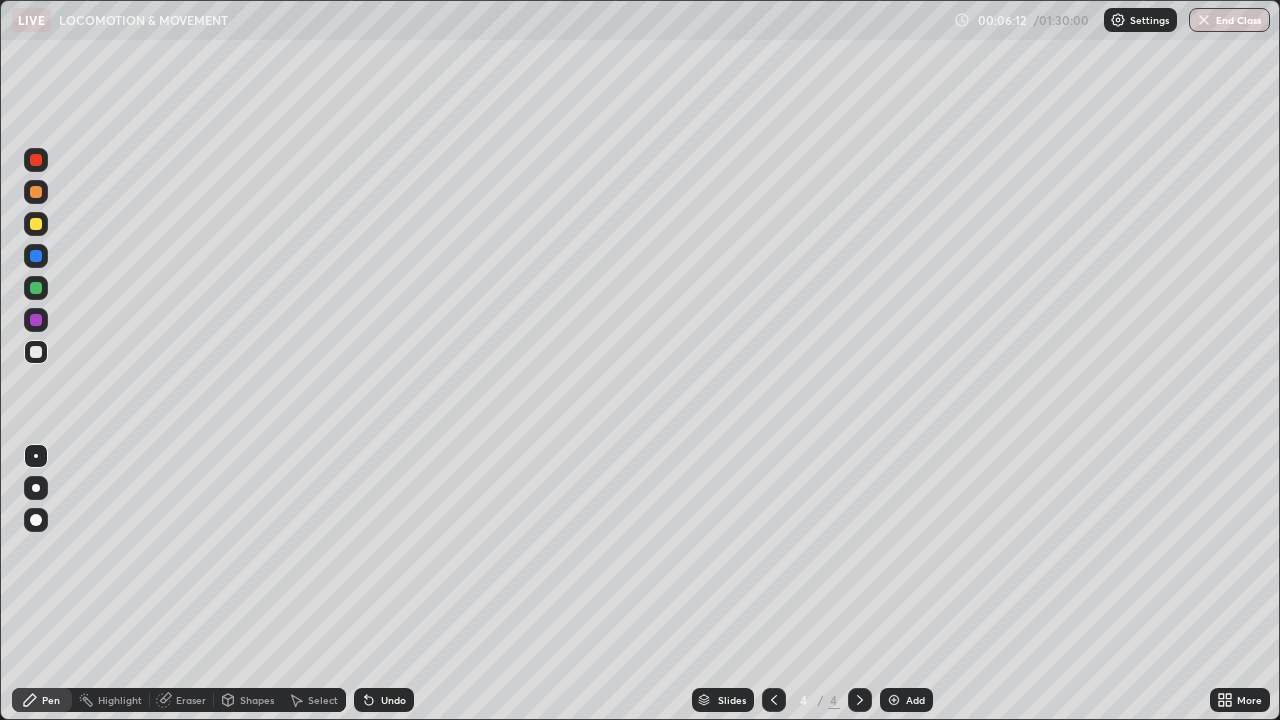 click on "Add" at bounding box center (906, 700) 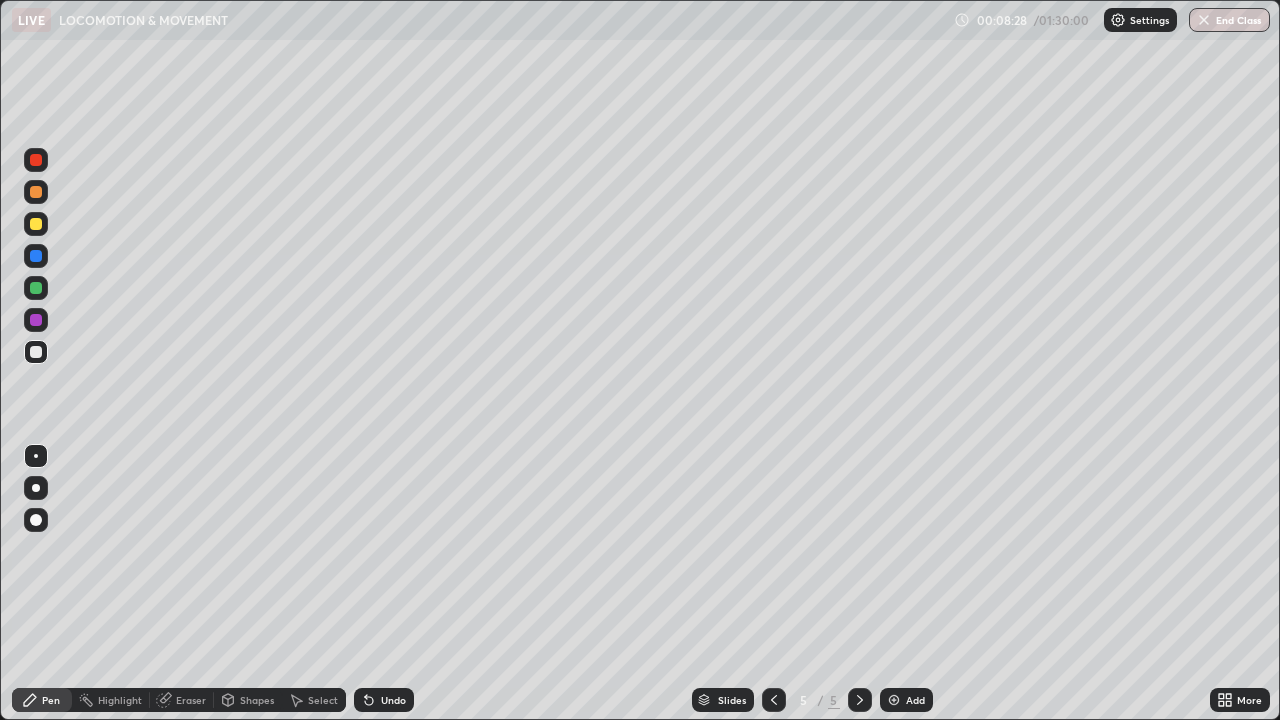 click 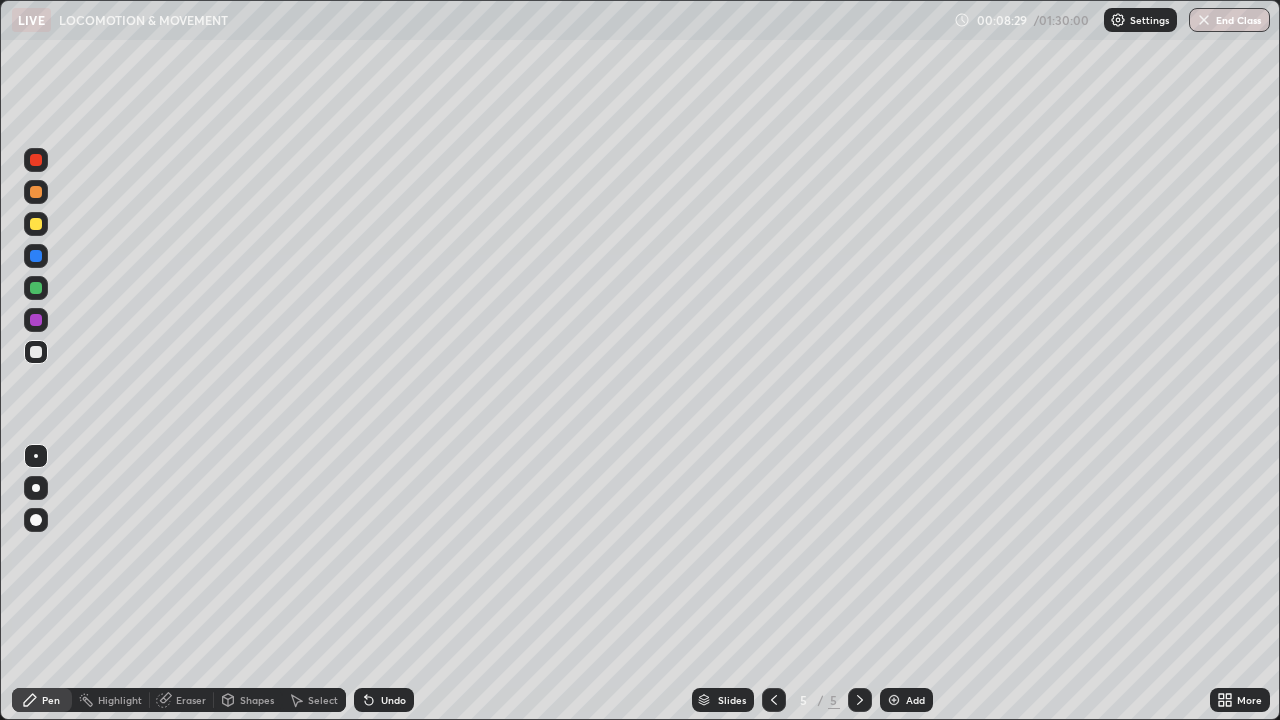 click 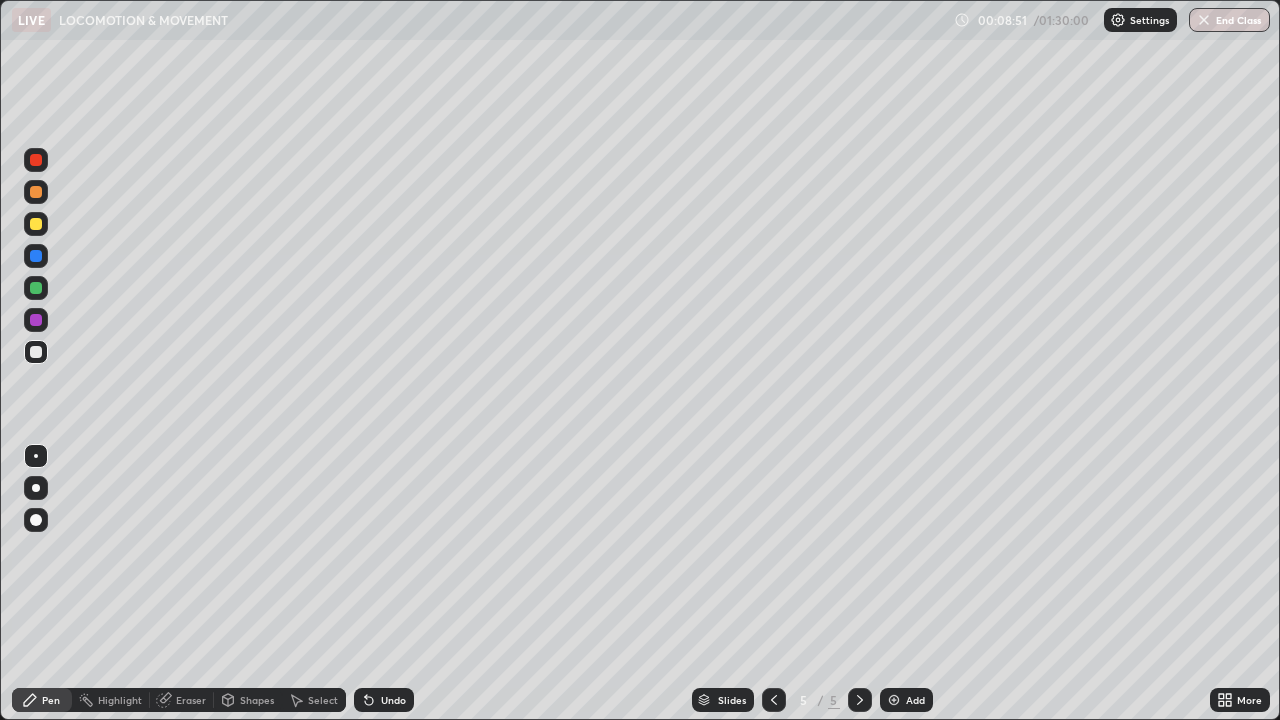 click at bounding box center (894, 700) 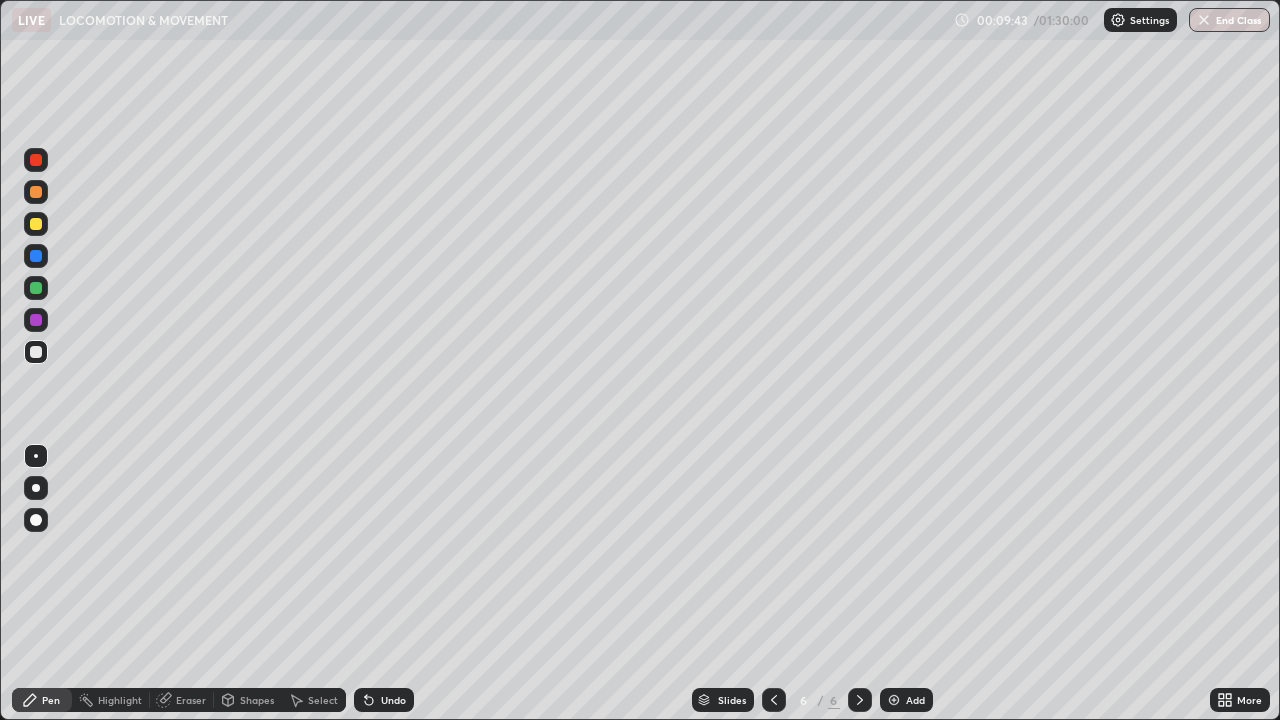 click on "Undo" at bounding box center (393, 700) 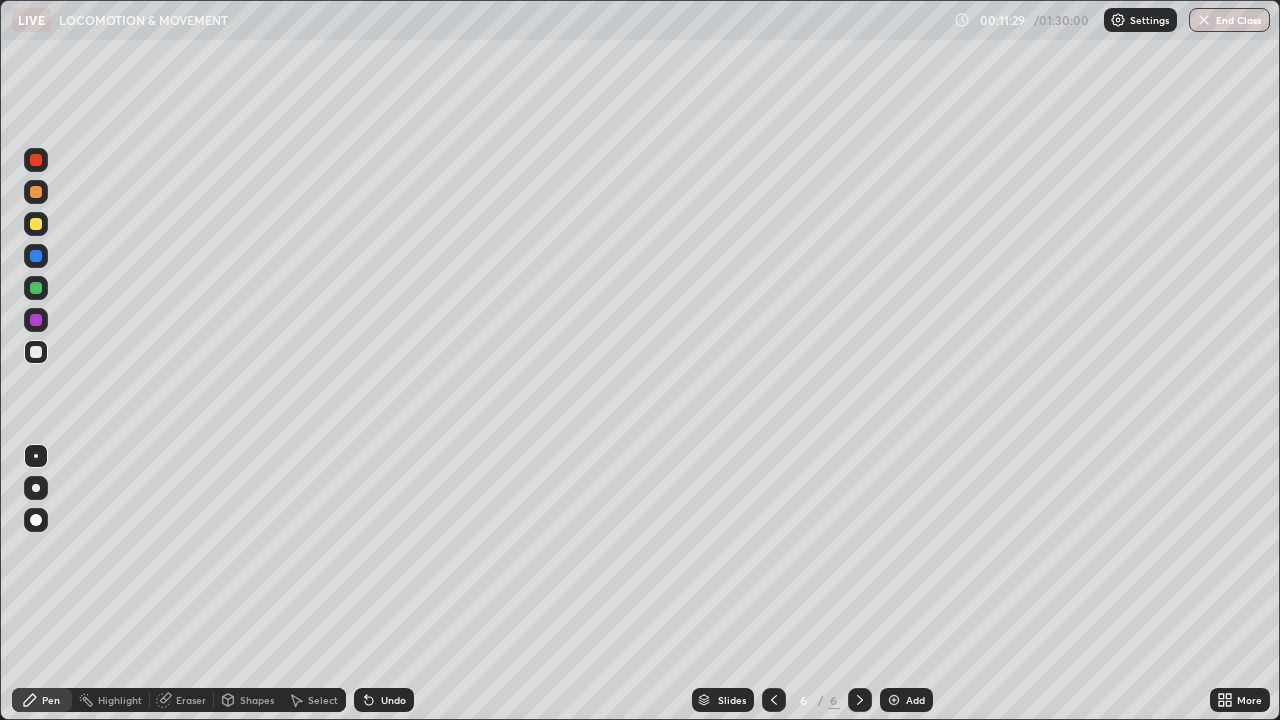 click on "Add" at bounding box center (915, 700) 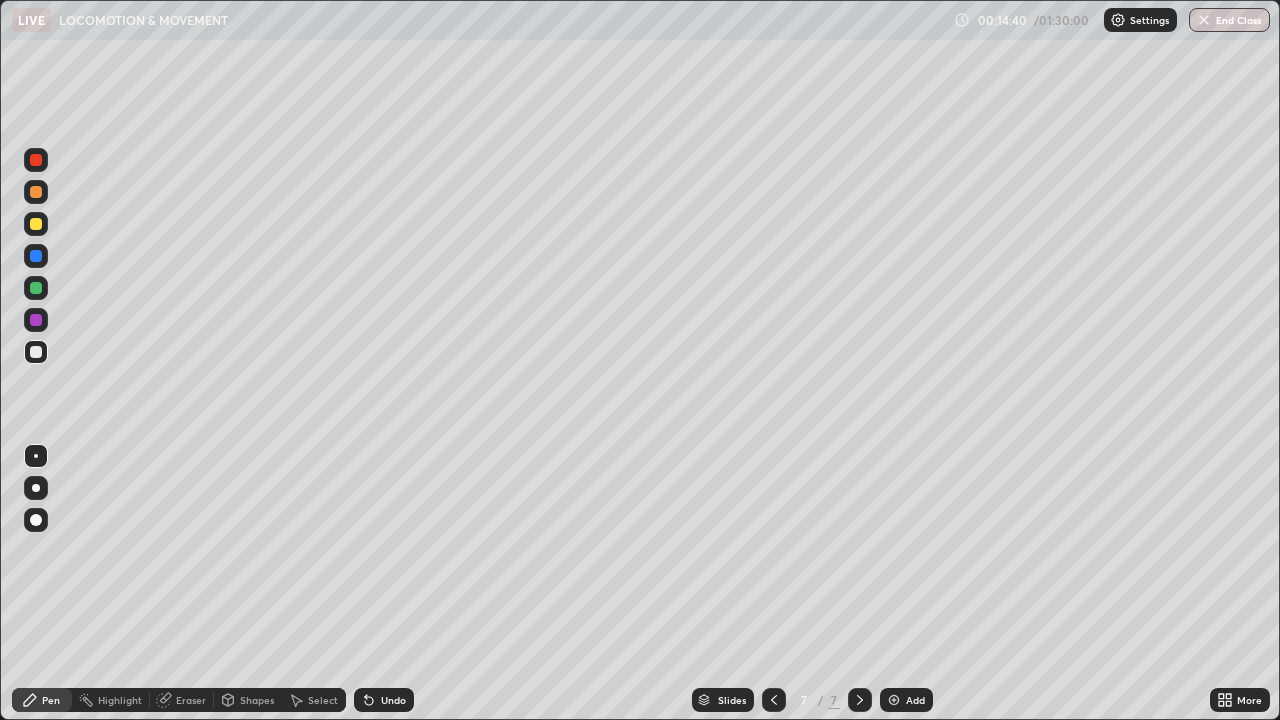 click at bounding box center (36, 352) 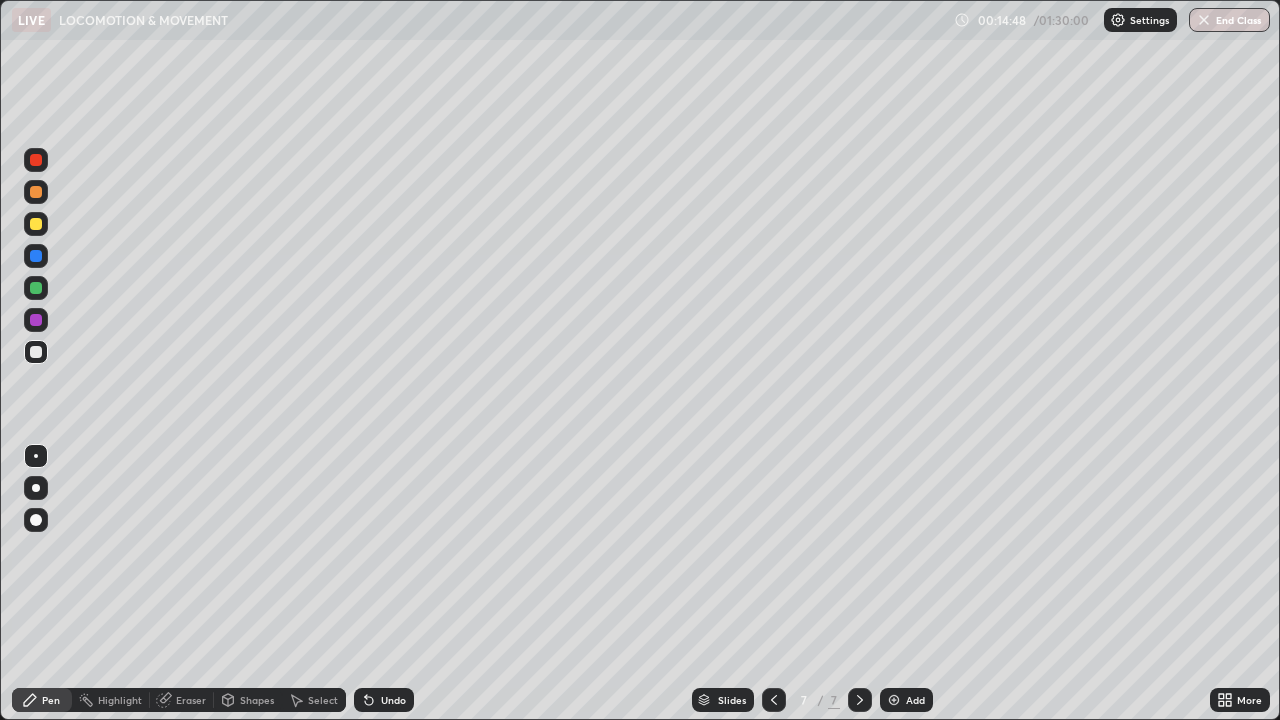 click on "Undo" at bounding box center [384, 700] 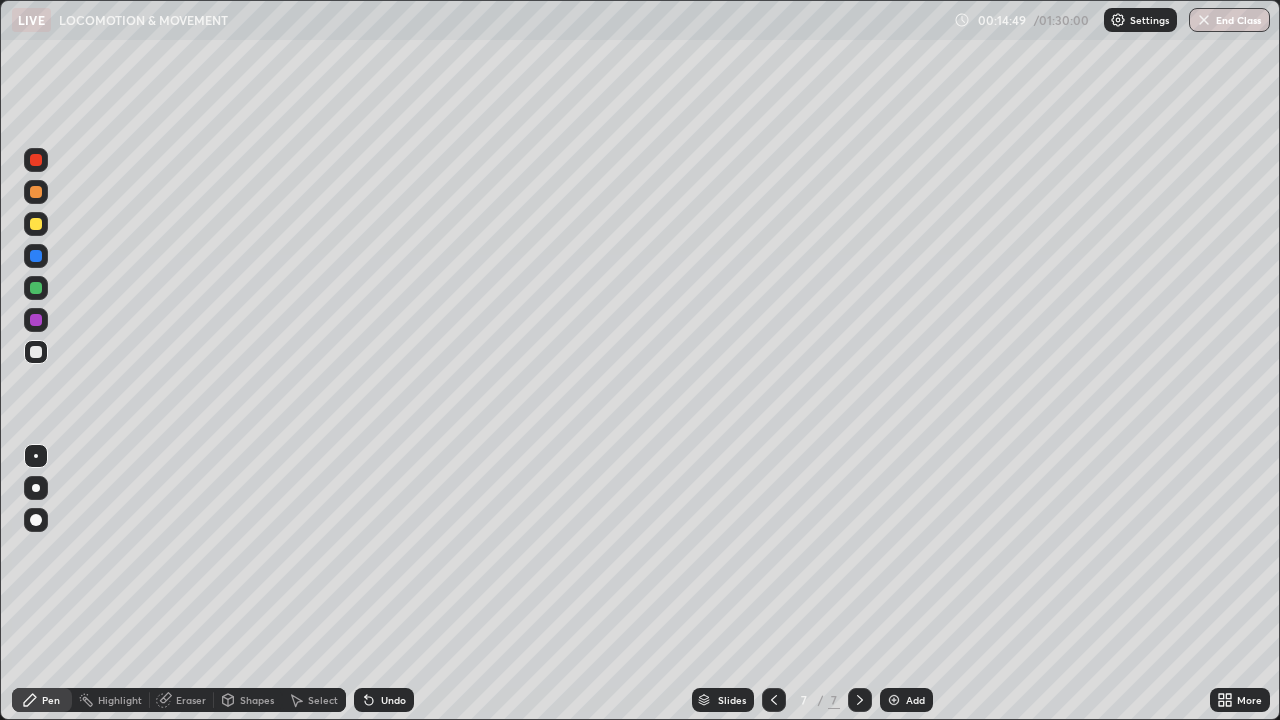 click on "Undo" at bounding box center (384, 700) 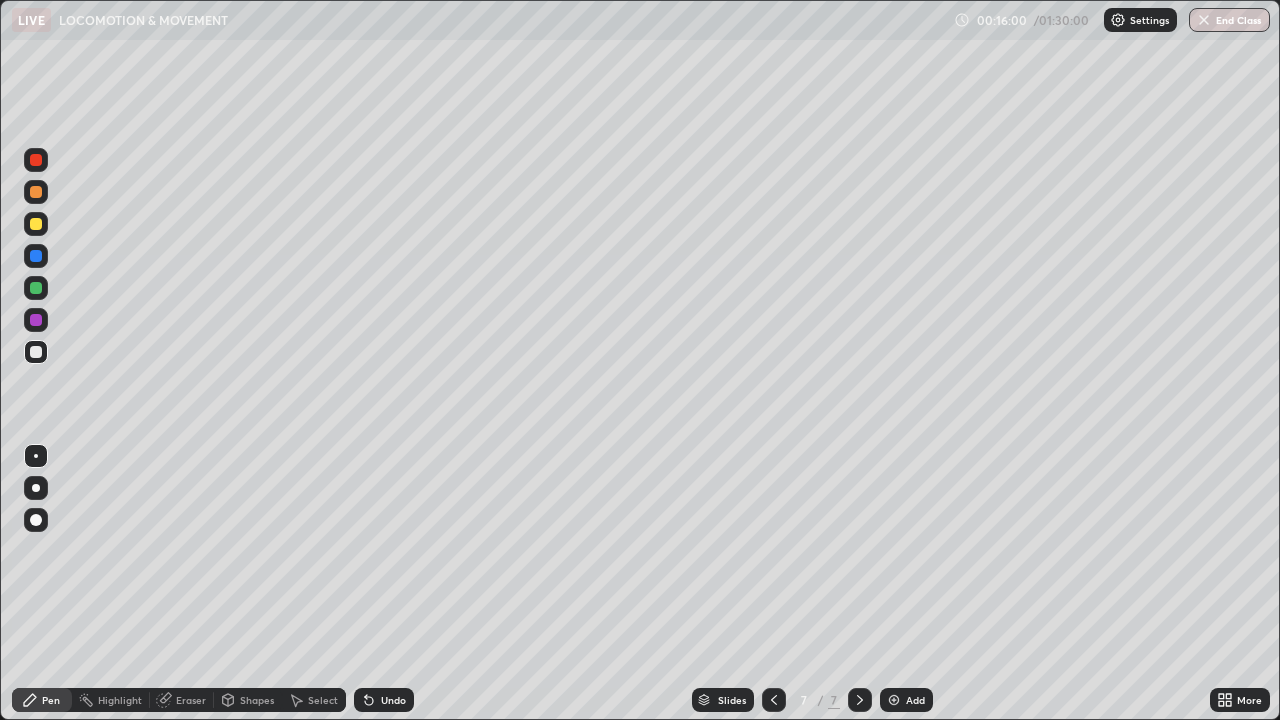 click on "Add" at bounding box center [915, 700] 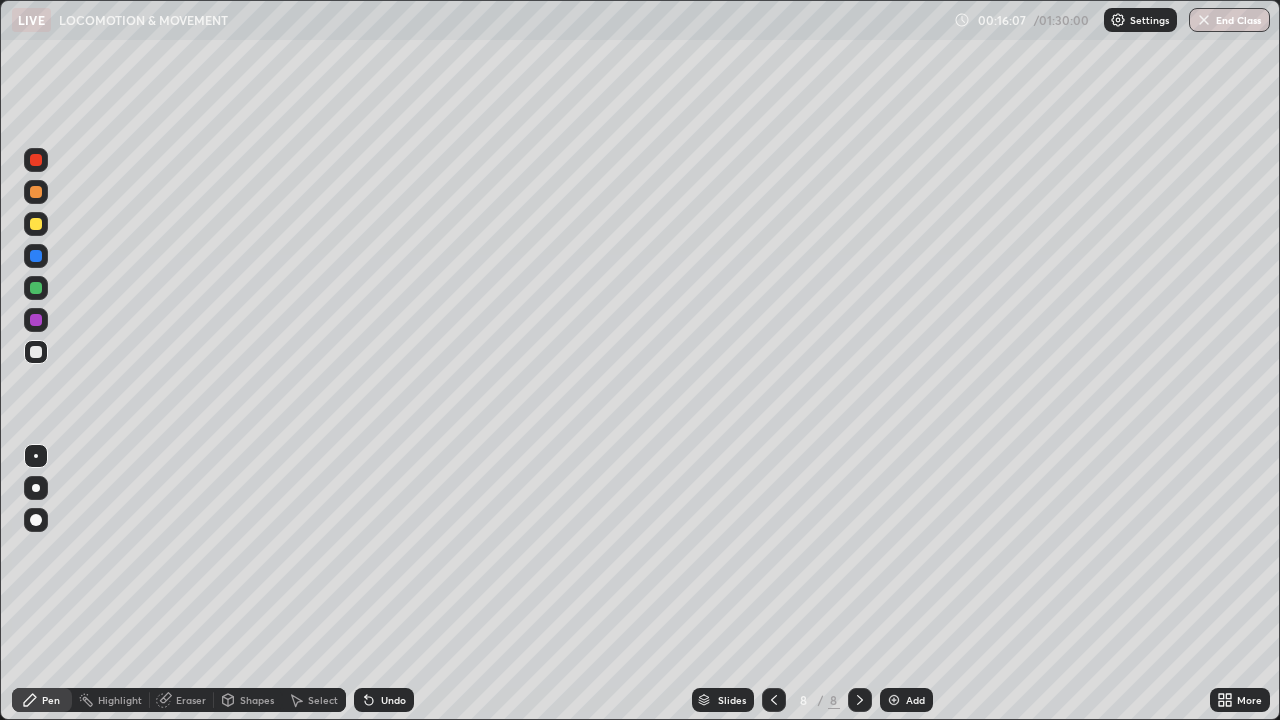 click on "Undo" at bounding box center (393, 700) 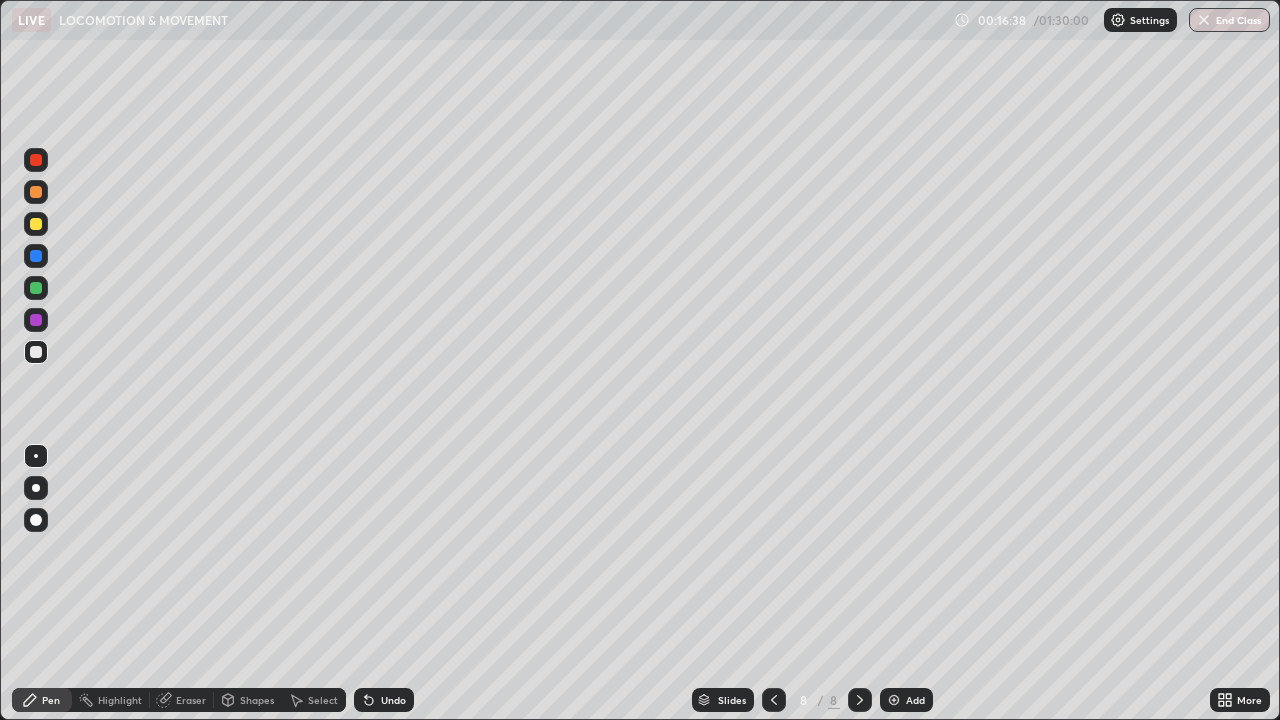 click on "Undo" at bounding box center [393, 700] 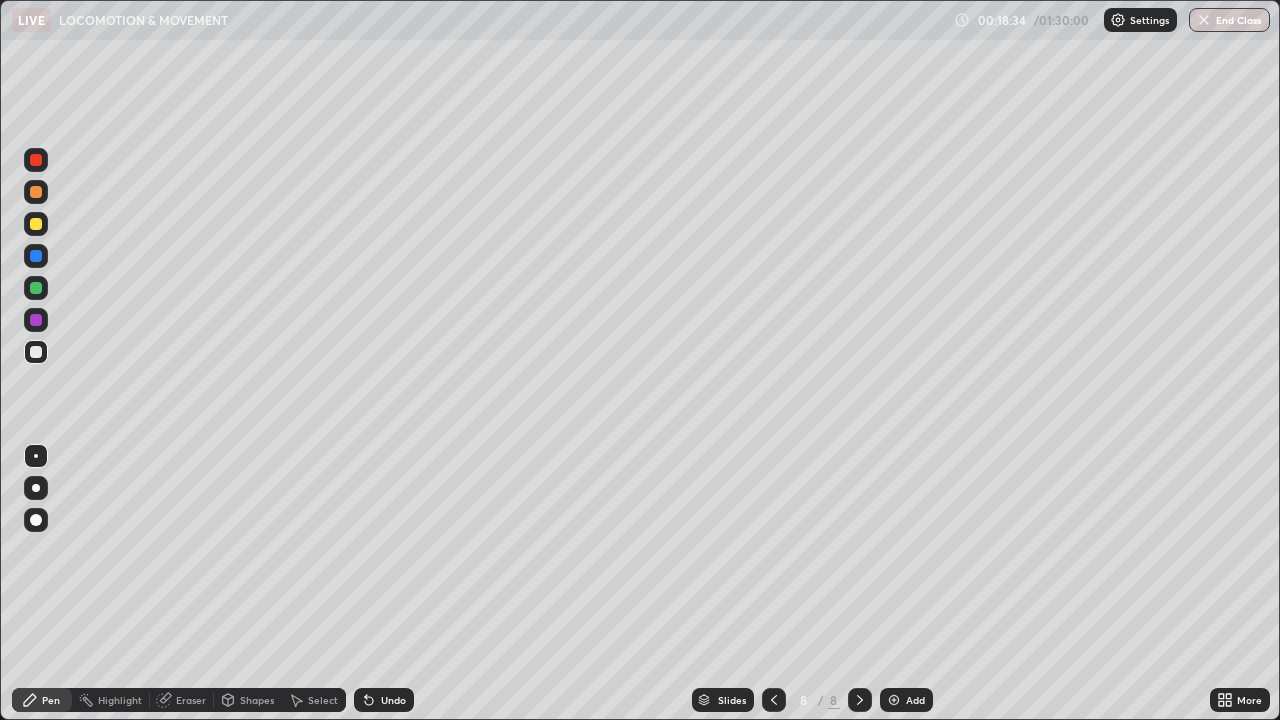 click on "Undo" at bounding box center [393, 700] 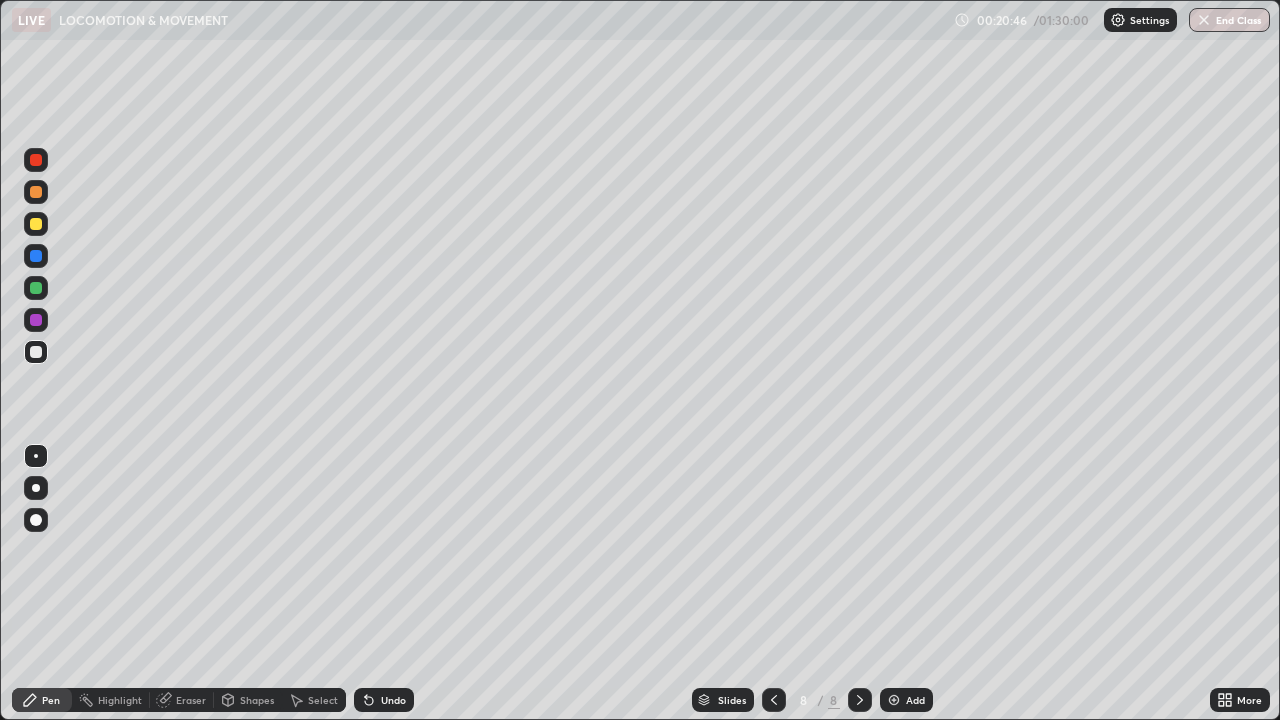 click on "Add" at bounding box center [906, 700] 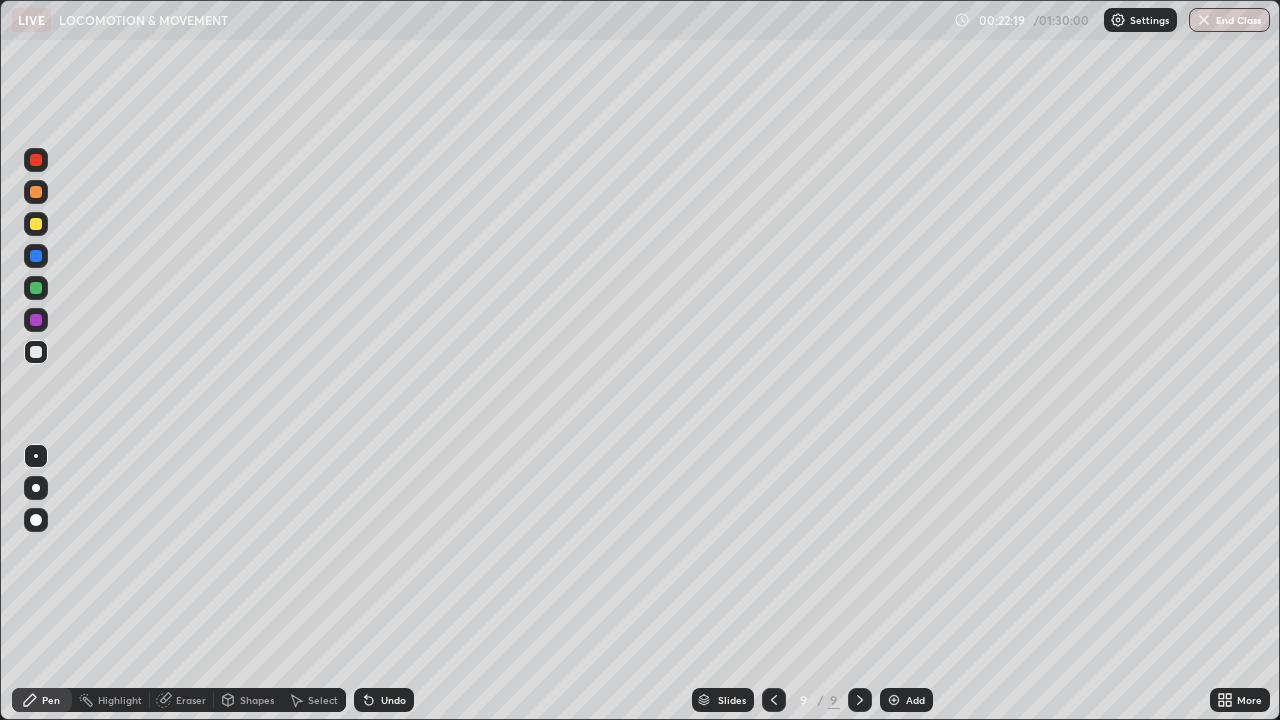 click 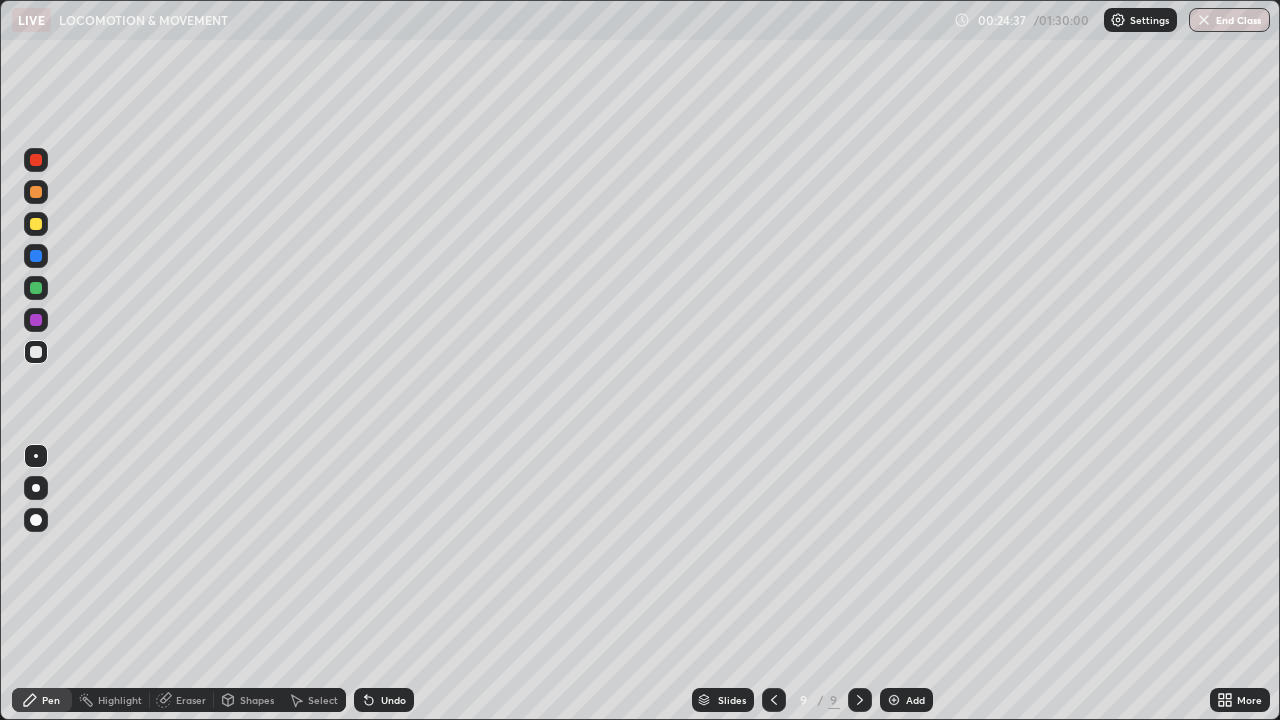 click on "Add" at bounding box center [915, 700] 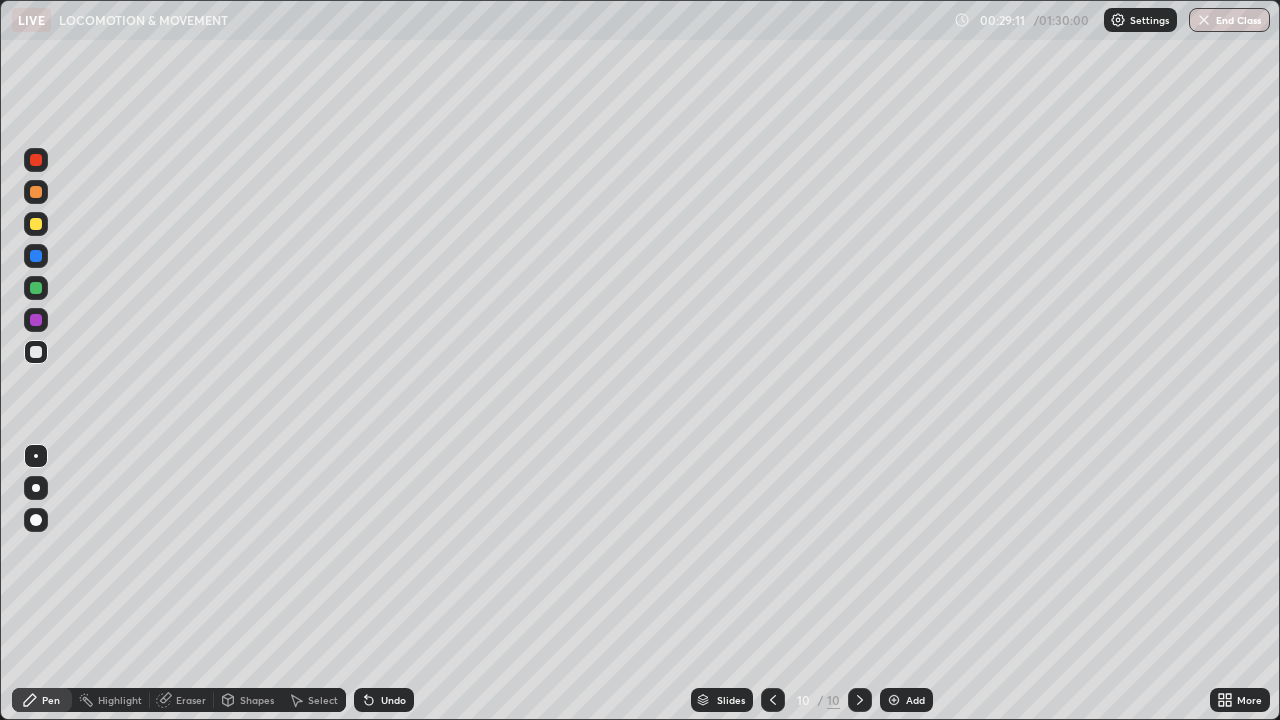 click 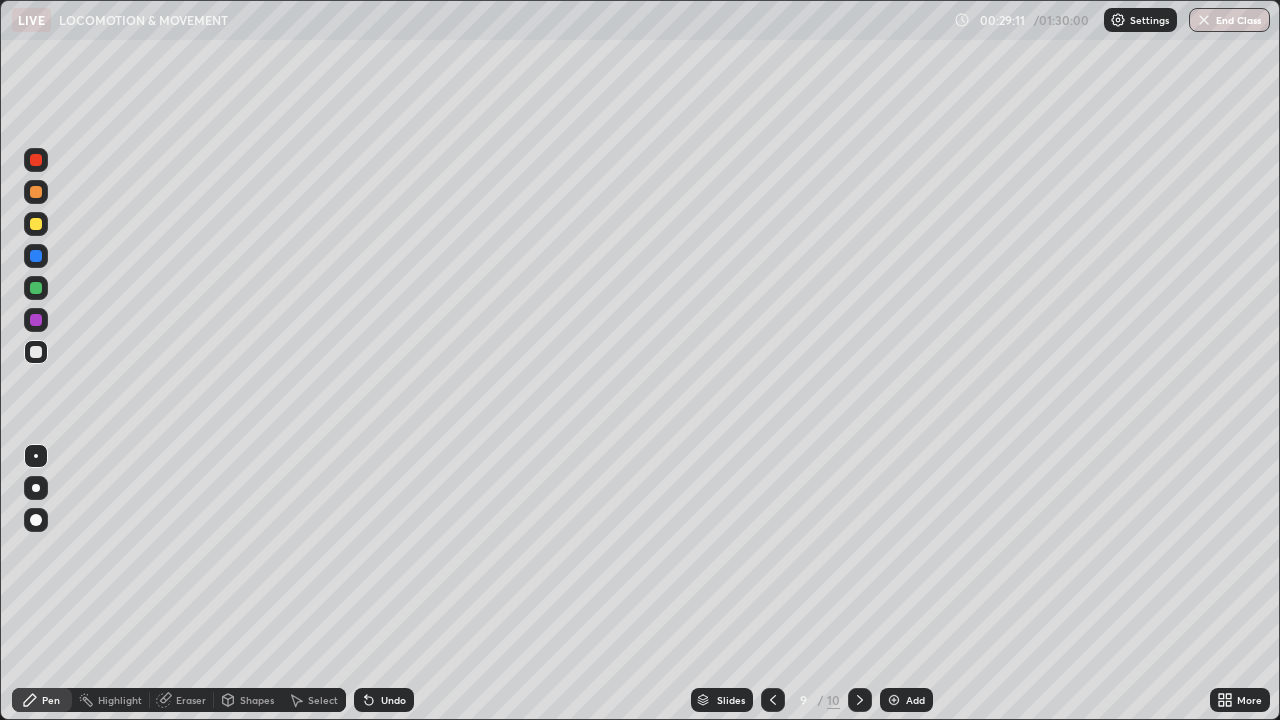 click 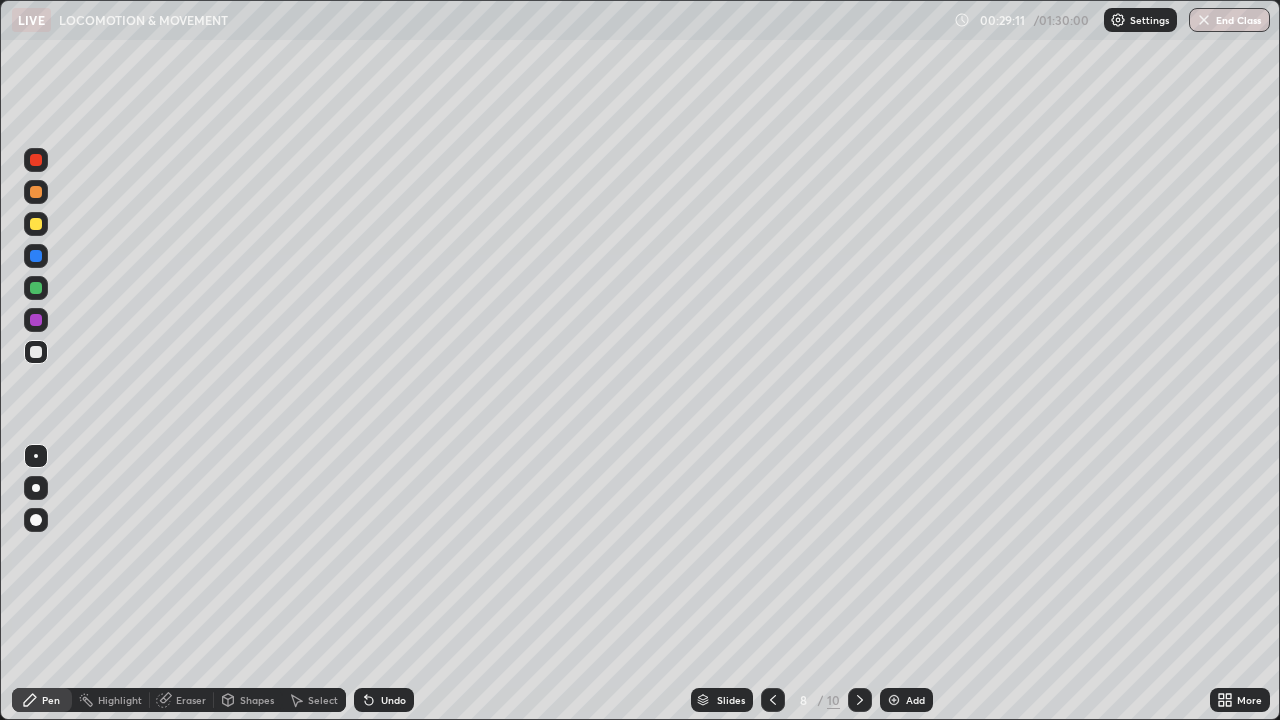 click at bounding box center (773, 700) 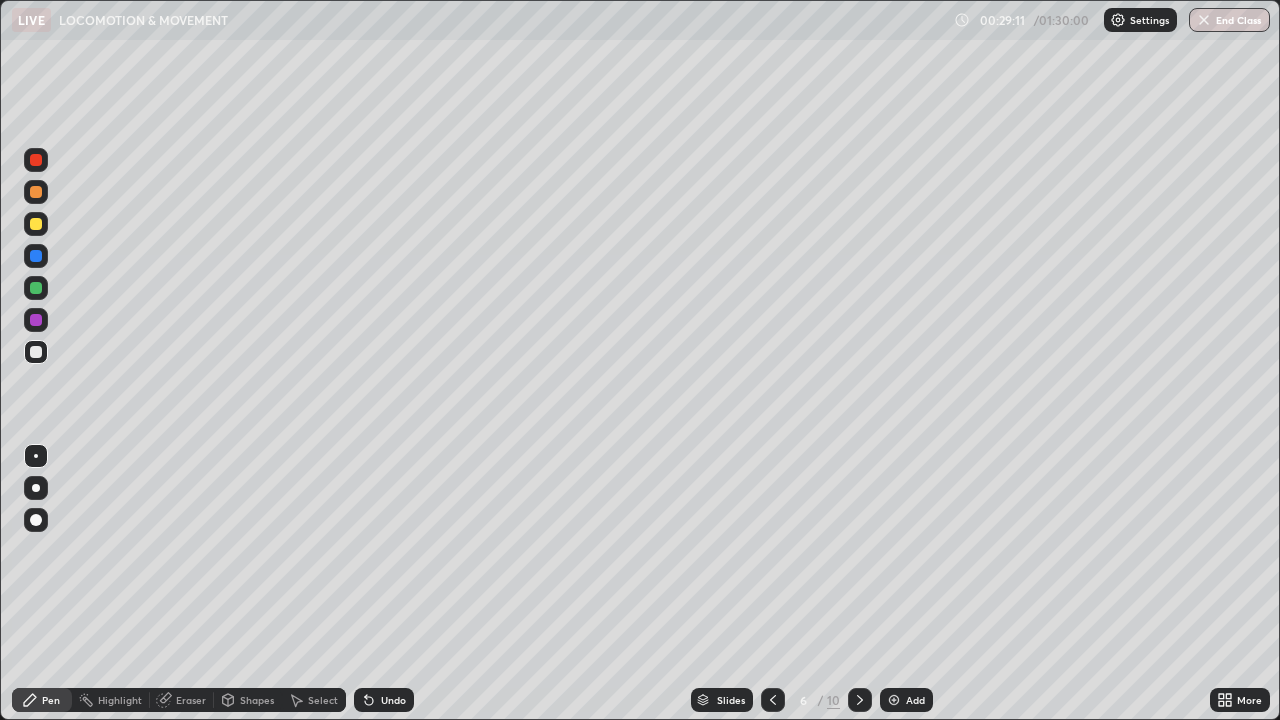 click 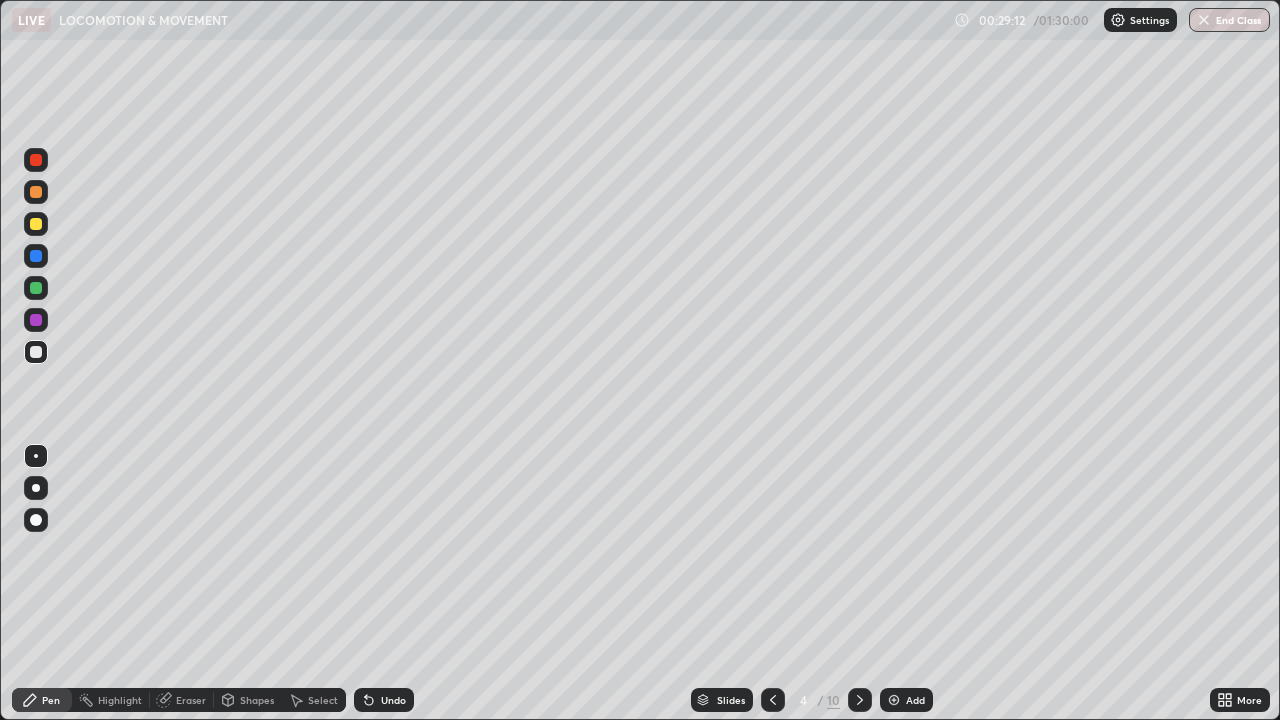 click 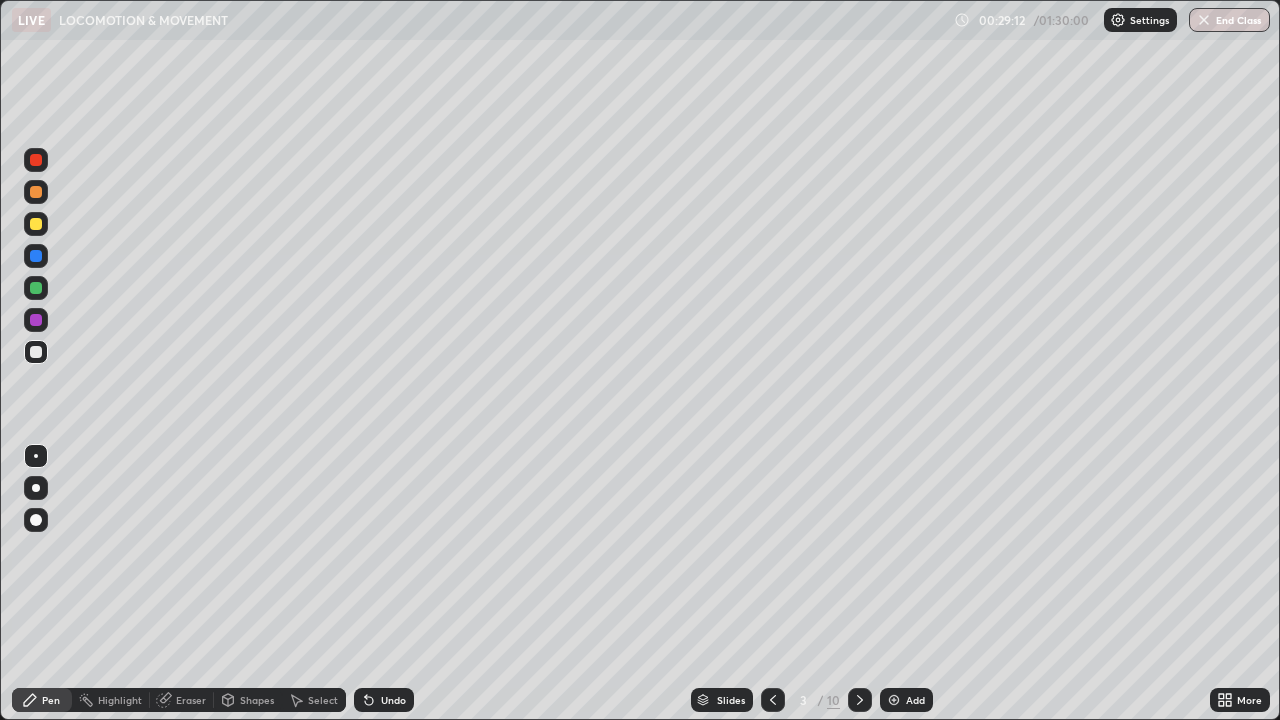click 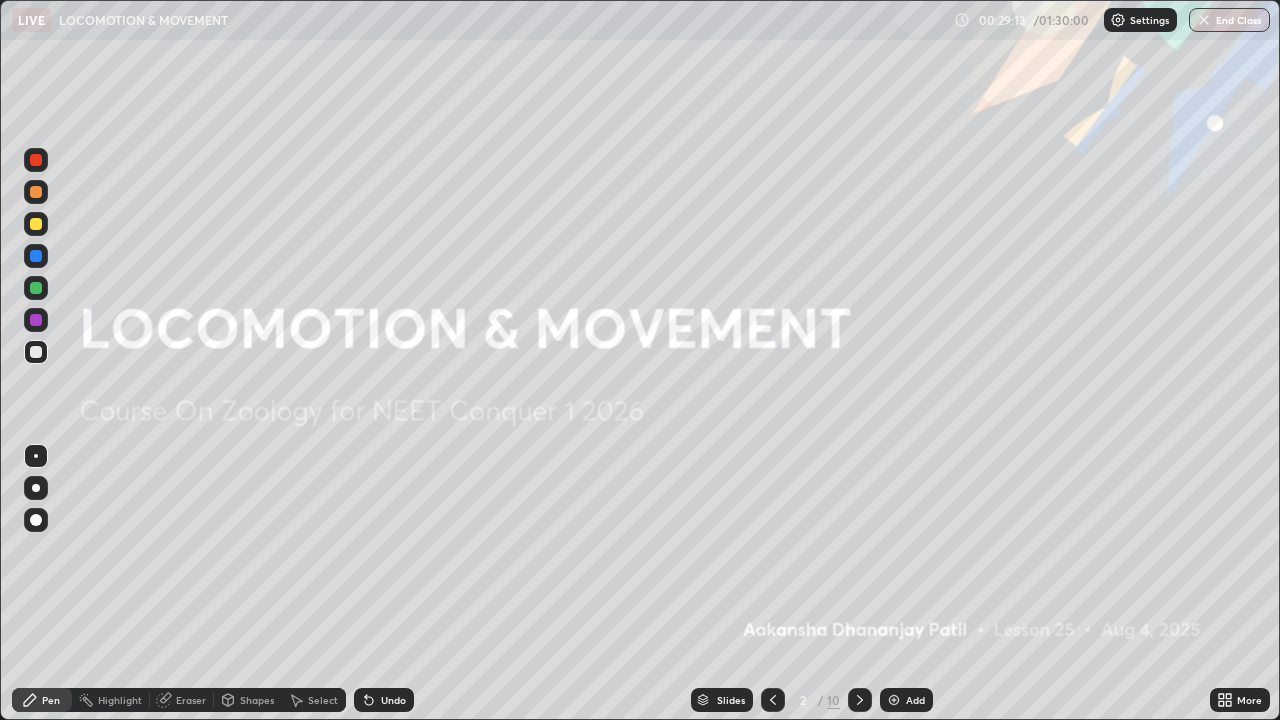 click 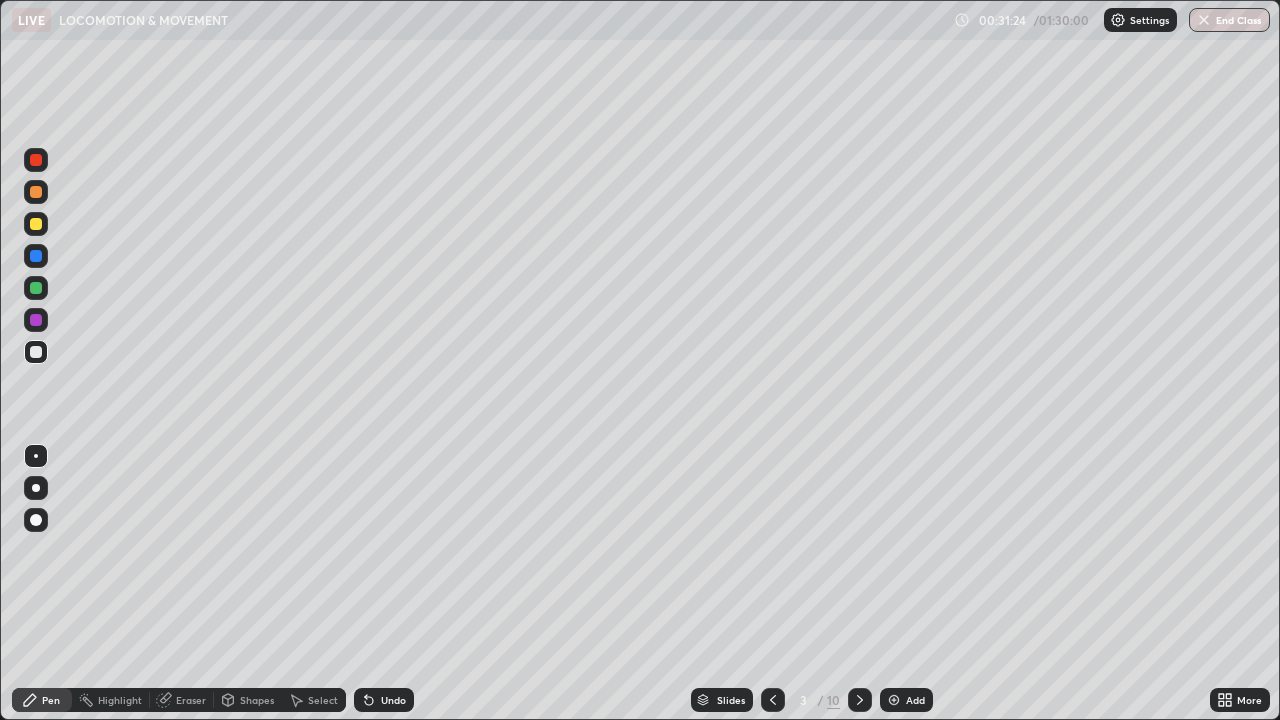 click 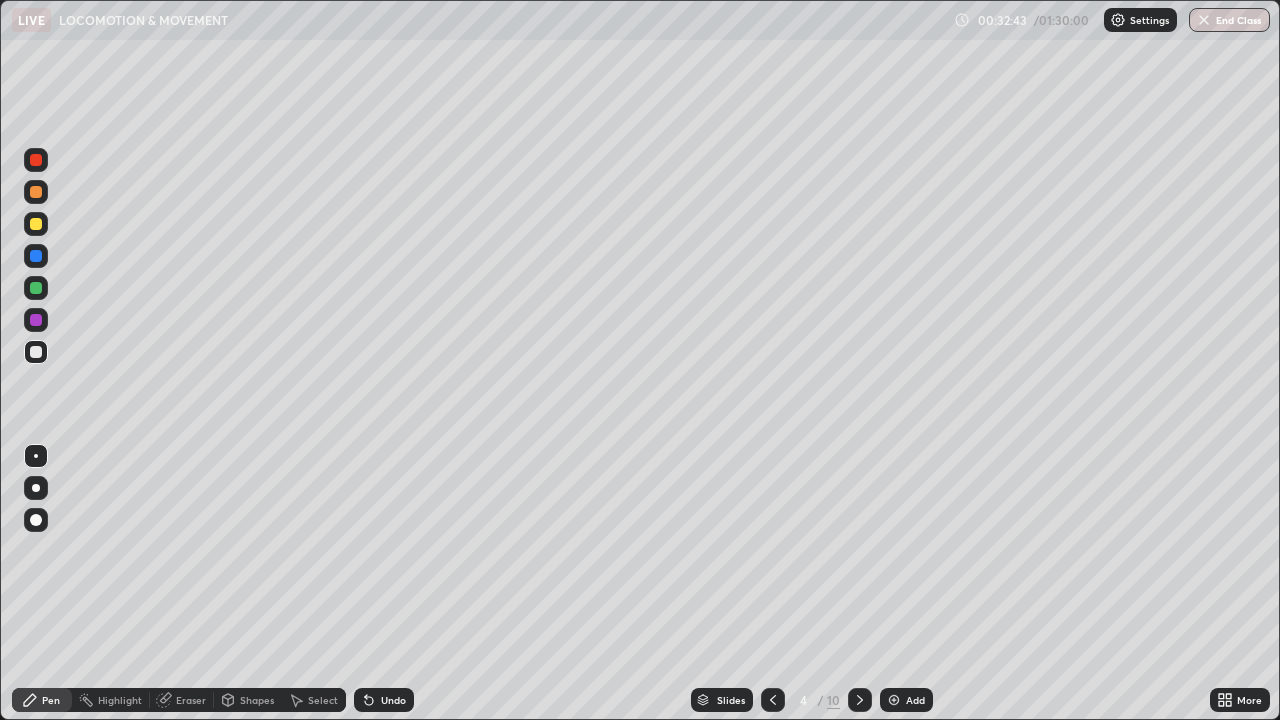 click 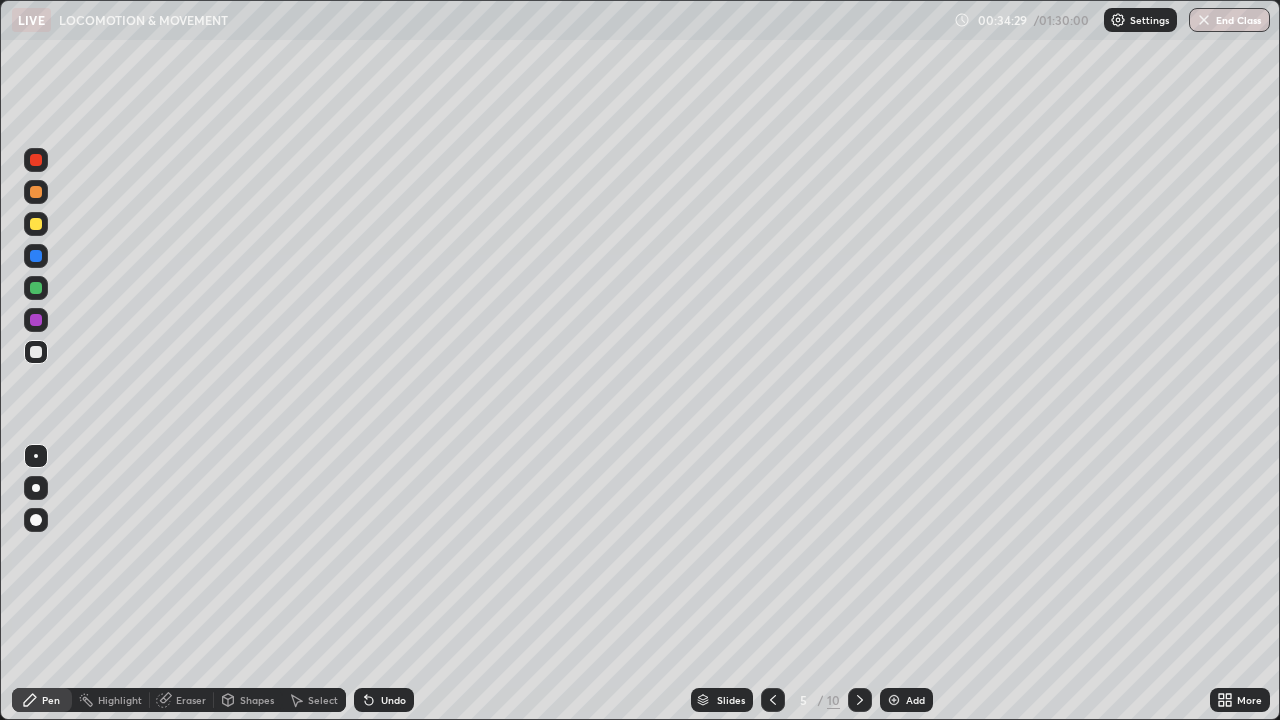 click 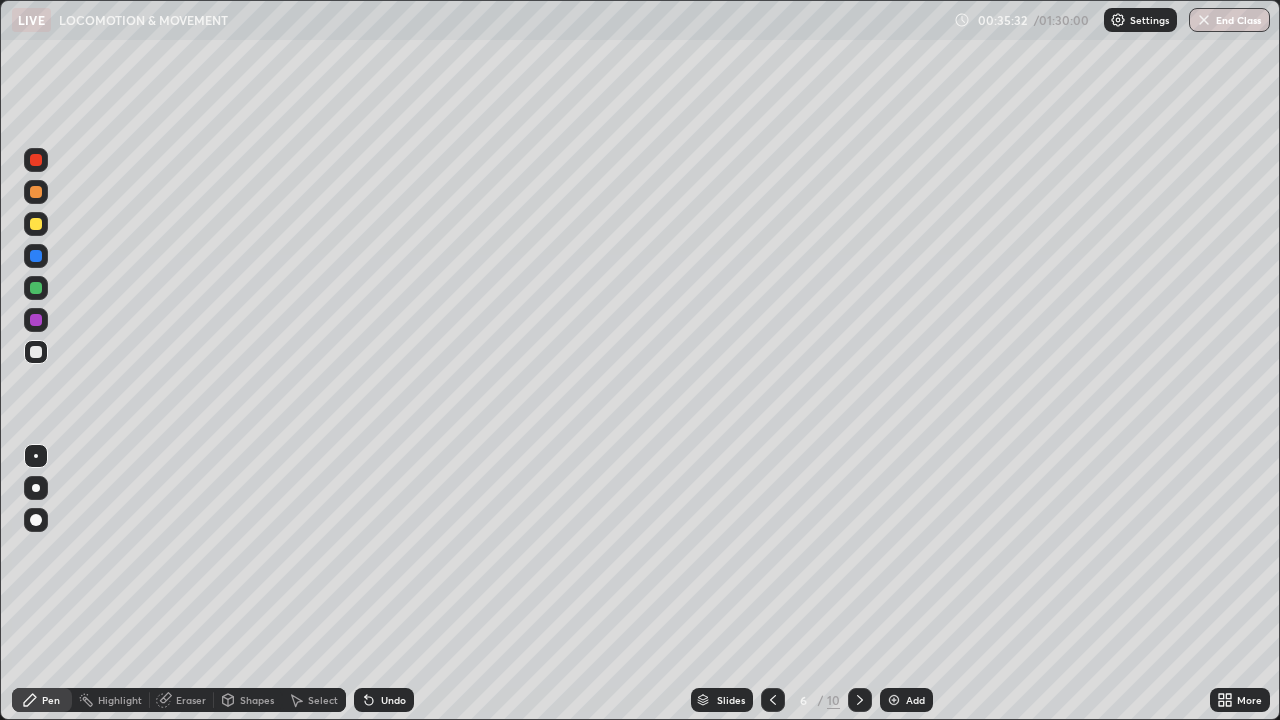 click 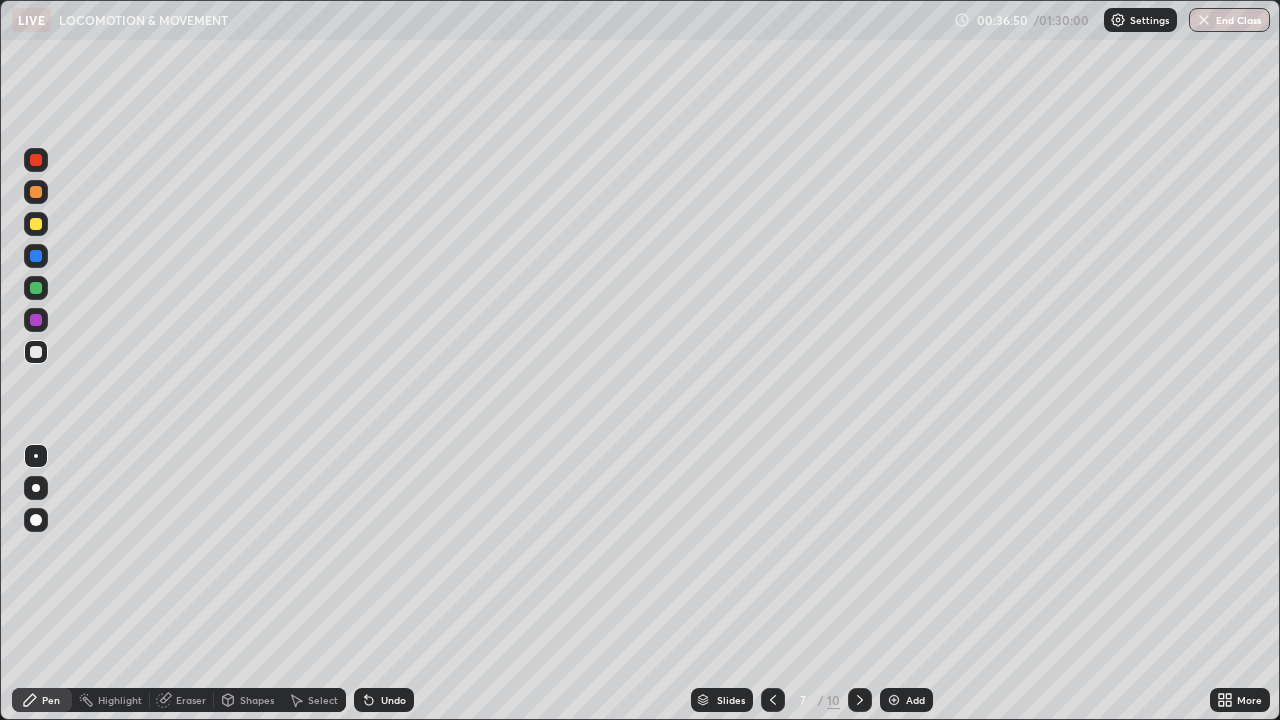 click at bounding box center [860, 700] 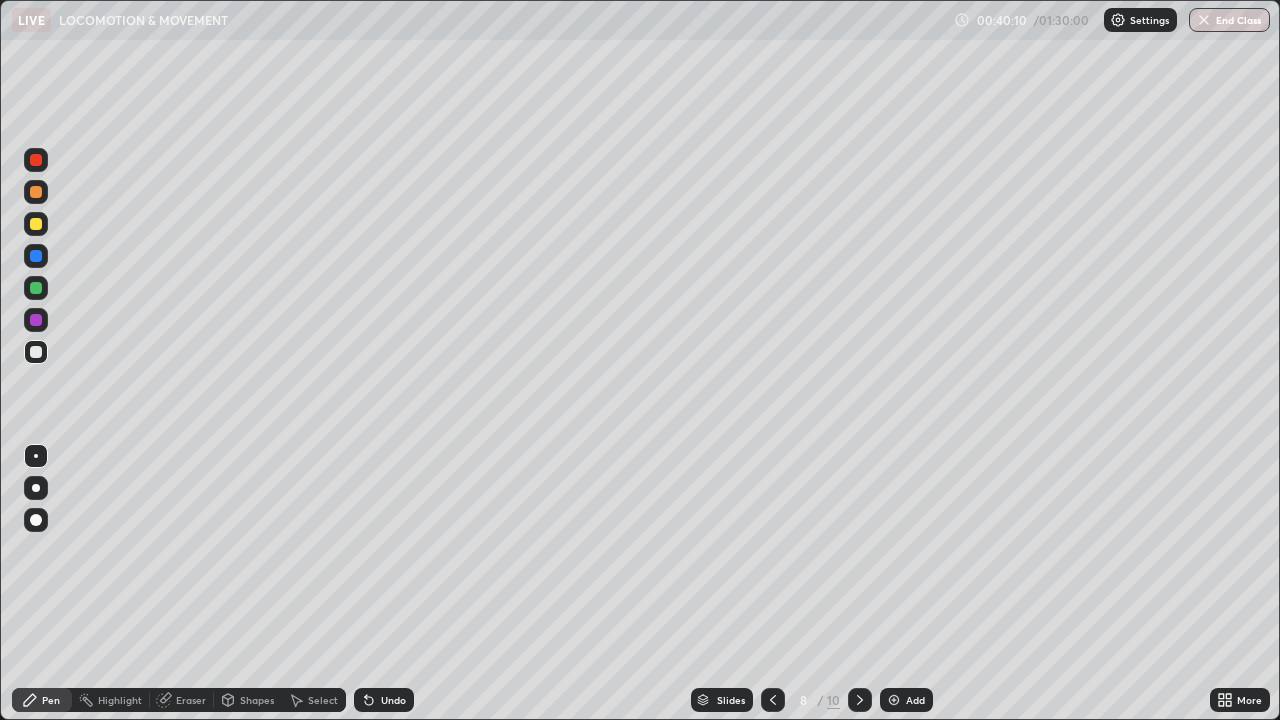 click 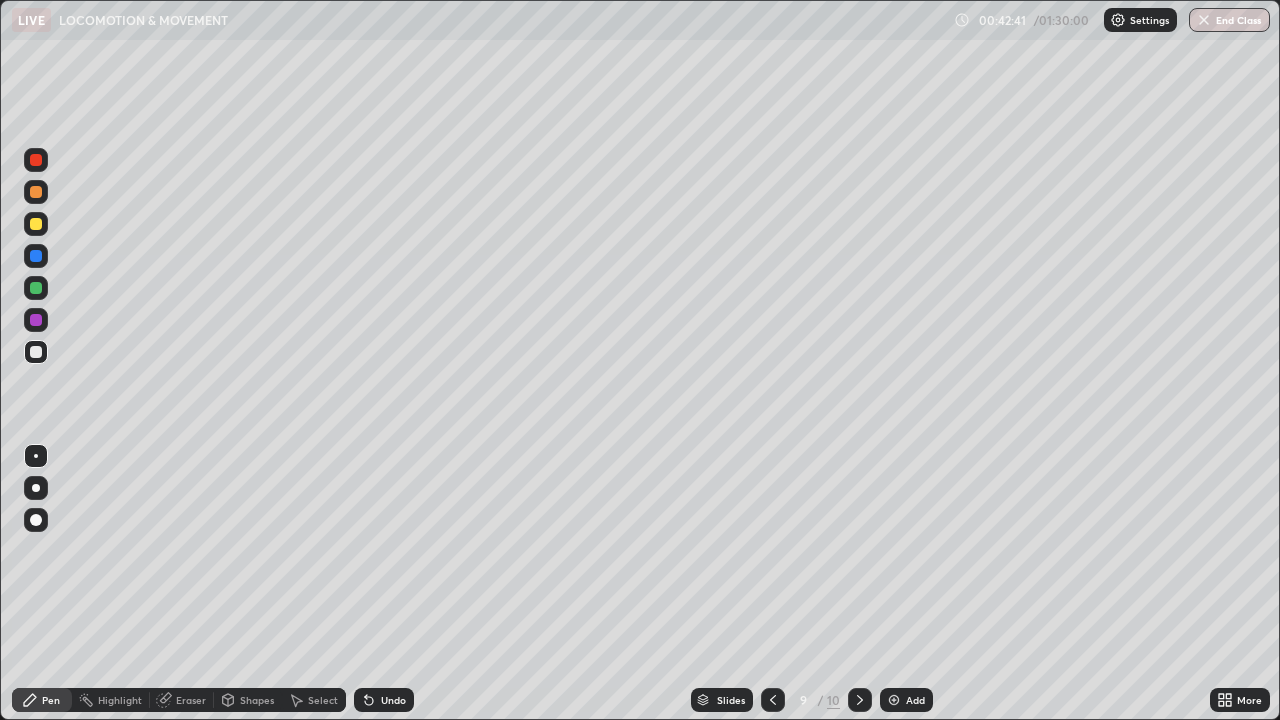 click at bounding box center [860, 700] 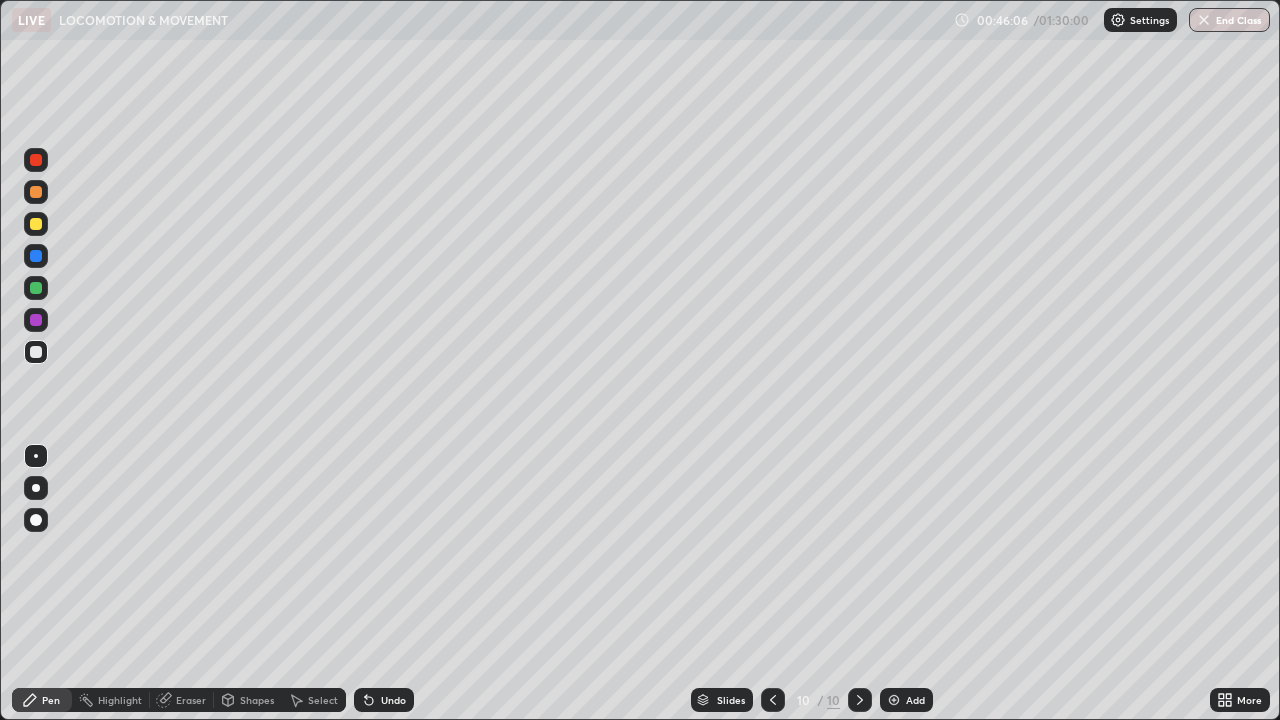 click on "Add" at bounding box center (906, 700) 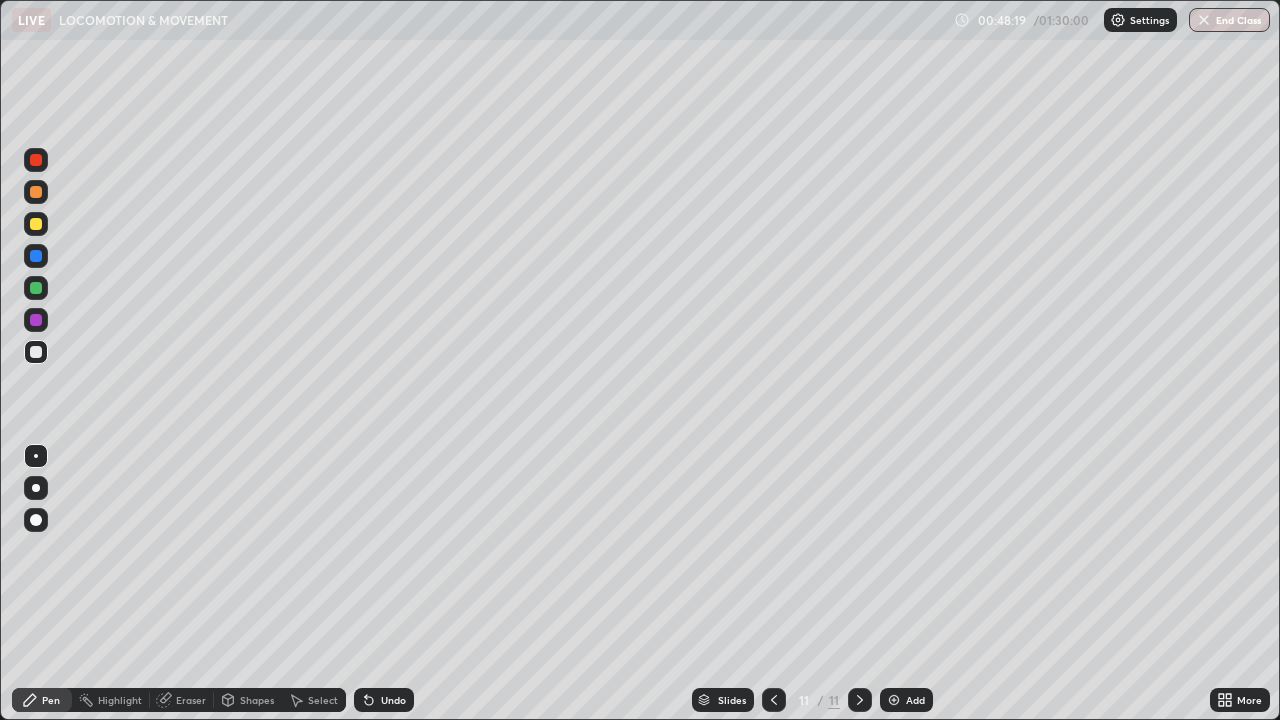 click on "LIVE LOCOMOTION & MOVEMENT" at bounding box center (479, 20) 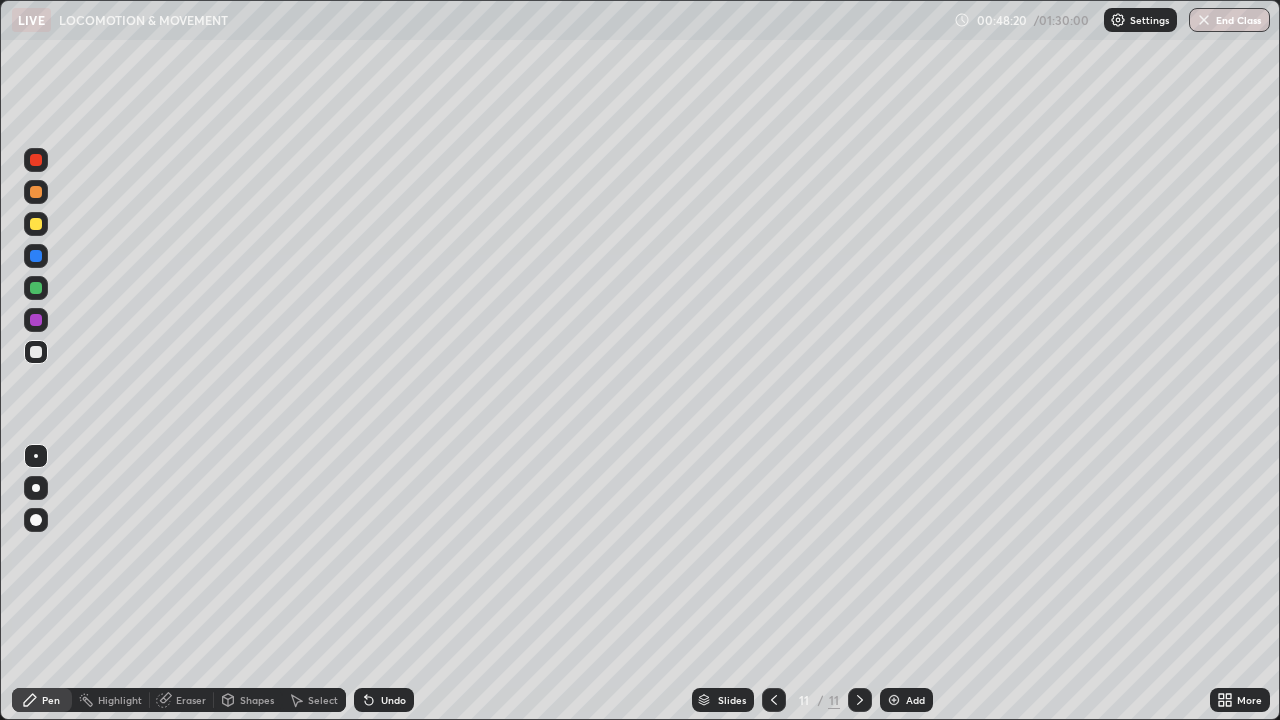 click on "Undo" at bounding box center (393, 700) 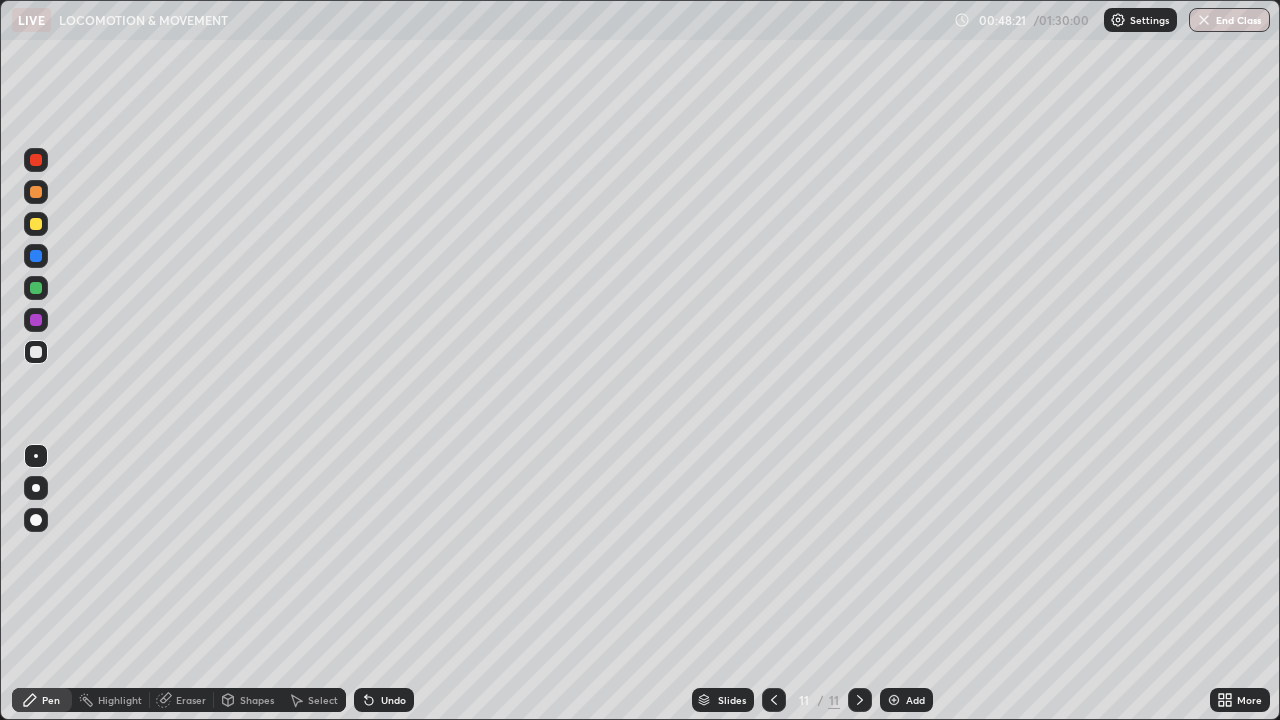 click on "Undo" at bounding box center (384, 700) 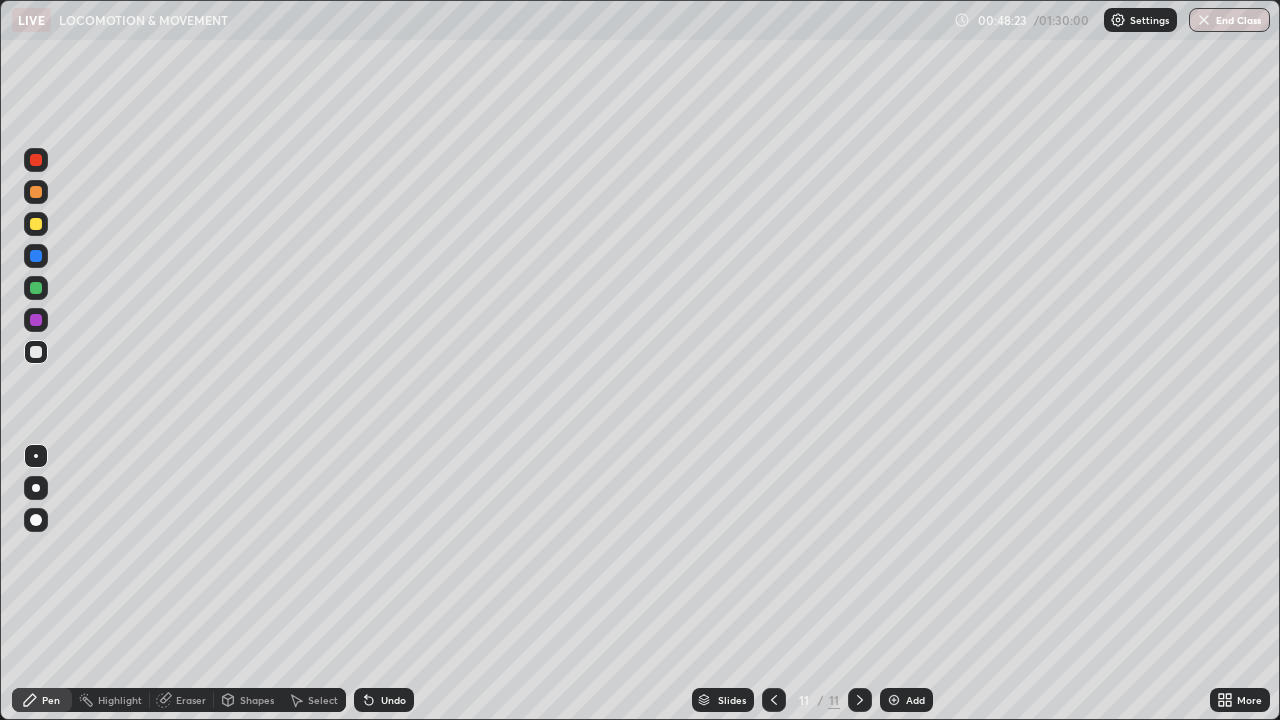 click on "Undo" at bounding box center [384, 700] 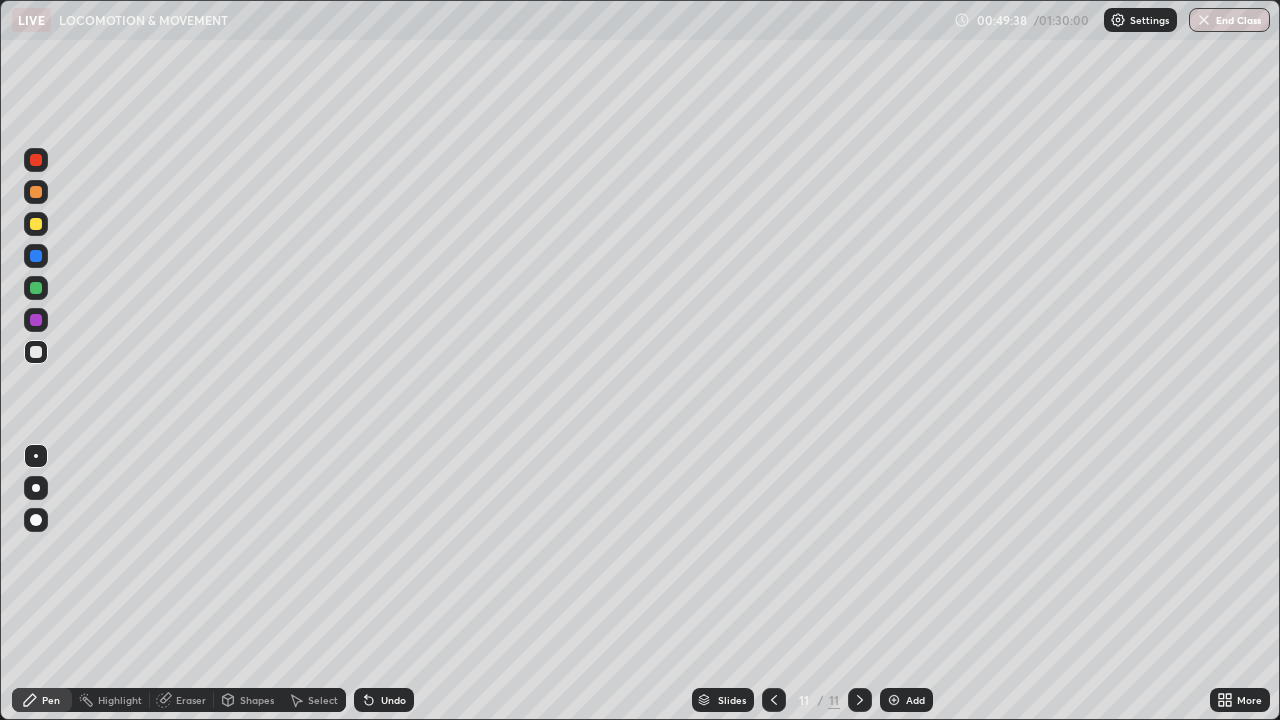 click on "Add" at bounding box center [915, 700] 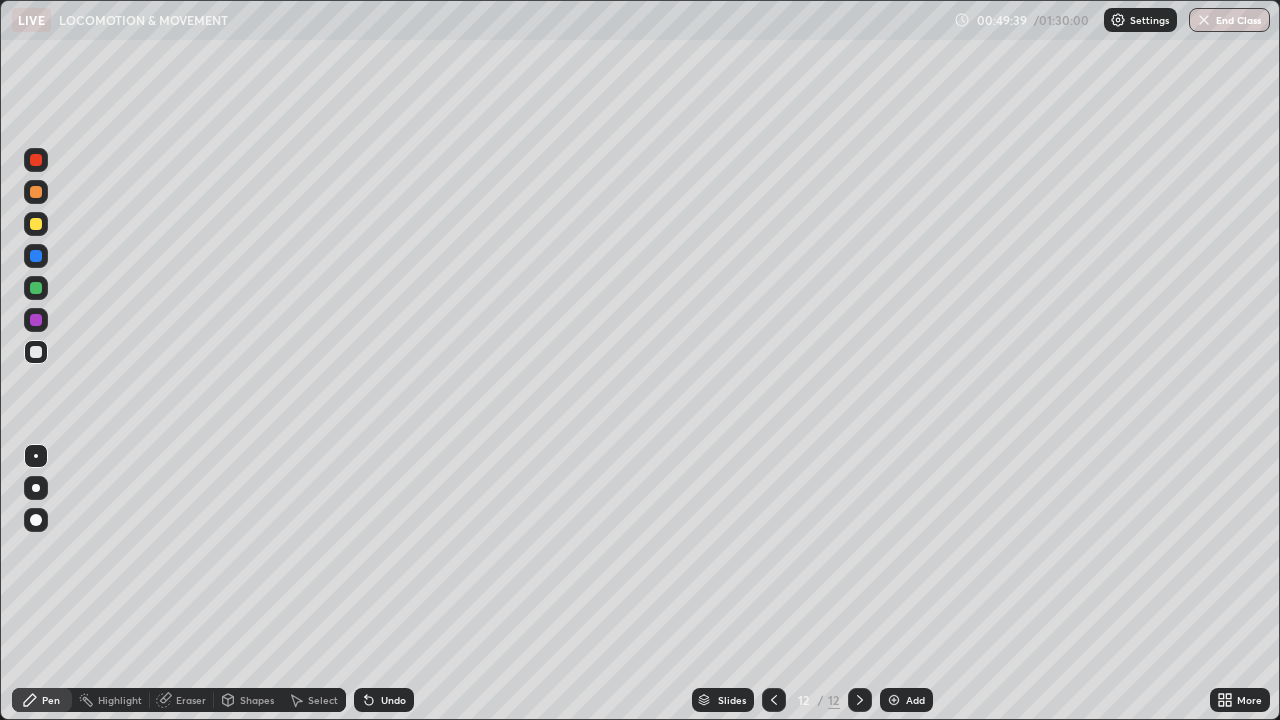 click on "Shapes" at bounding box center (248, 700) 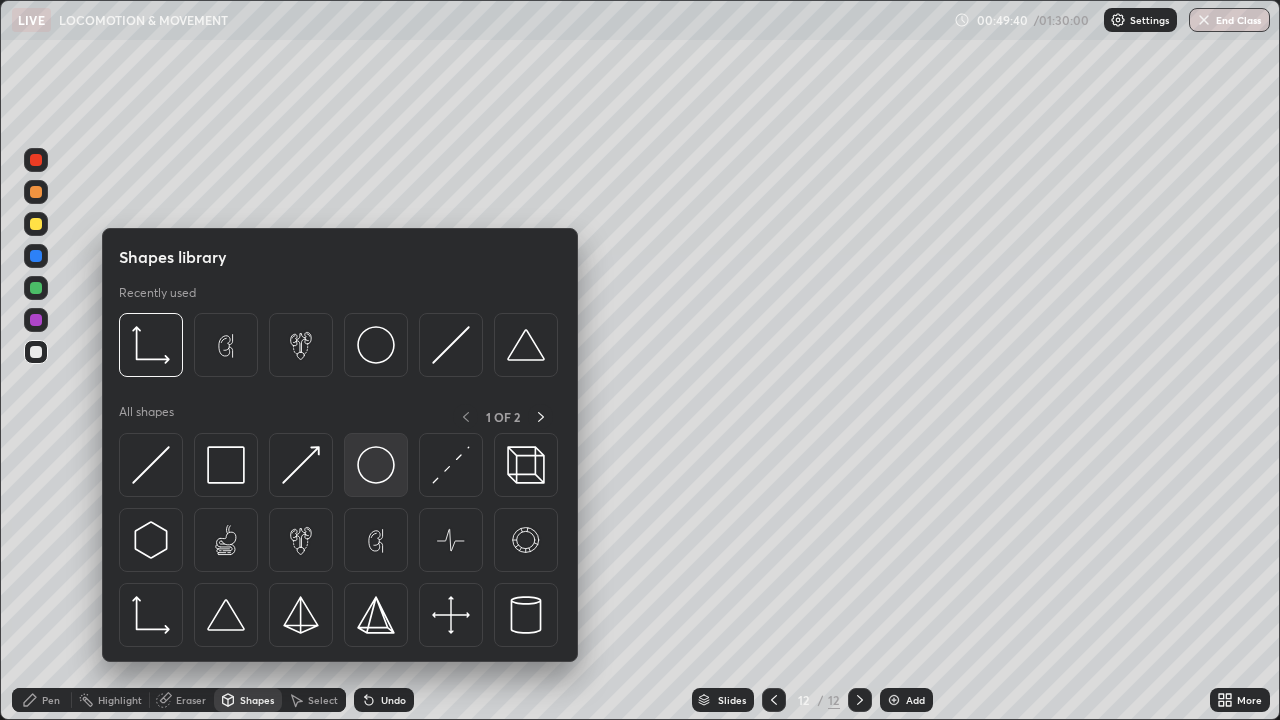 click at bounding box center (376, 465) 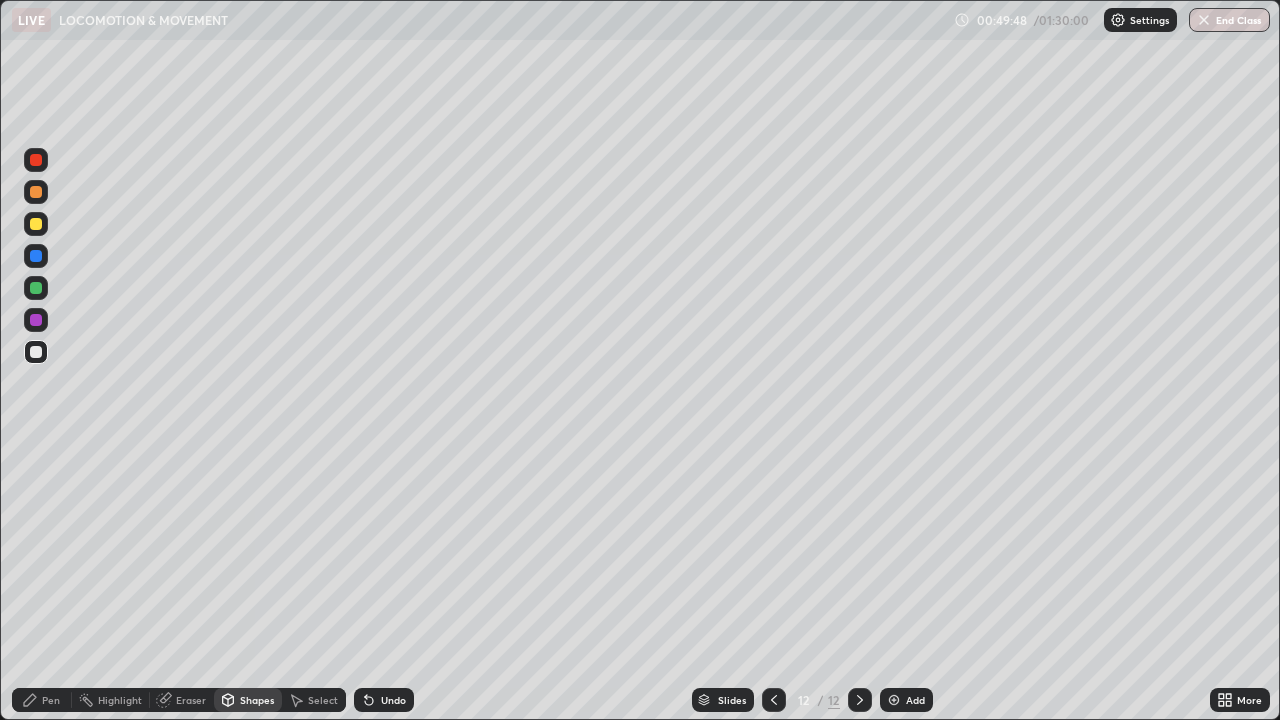 click on "Pen" at bounding box center (51, 700) 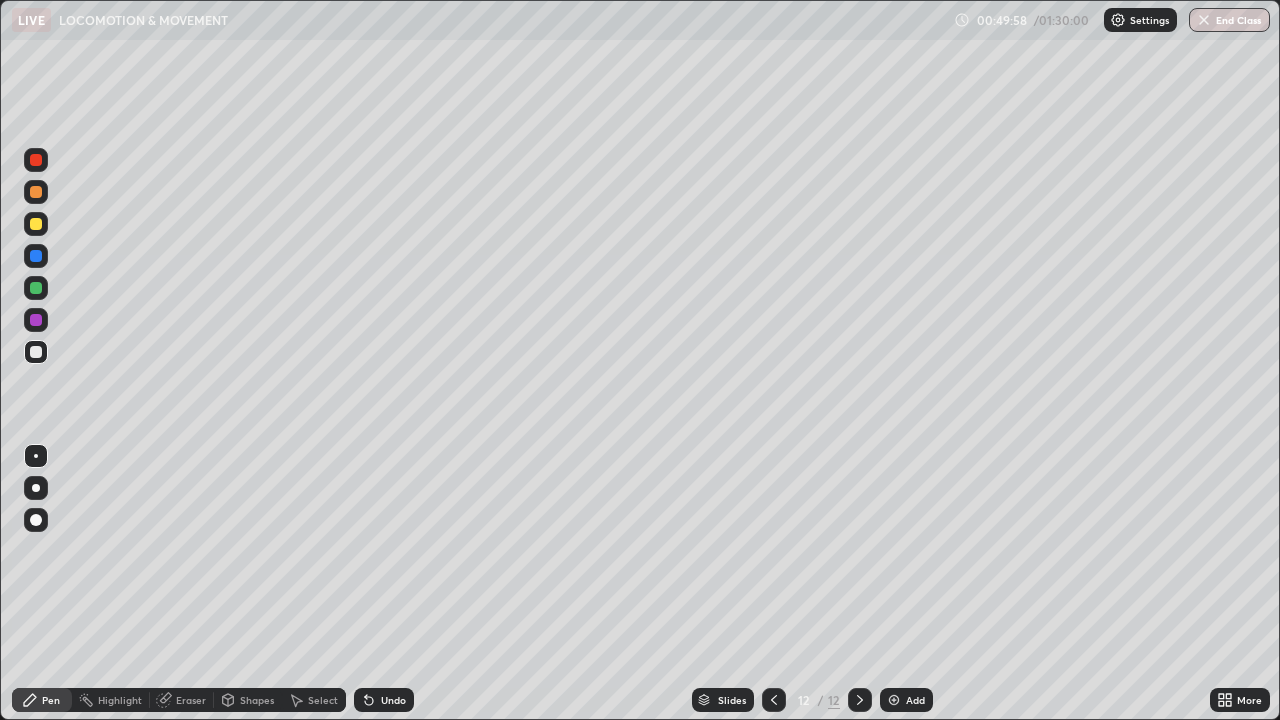 click at bounding box center (36, 256) 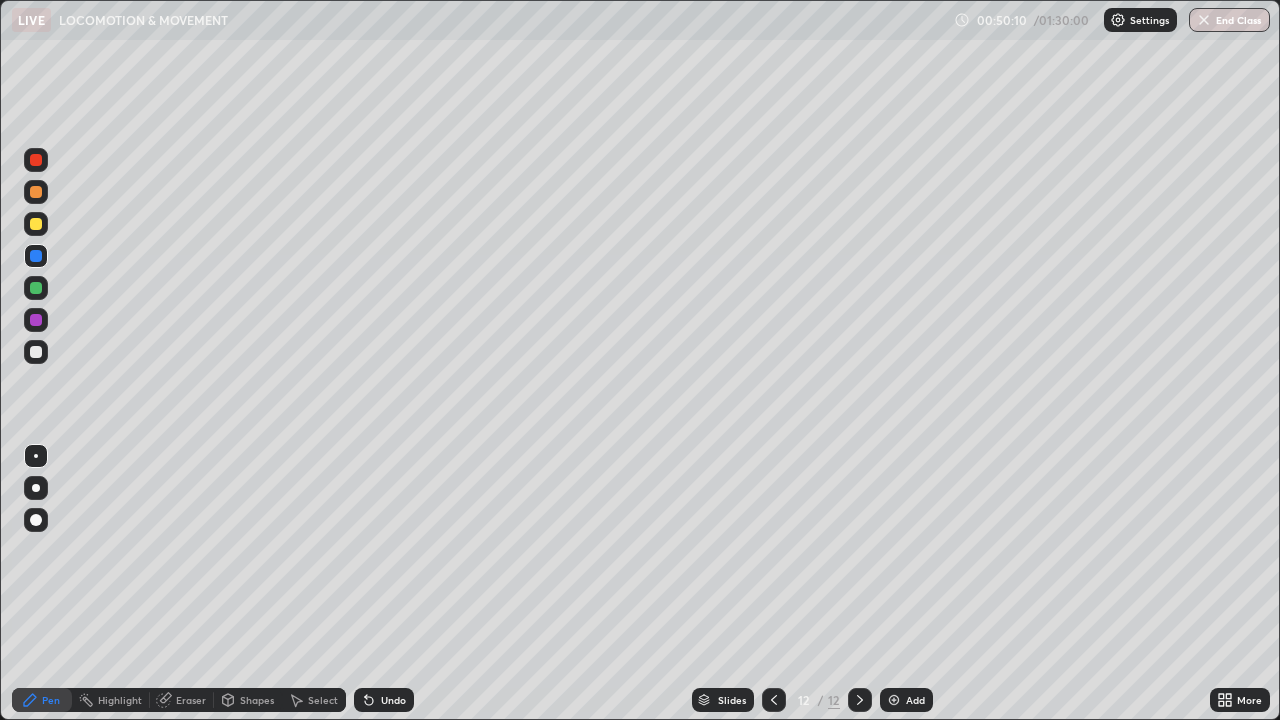 click at bounding box center (36, 288) 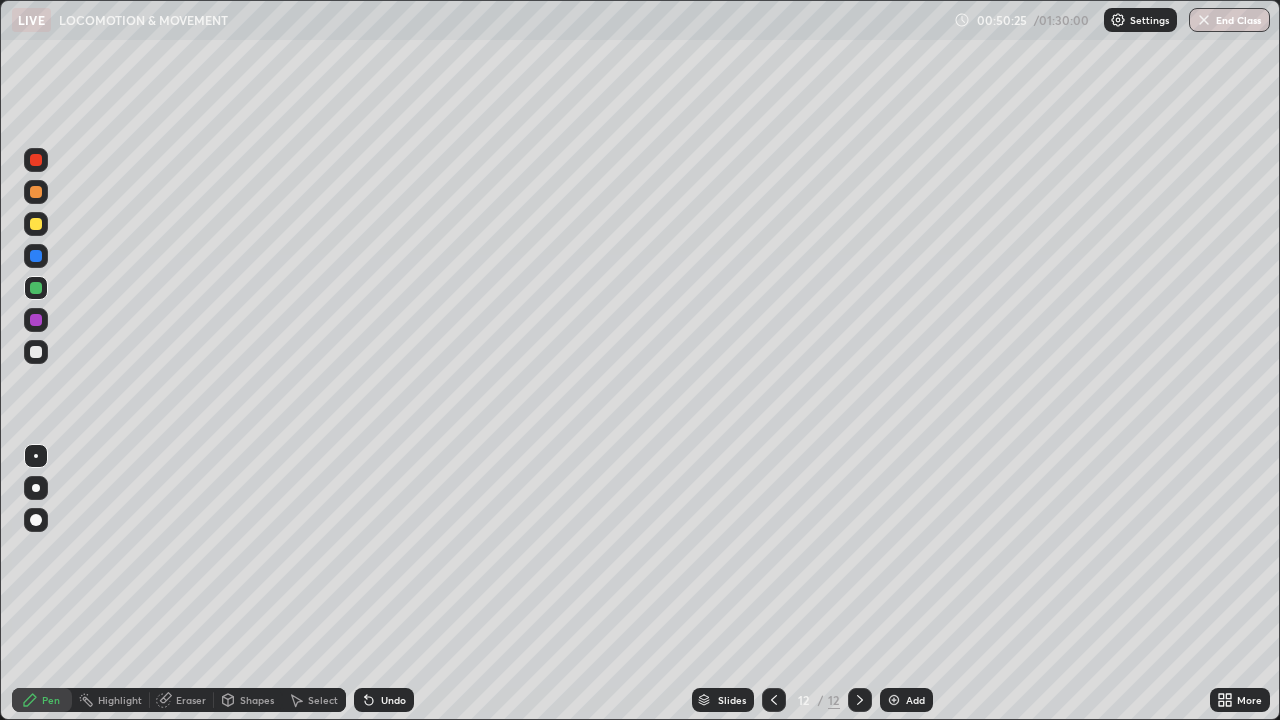click on "Setting up your live class" at bounding box center (640, 360) 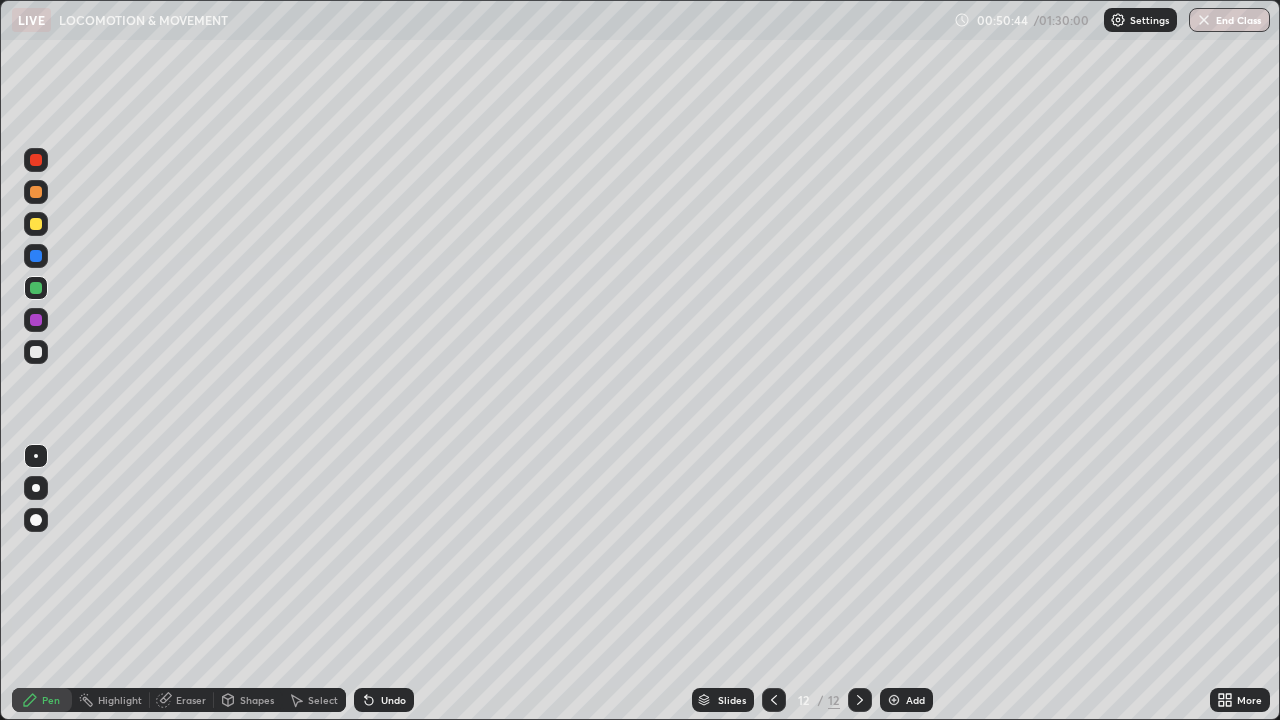 click at bounding box center (36, 352) 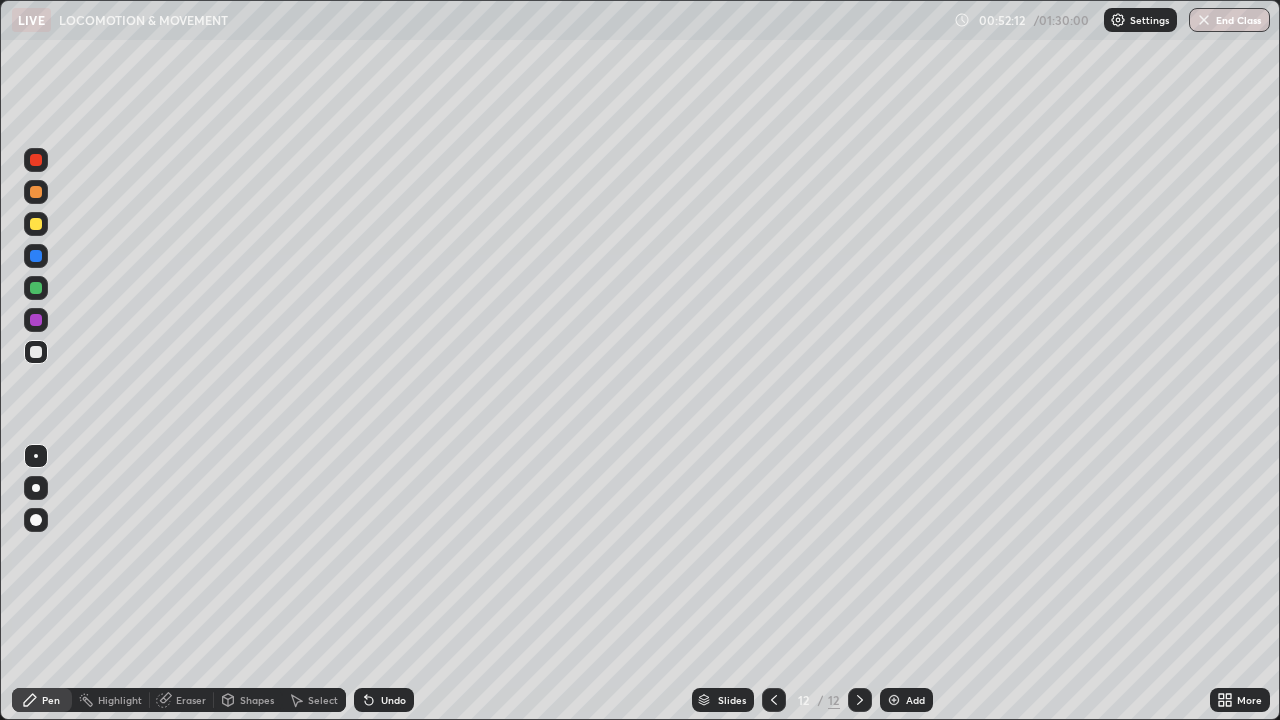 click on "Shapes" at bounding box center [257, 700] 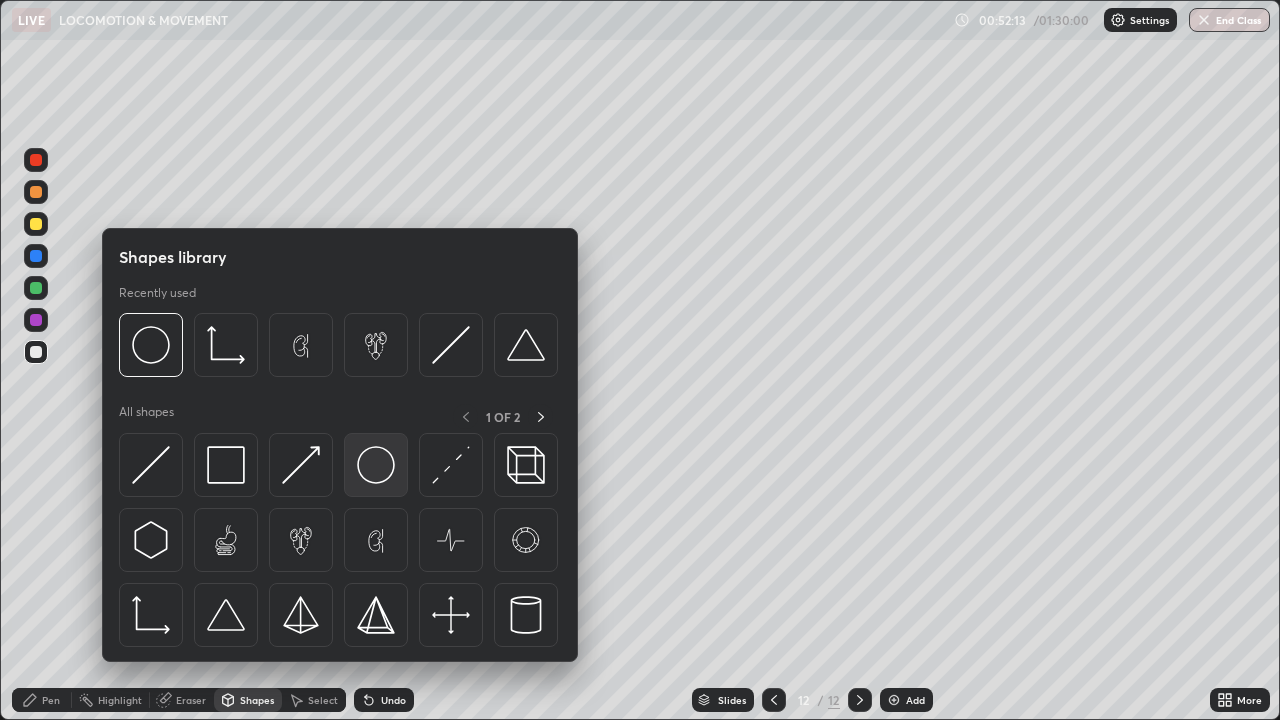 click at bounding box center (376, 465) 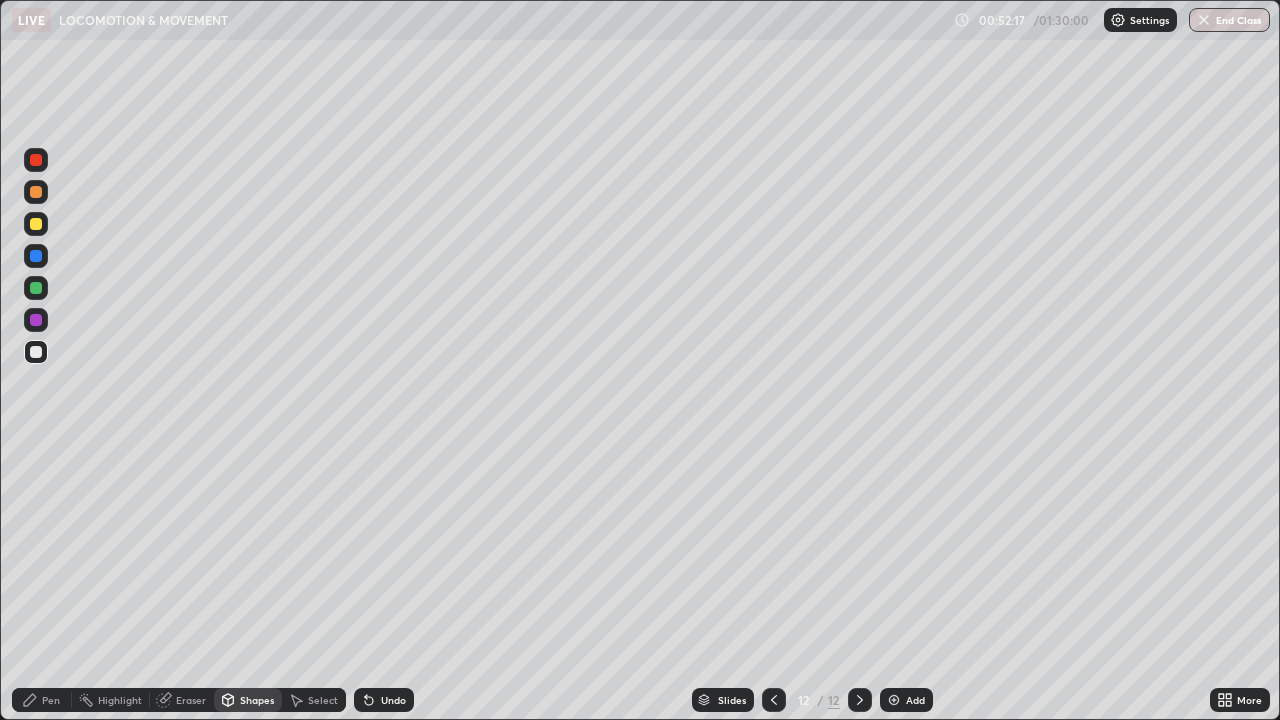 click at bounding box center [36, 192] 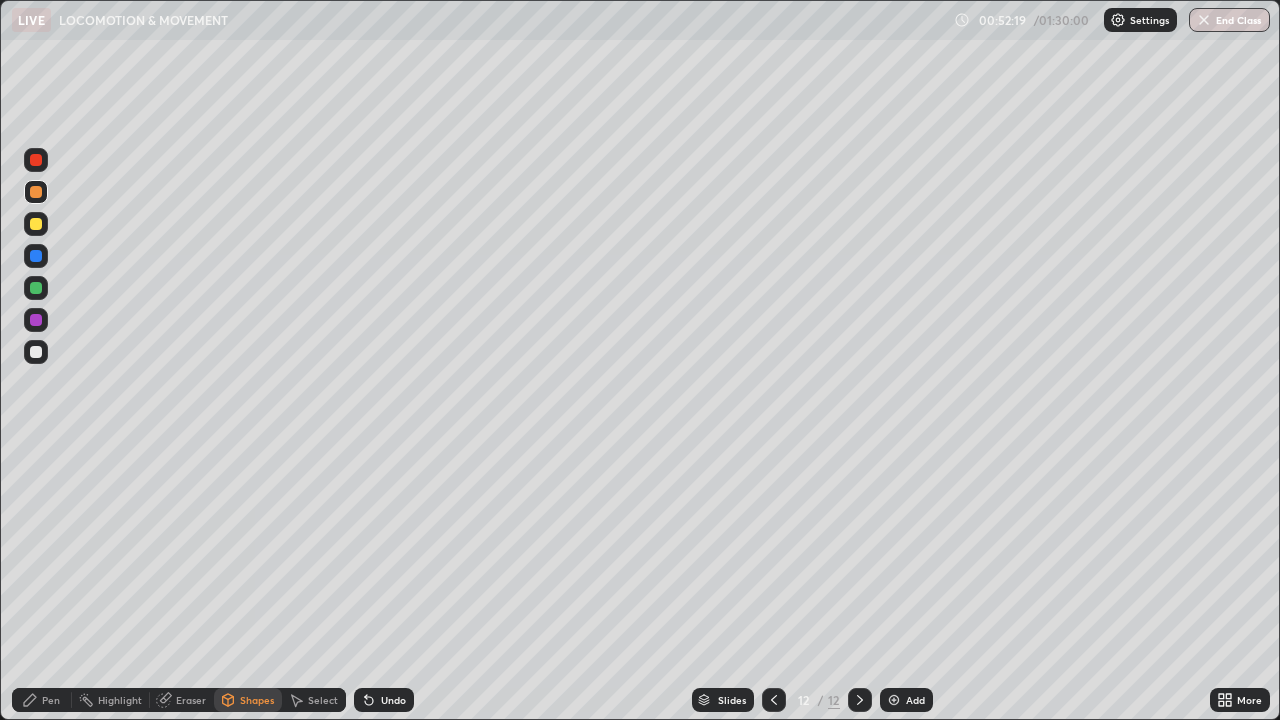 click 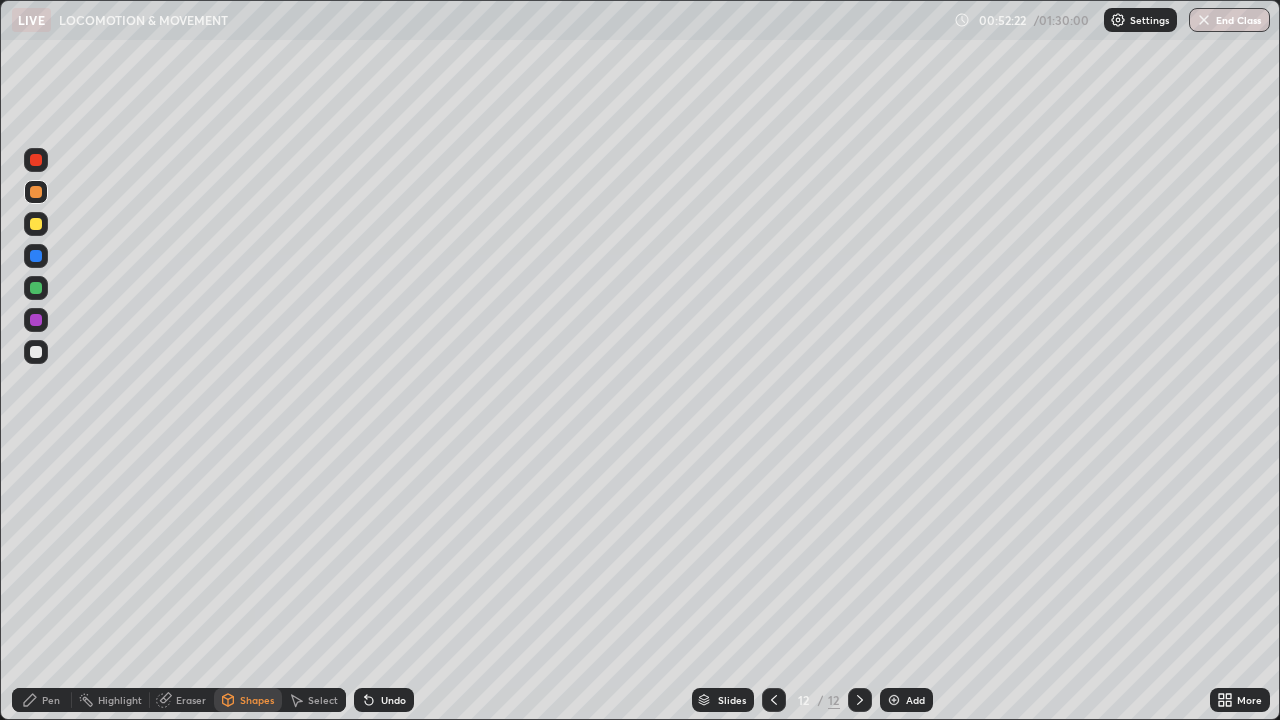 click on "Undo" at bounding box center [393, 700] 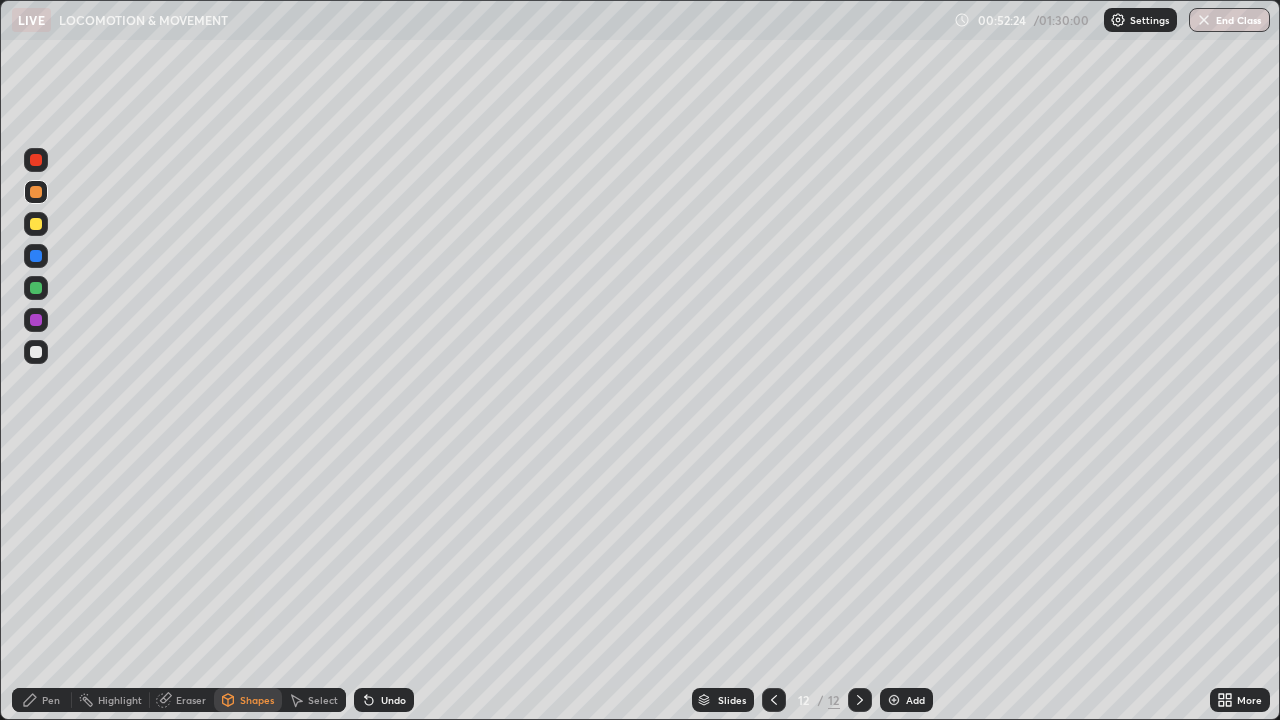 click on "Pen" at bounding box center (51, 700) 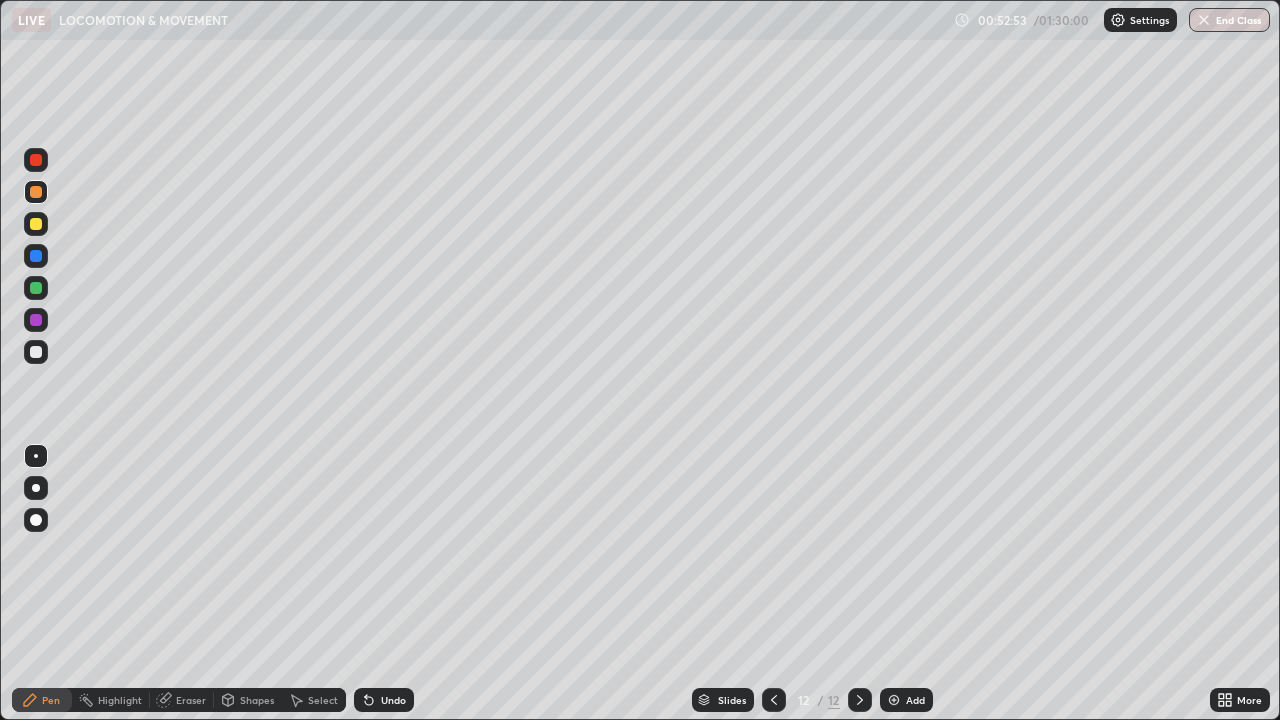 click on "Add" at bounding box center [906, 700] 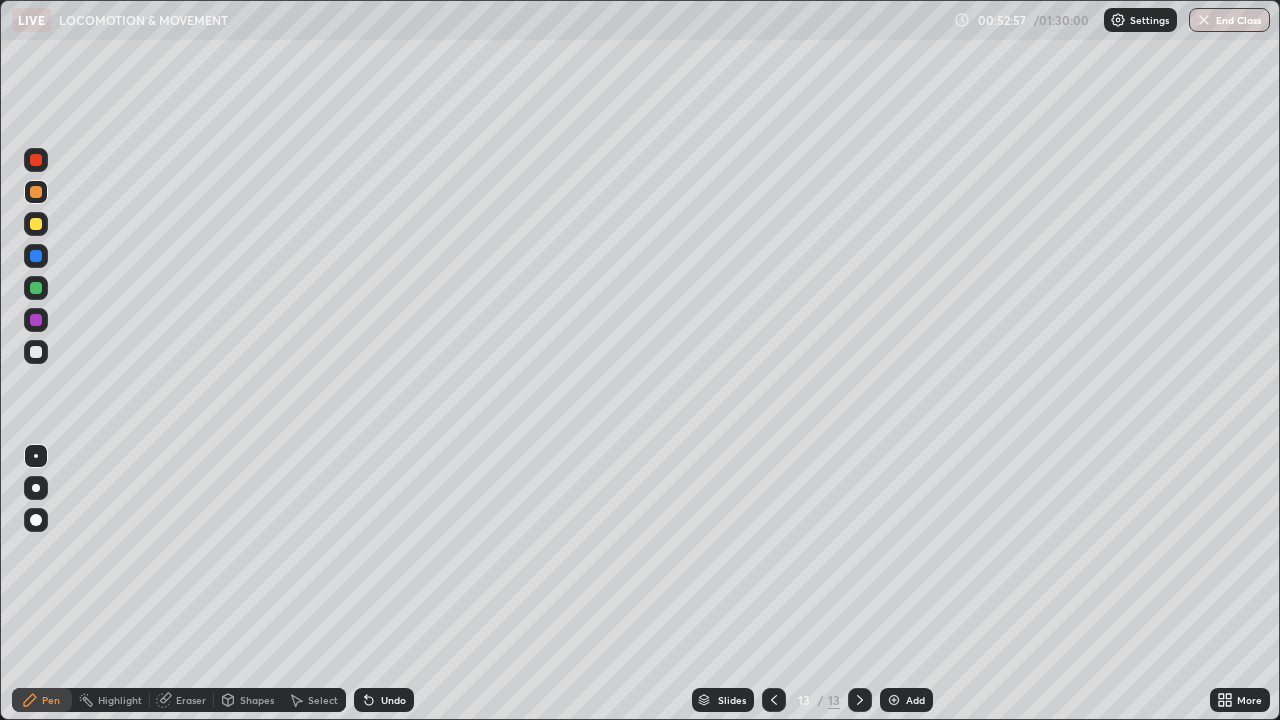 click on "Eraser" at bounding box center [182, 700] 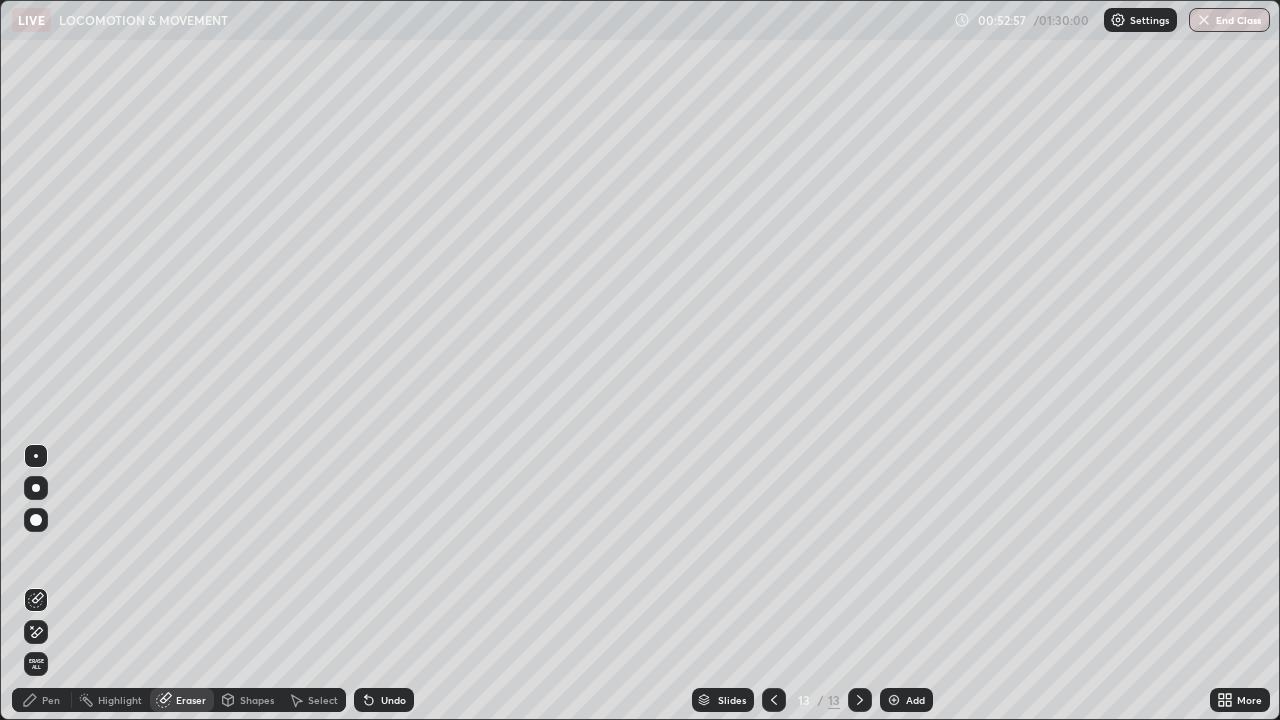 click on "Shapes" at bounding box center [248, 700] 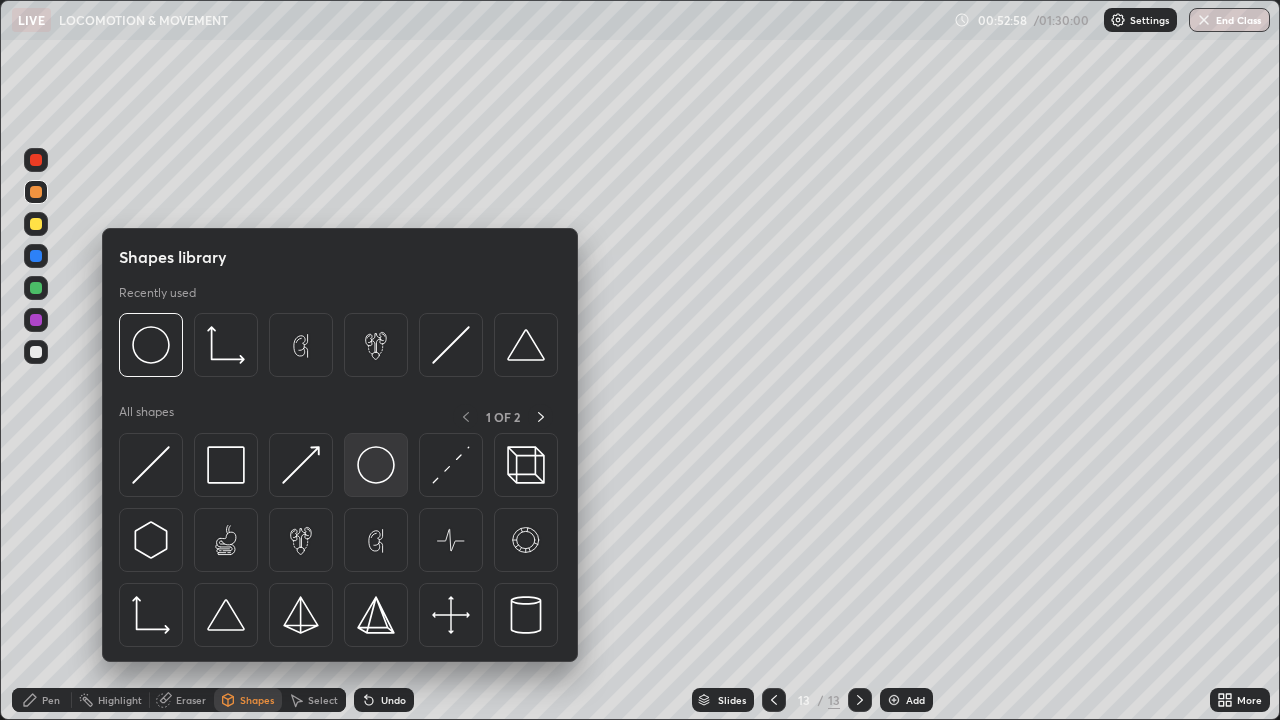 click at bounding box center [376, 465] 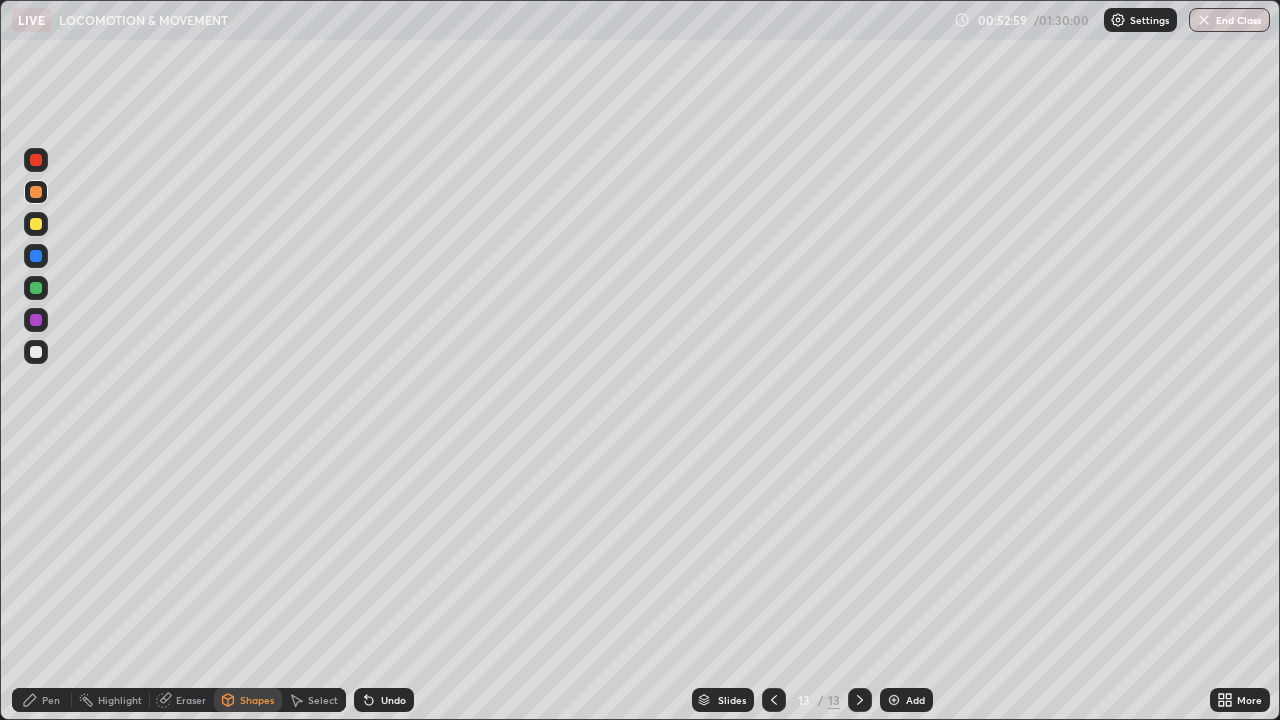 click at bounding box center [36, 352] 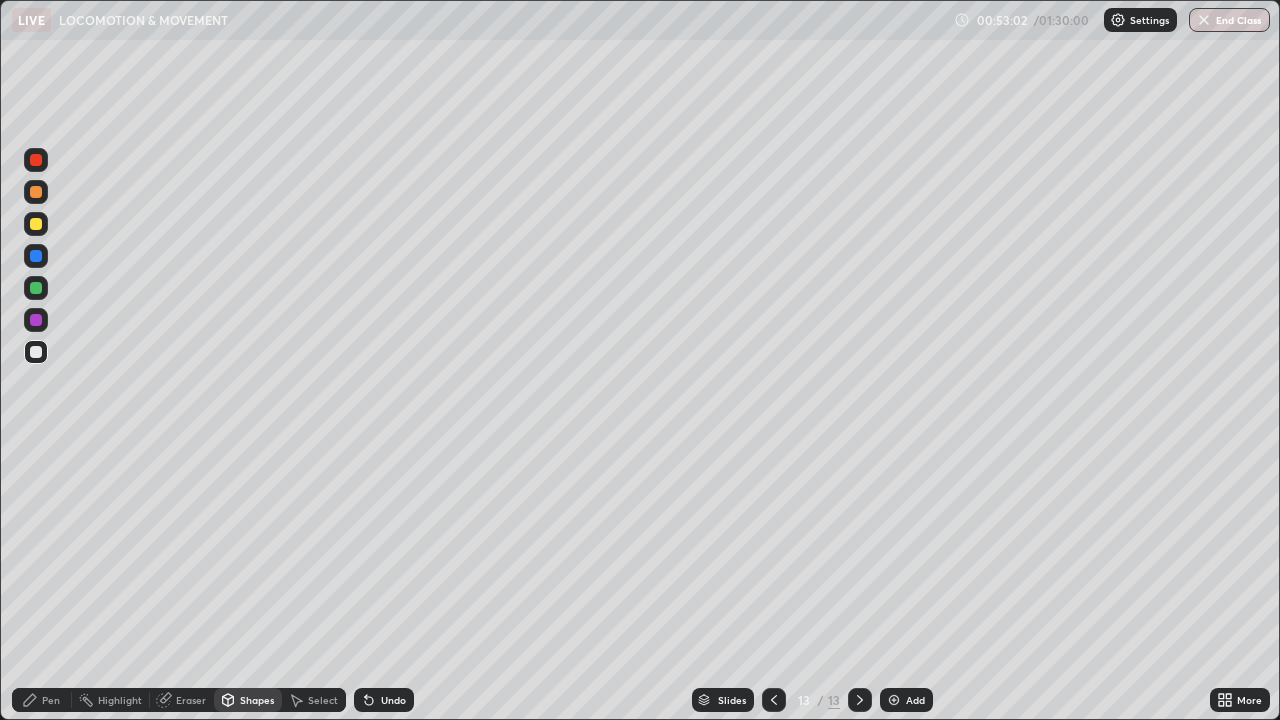 click on "Undo" at bounding box center [393, 700] 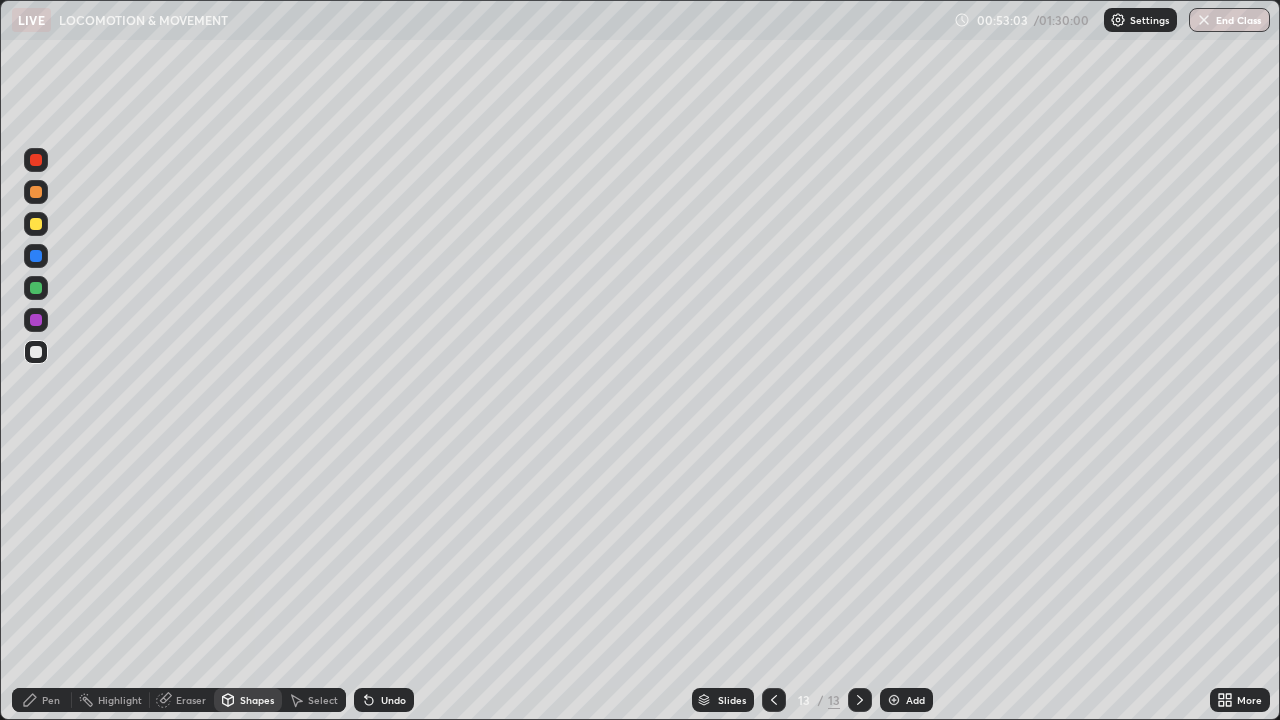 click at bounding box center (36, 192) 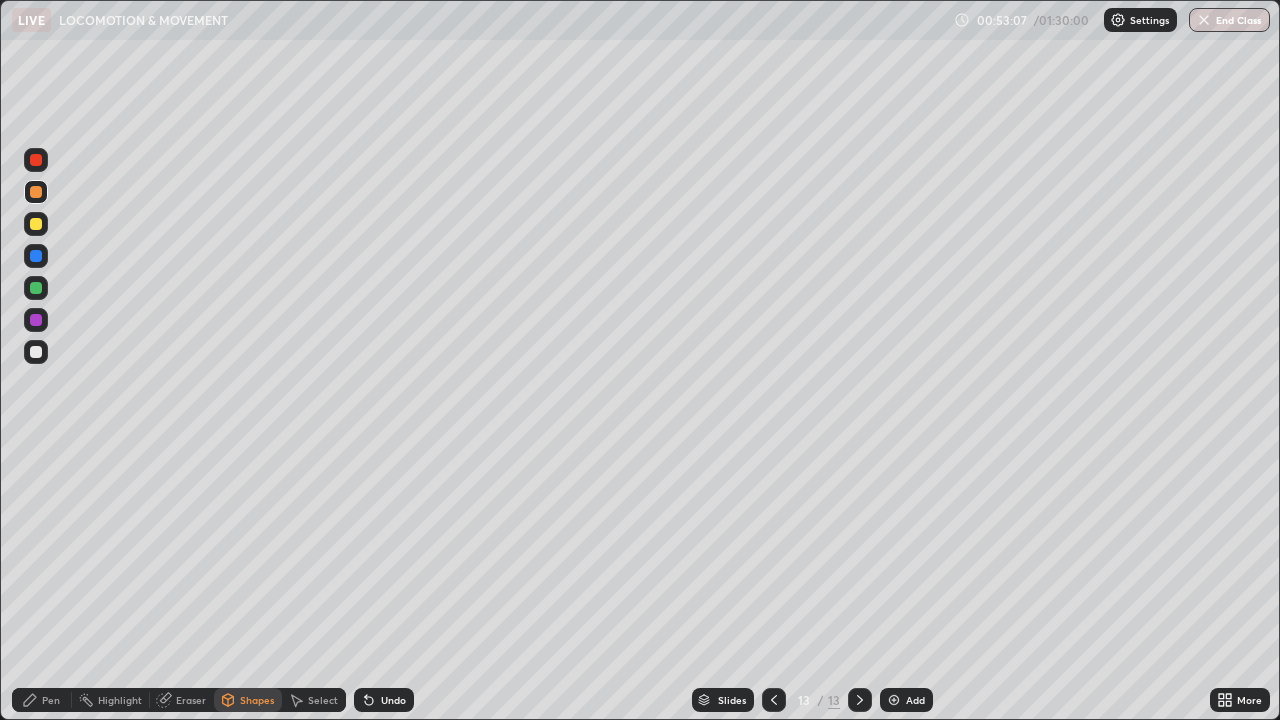 click on "Highlight" at bounding box center (120, 700) 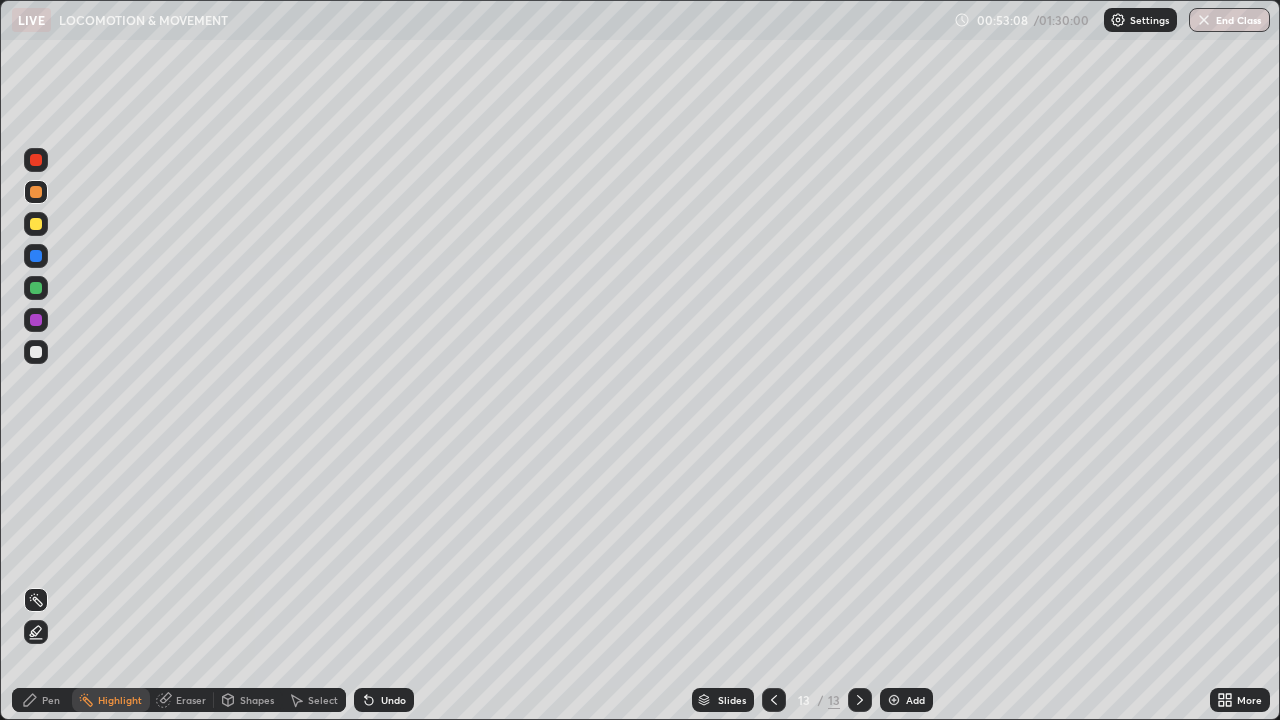 click on "Shapes" at bounding box center (257, 700) 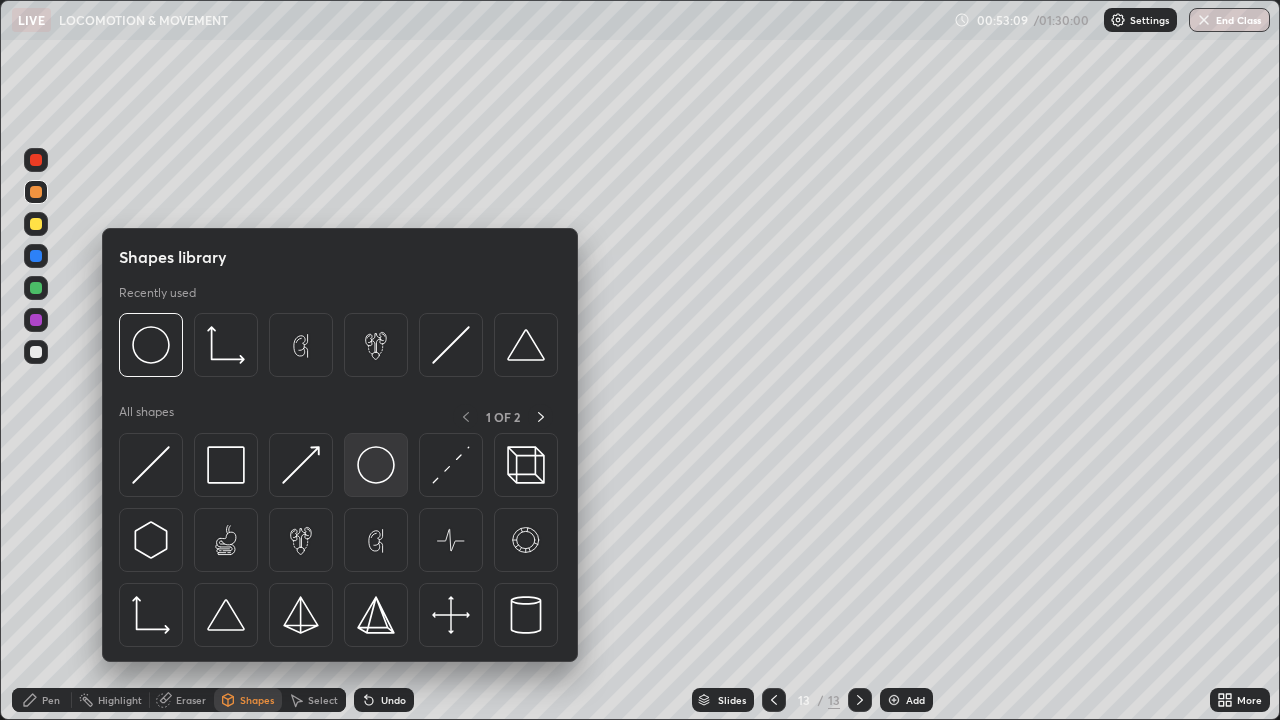 click at bounding box center (376, 465) 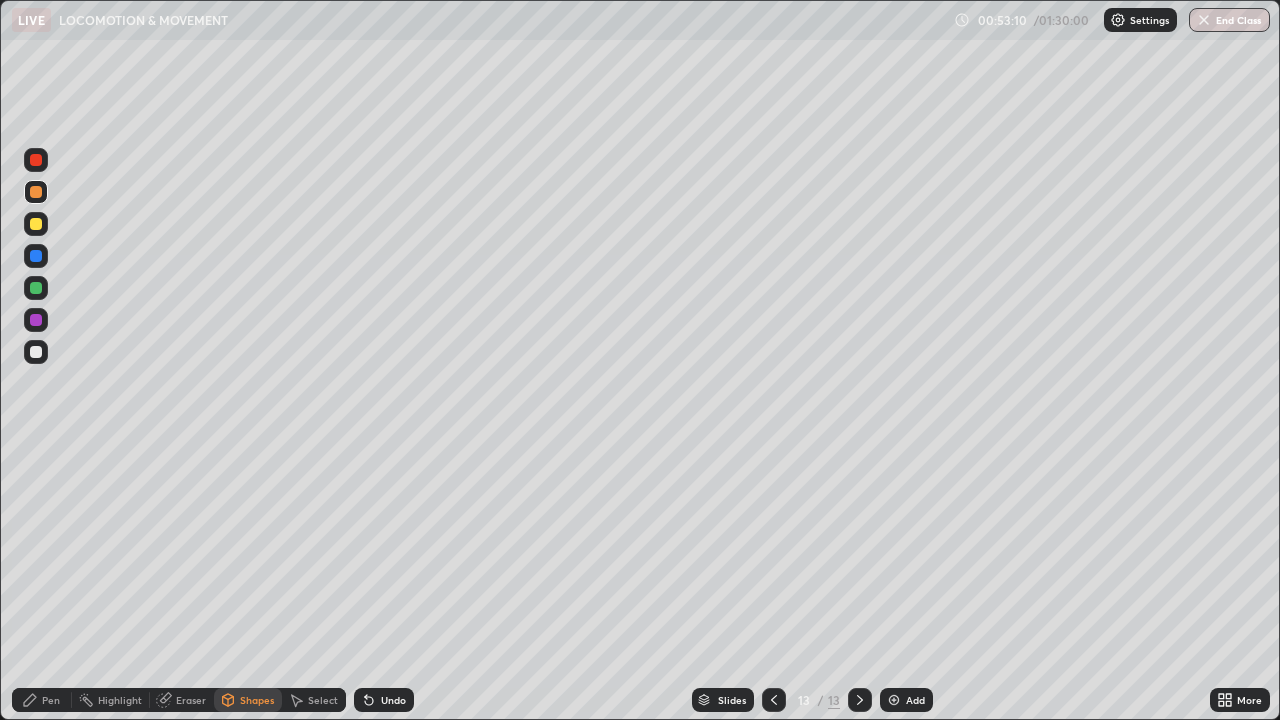 click at bounding box center (36, 352) 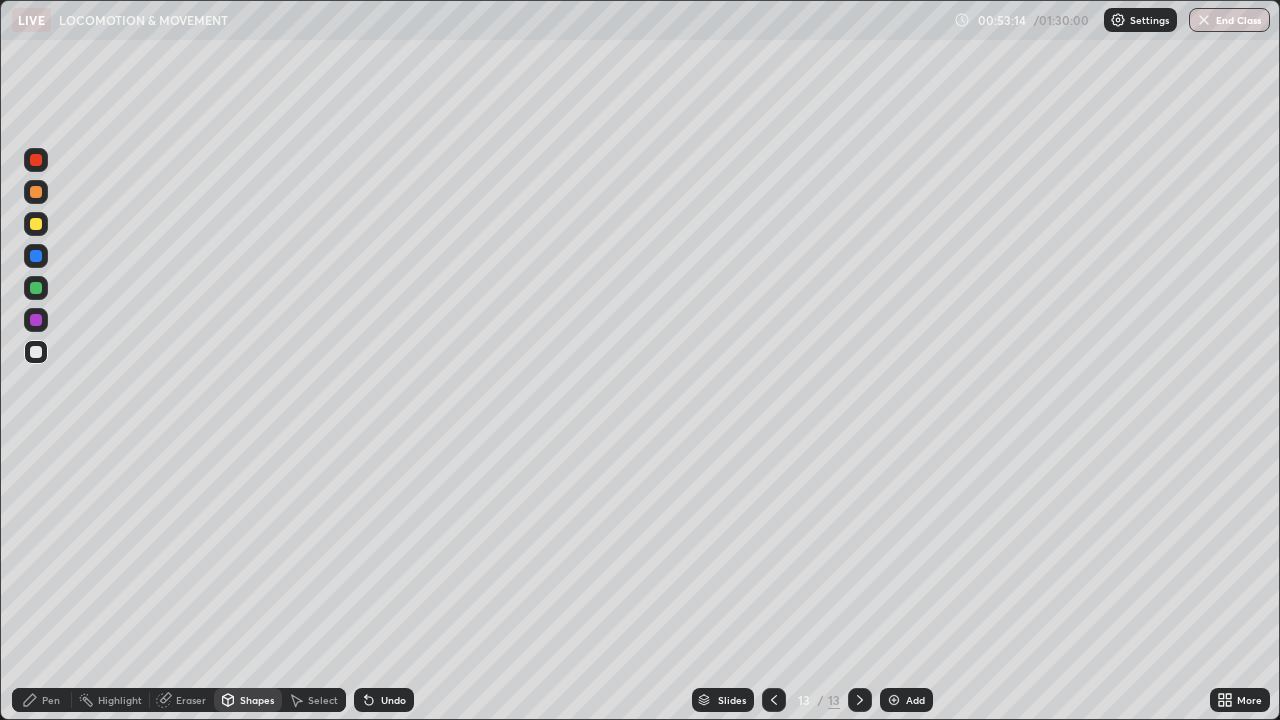 click on "Undo" at bounding box center [393, 700] 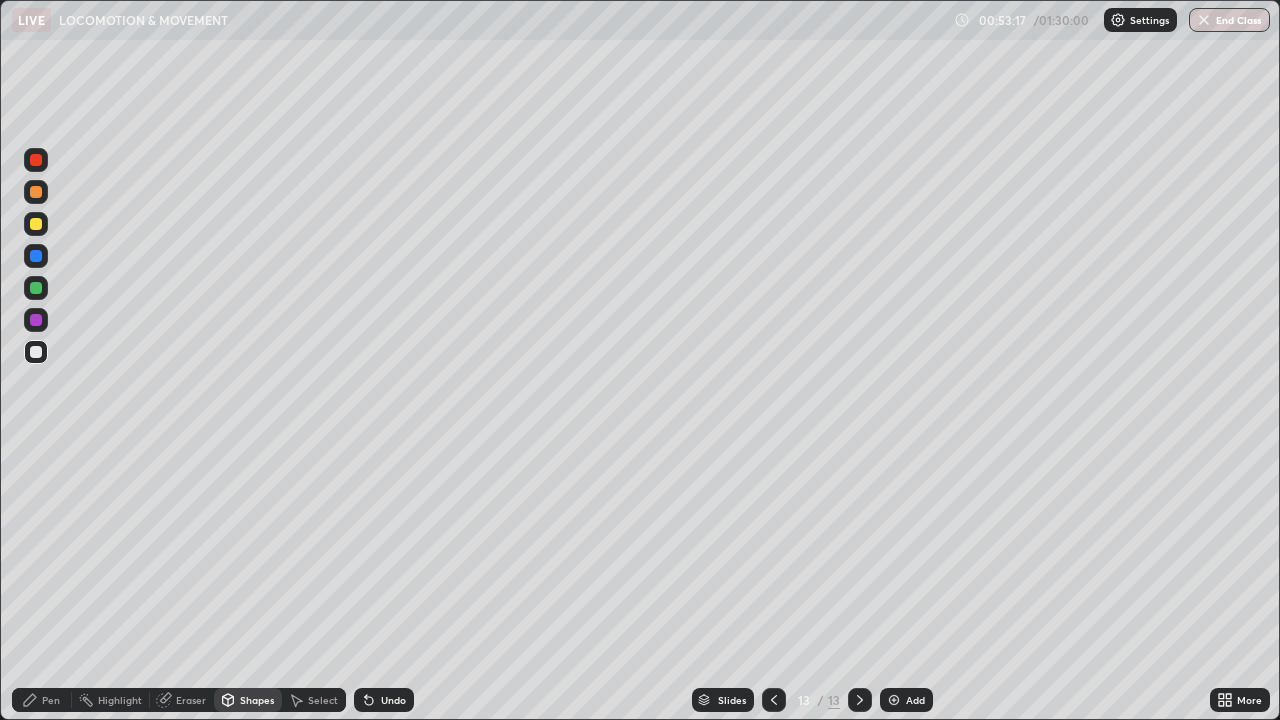 click on "Undo" at bounding box center (393, 700) 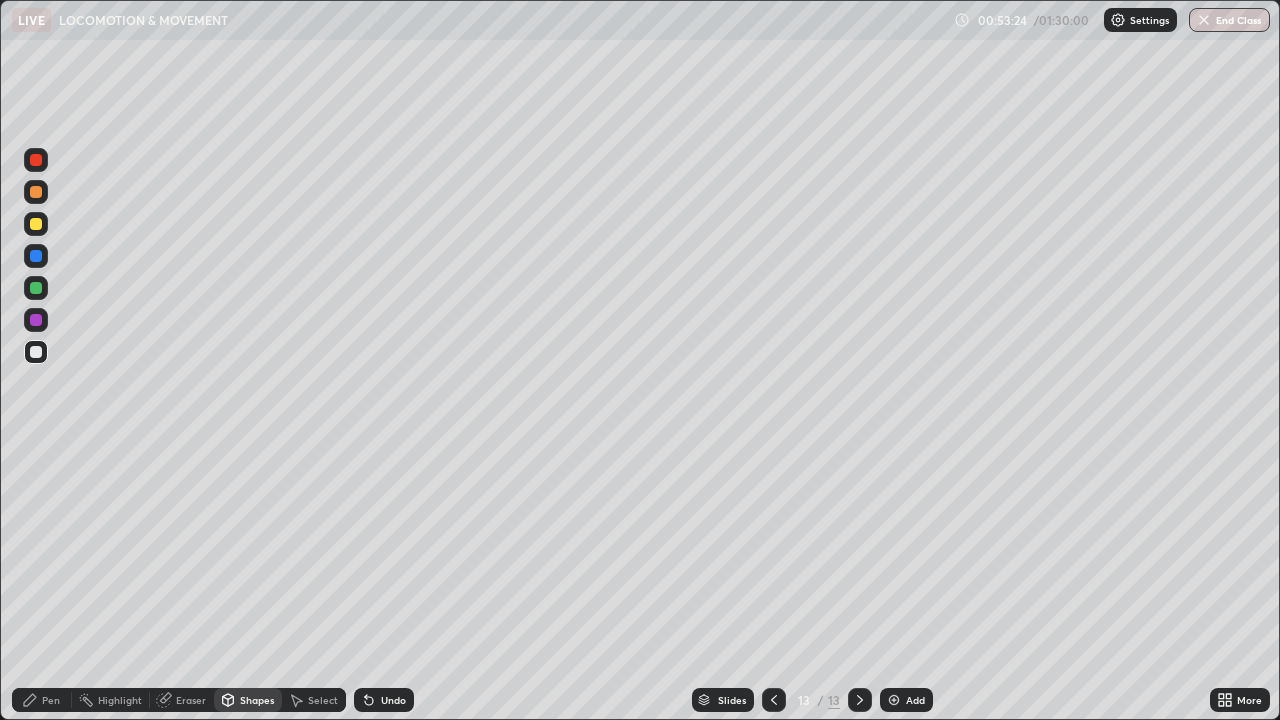 click at bounding box center [36, 256] 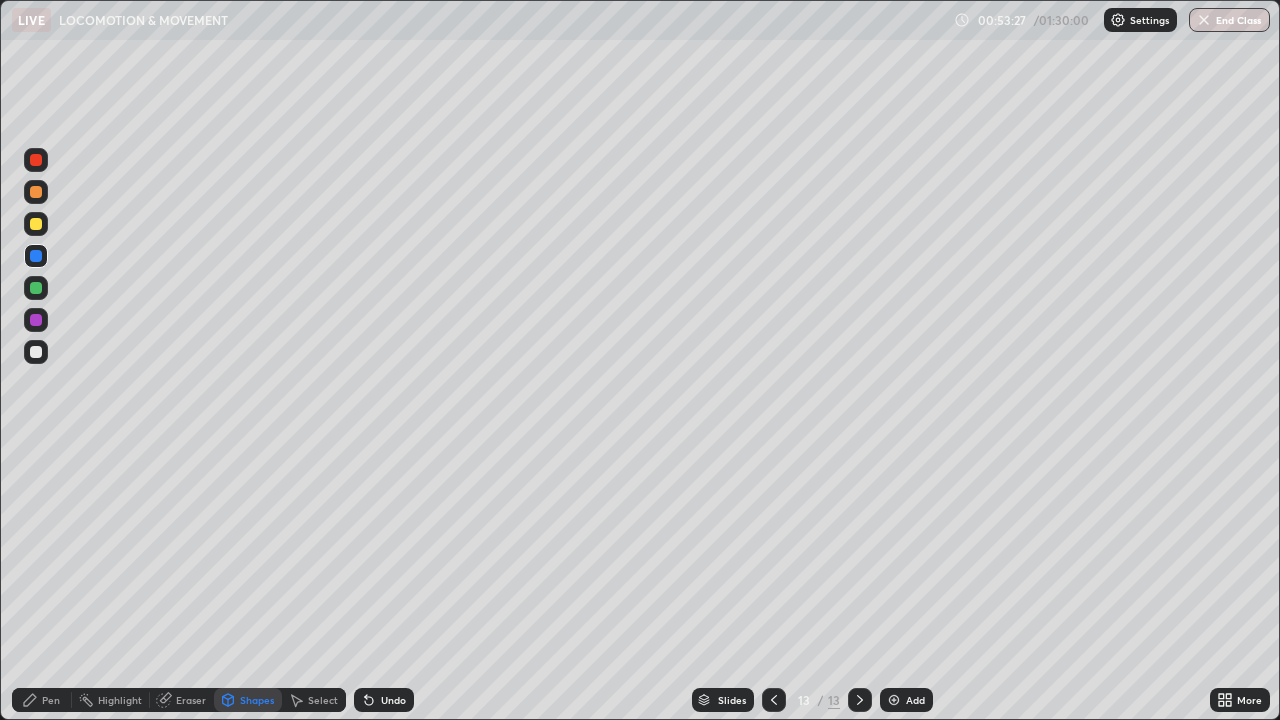 click 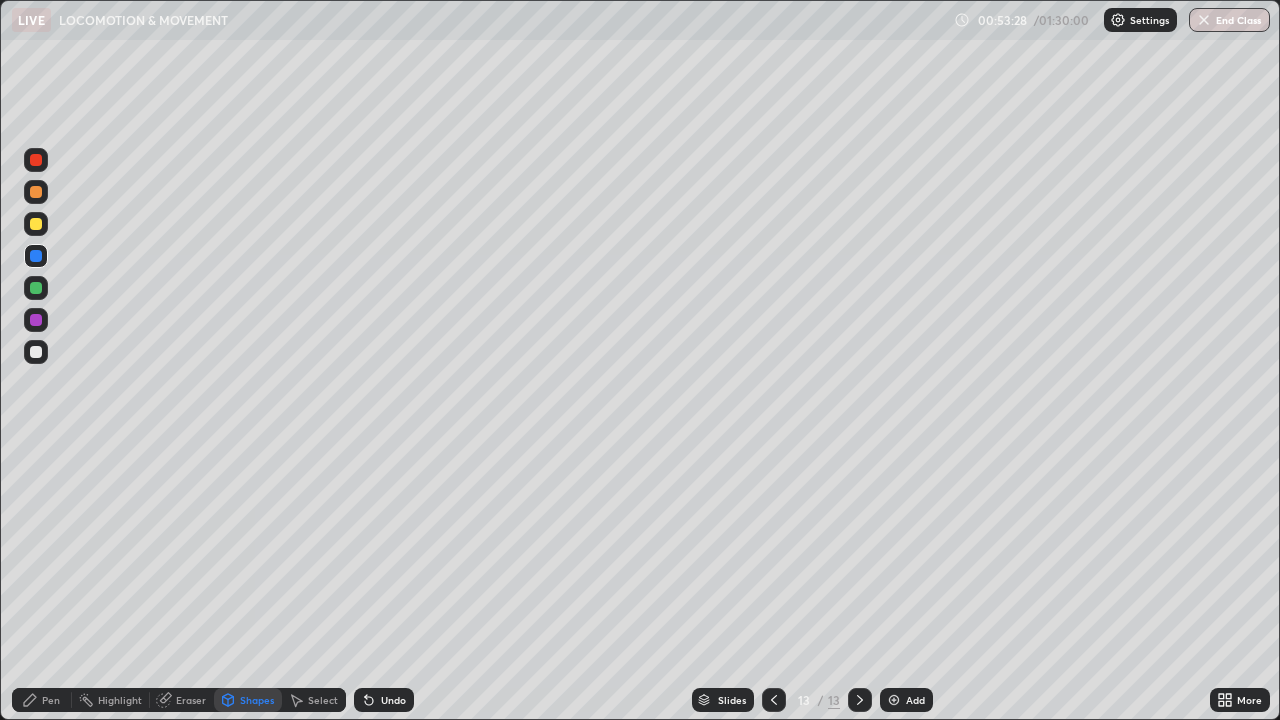 click on "Select" at bounding box center (314, 700) 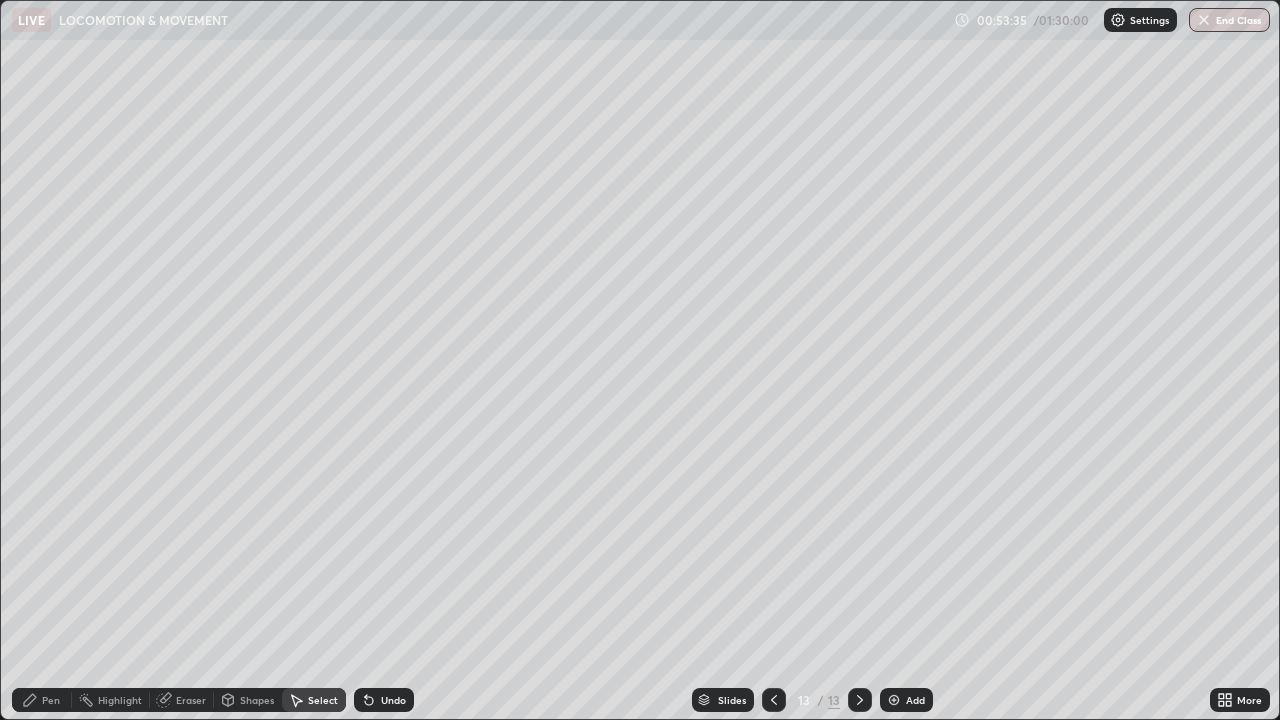click on "Pen" at bounding box center (42, 700) 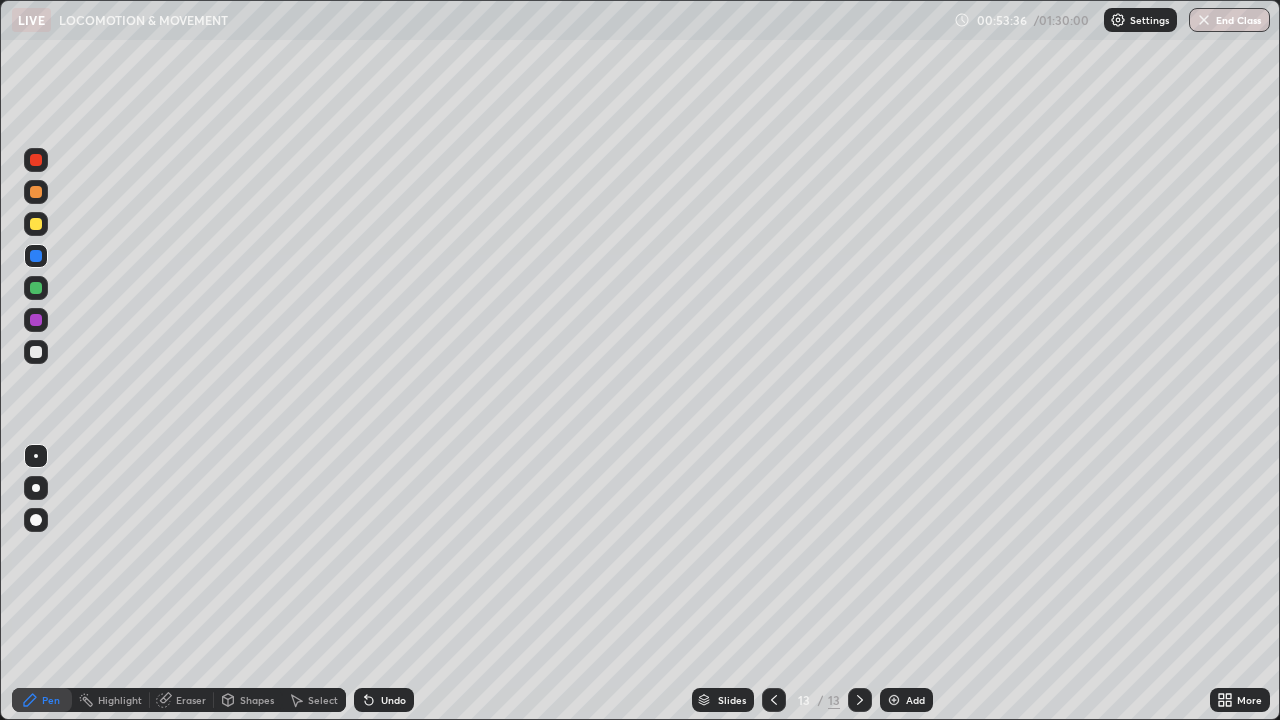 click at bounding box center (36, 352) 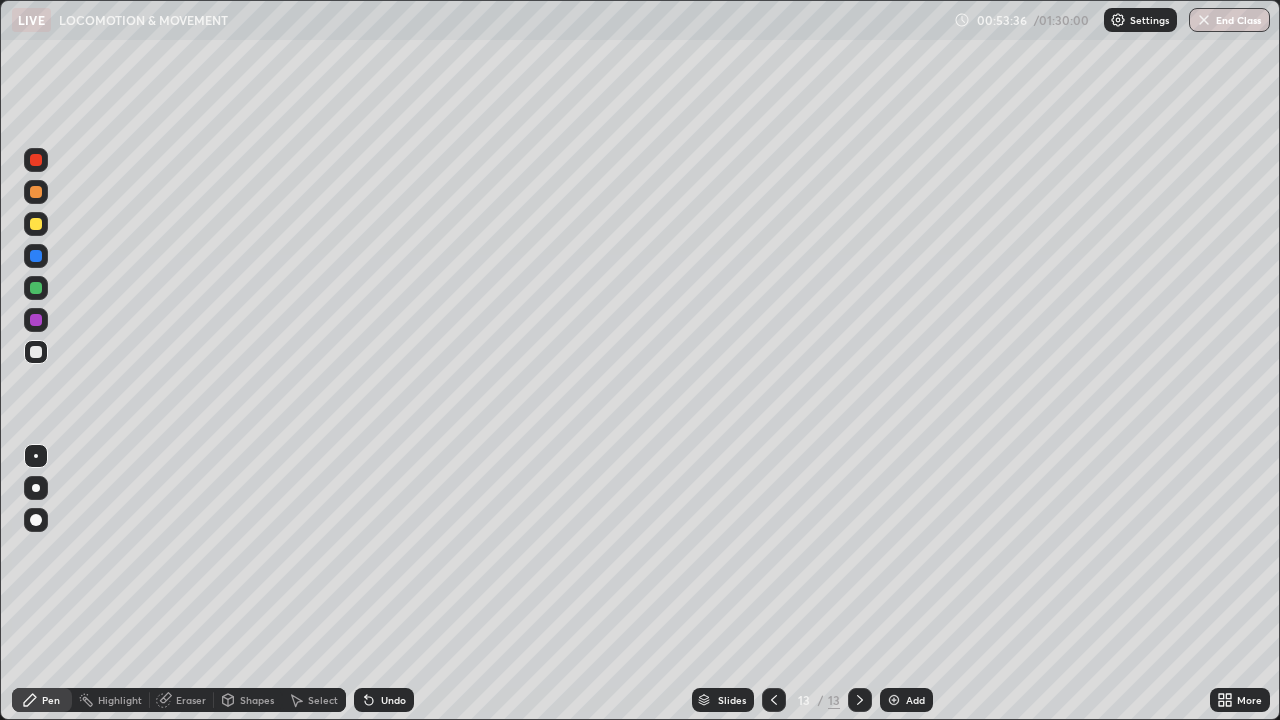 click at bounding box center (36, 224) 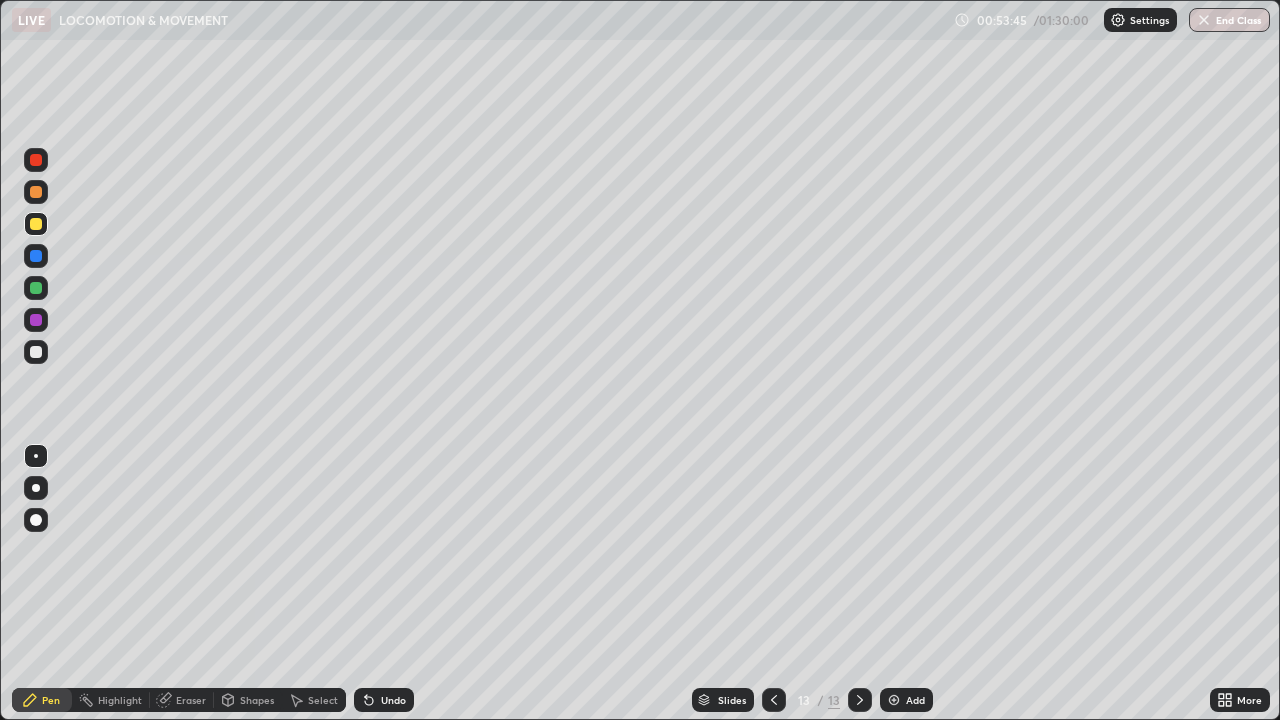 click at bounding box center [36, 352] 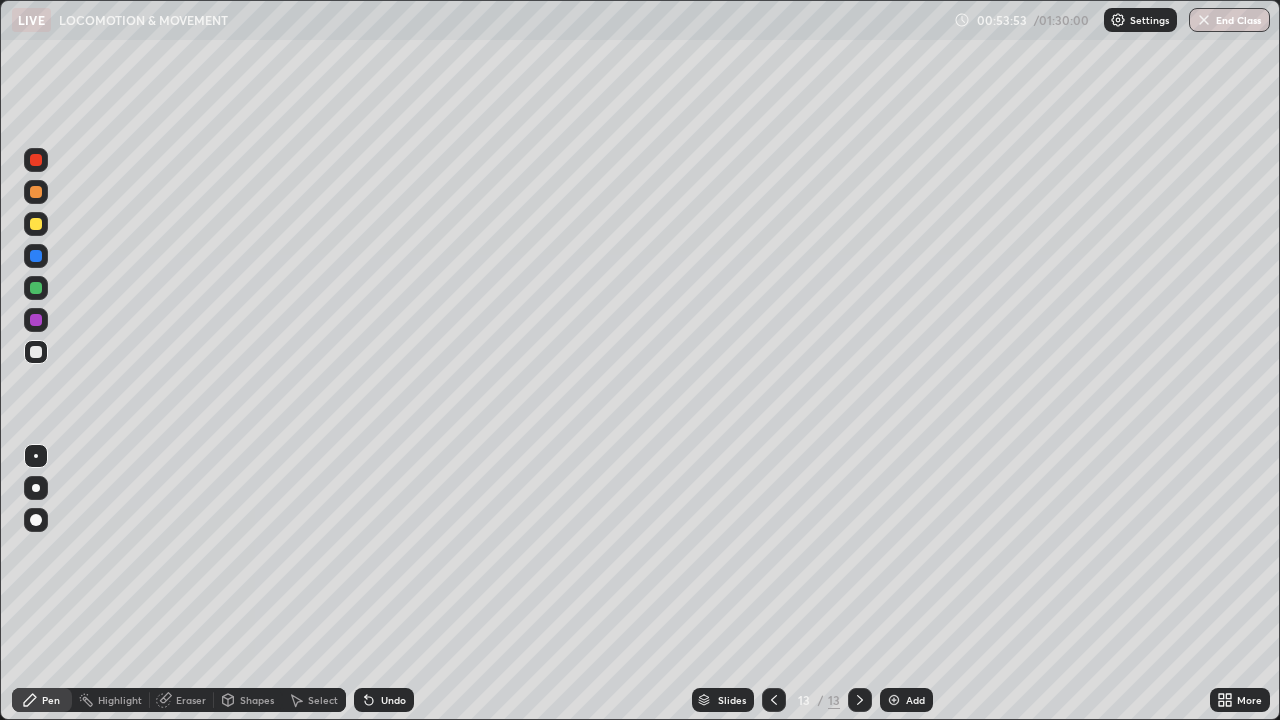 click 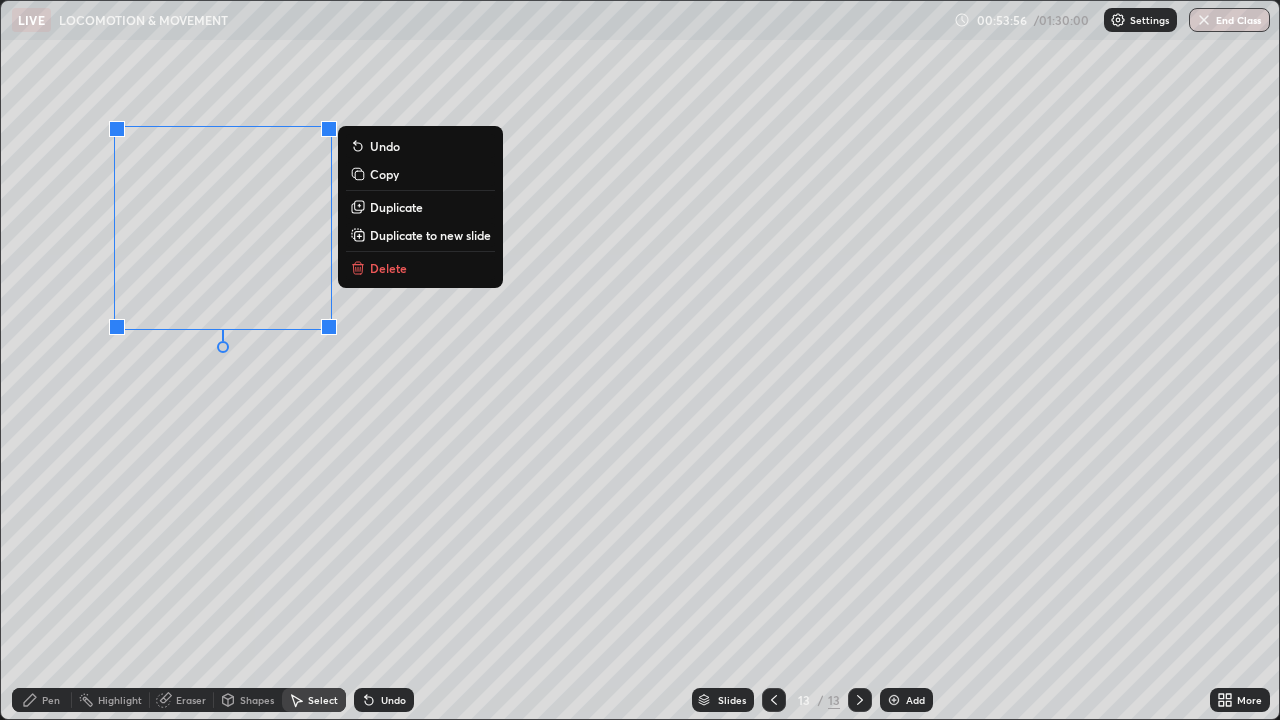 click on "Duplicate" at bounding box center (396, 207) 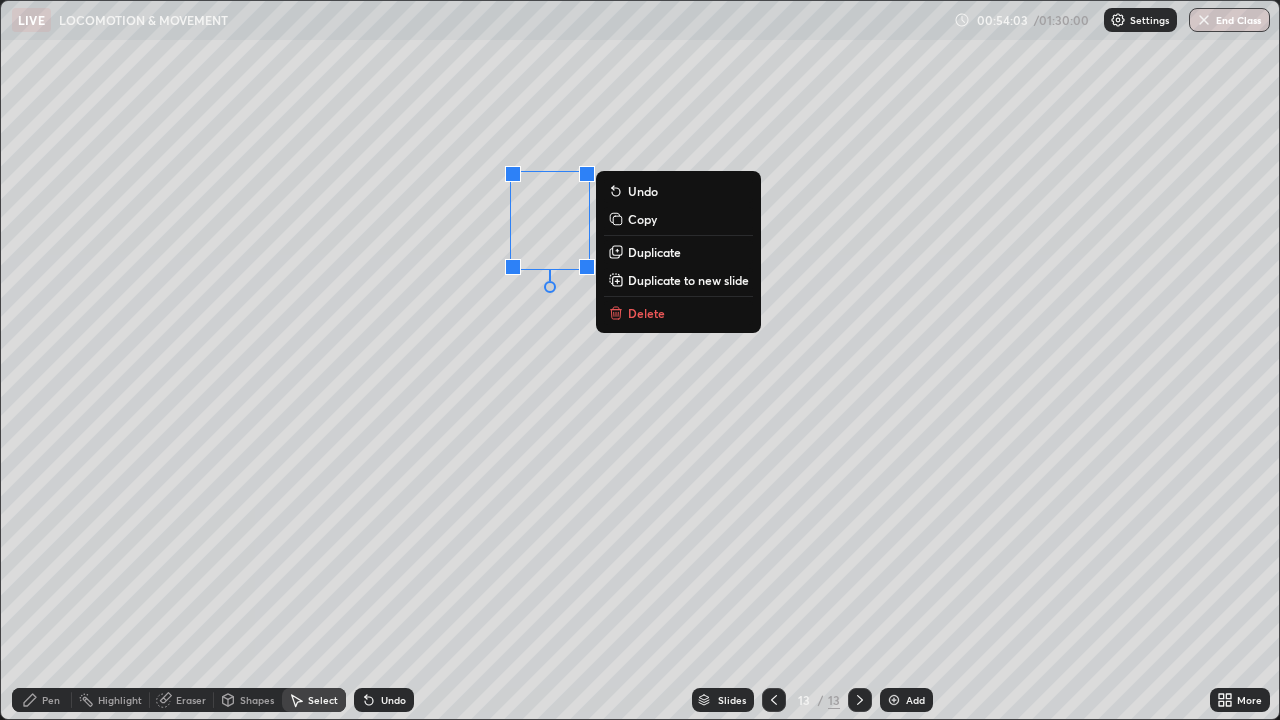 click on "Duplicate" at bounding box center [654, 252] 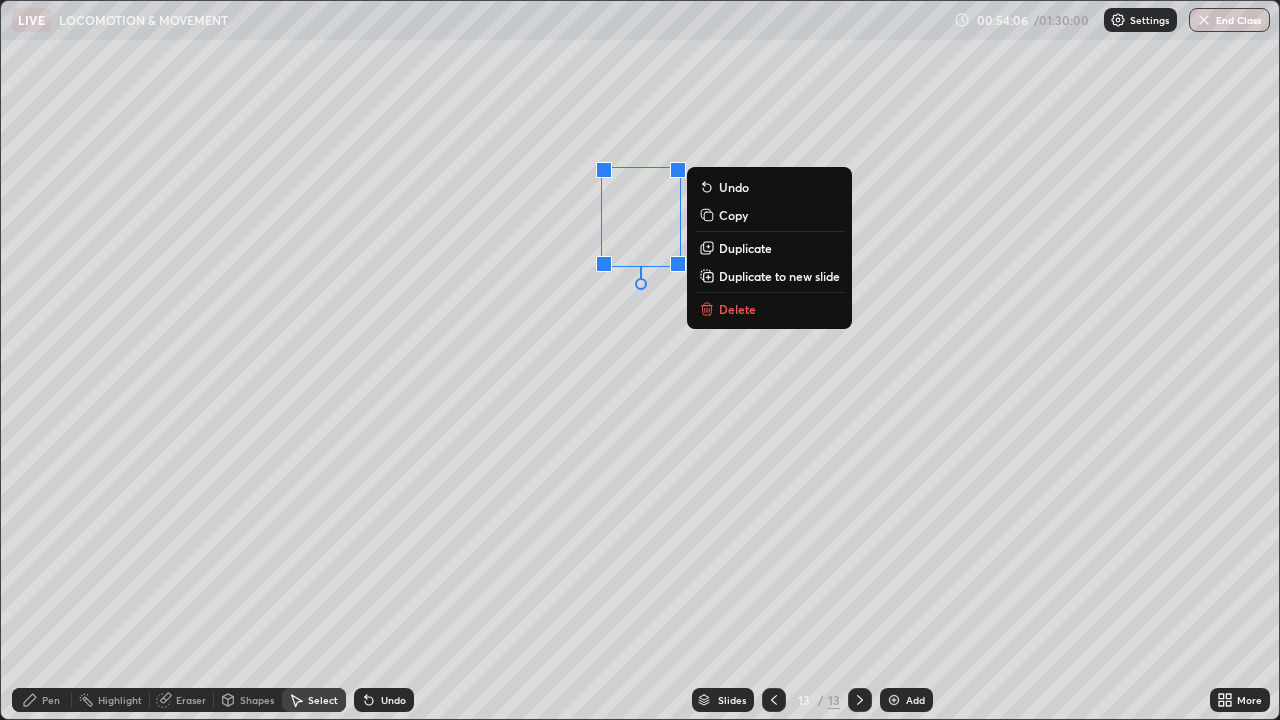 click on "Duplicate" at bounding box center (745, 248) 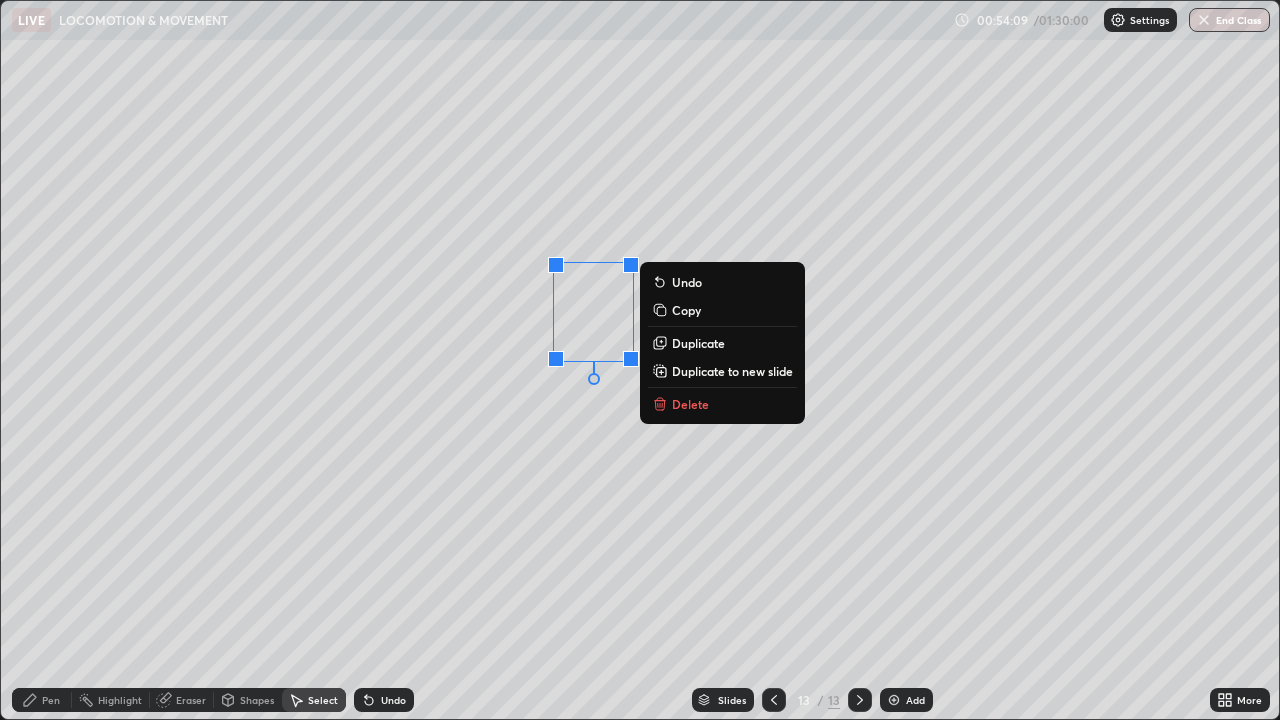 click on "Duplicate" at bounding box center [698, 343] 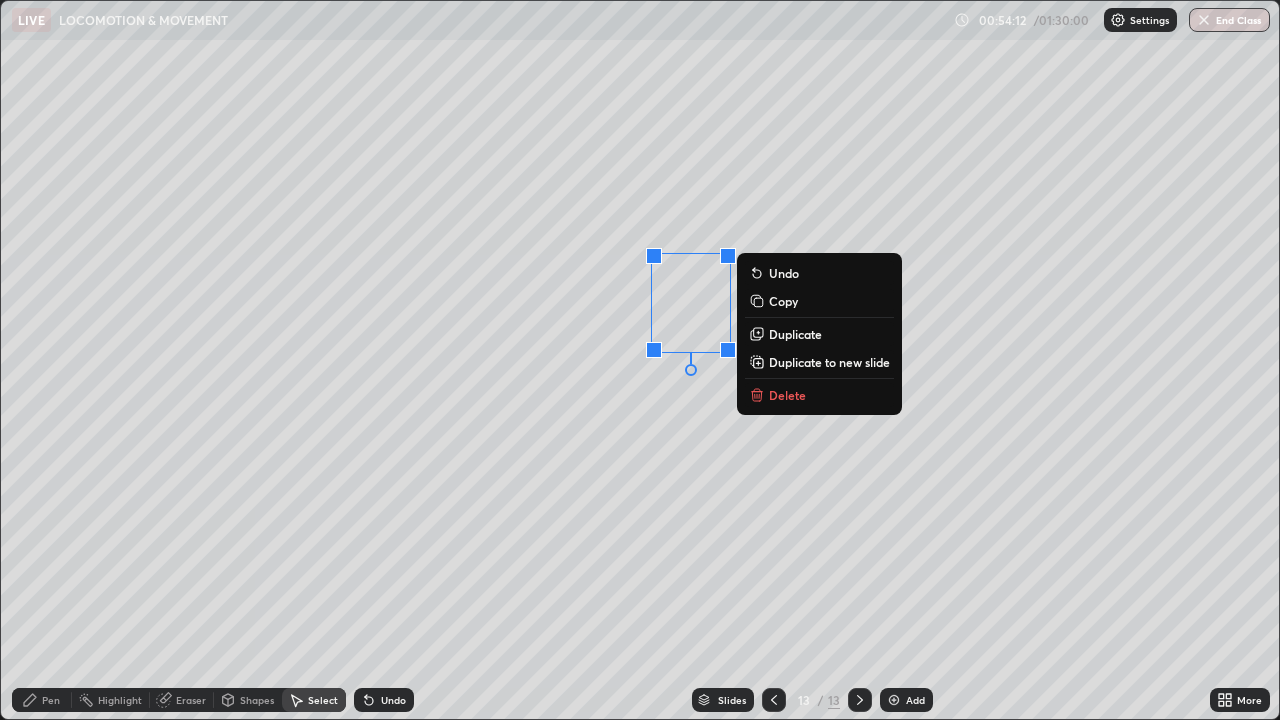 click on "Duplicate" at bounding box center (795, 334) 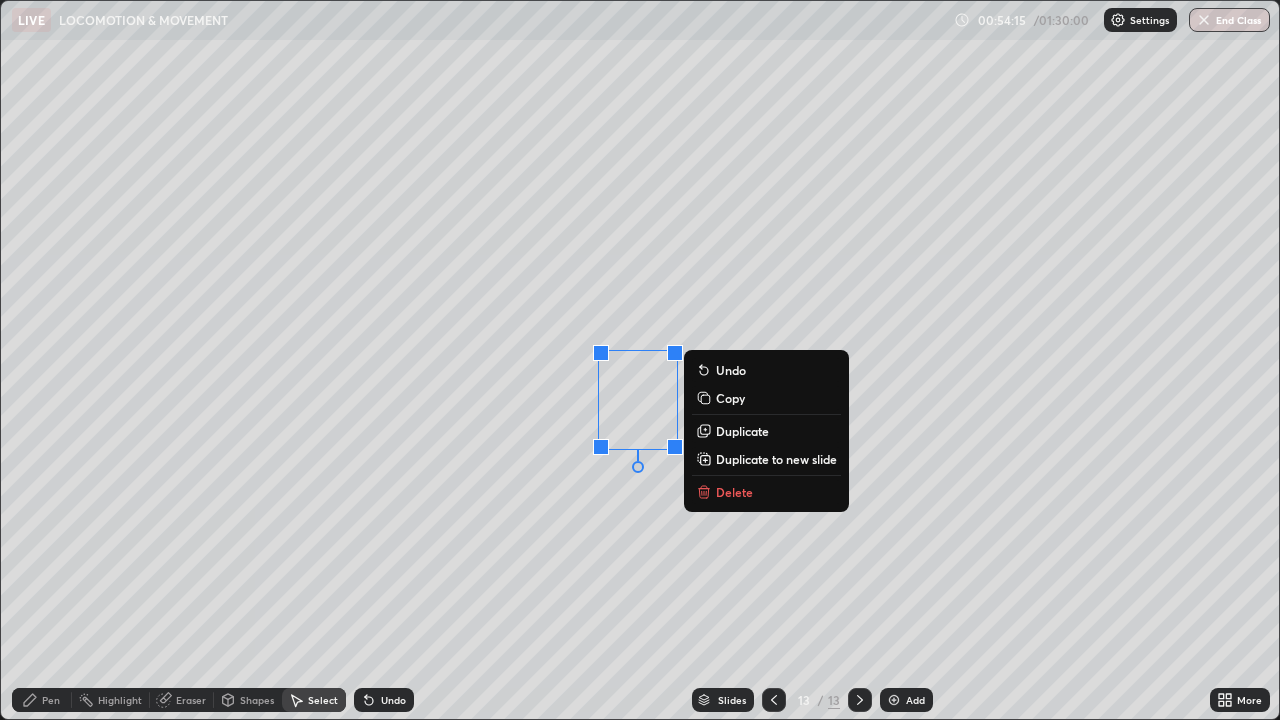 click on "Duplicate" at bounding box center [742, 431] 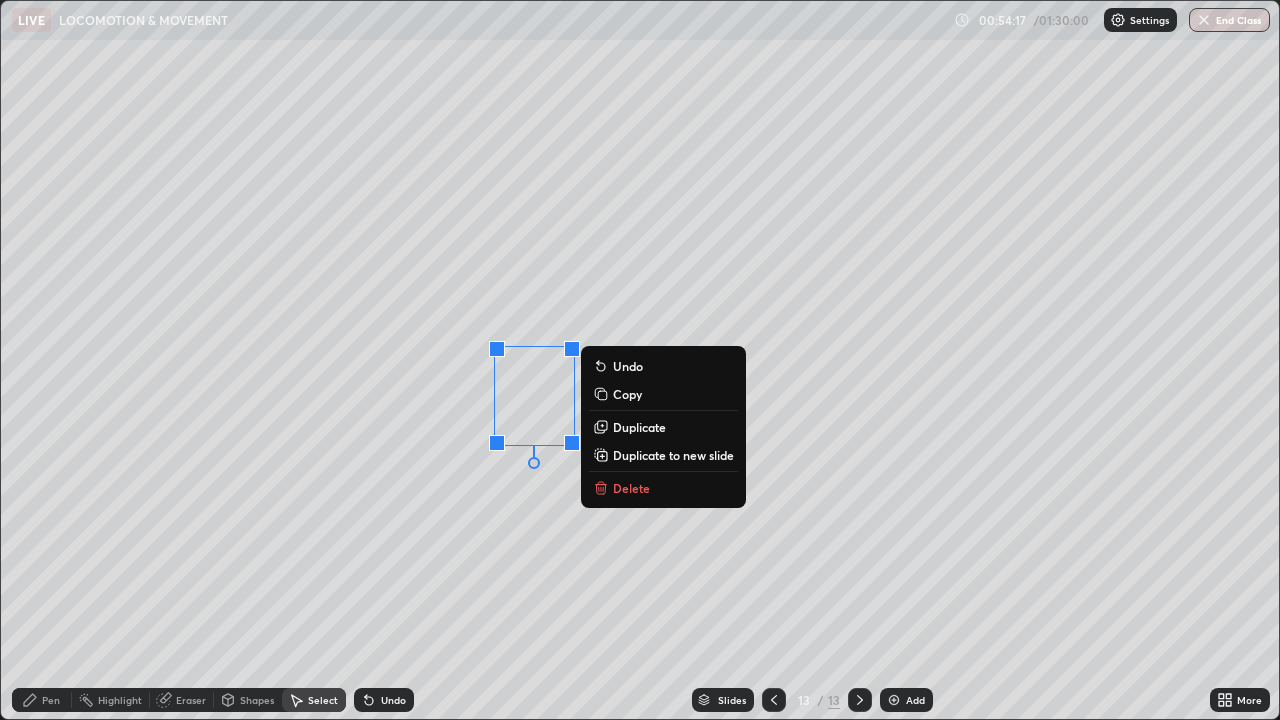 click on "Duplicate" at bounding box center (639, 427) 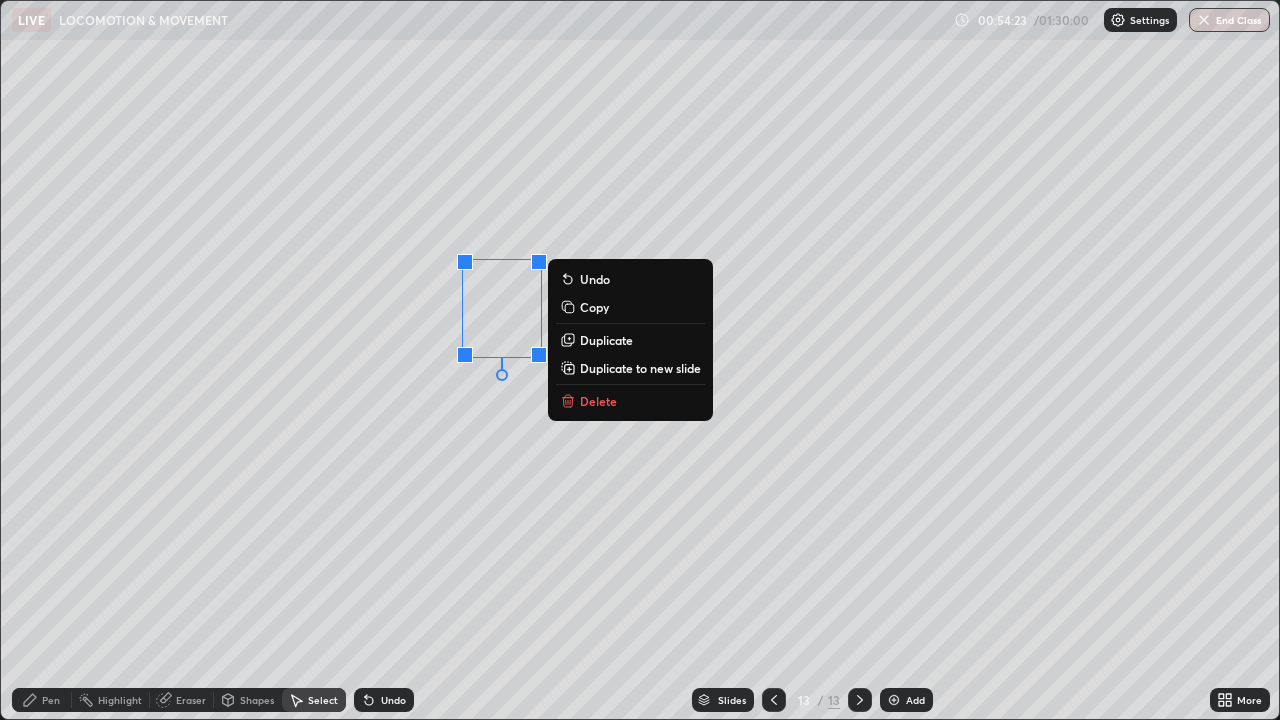 click on "Pen" at bounding box center [42, 700] 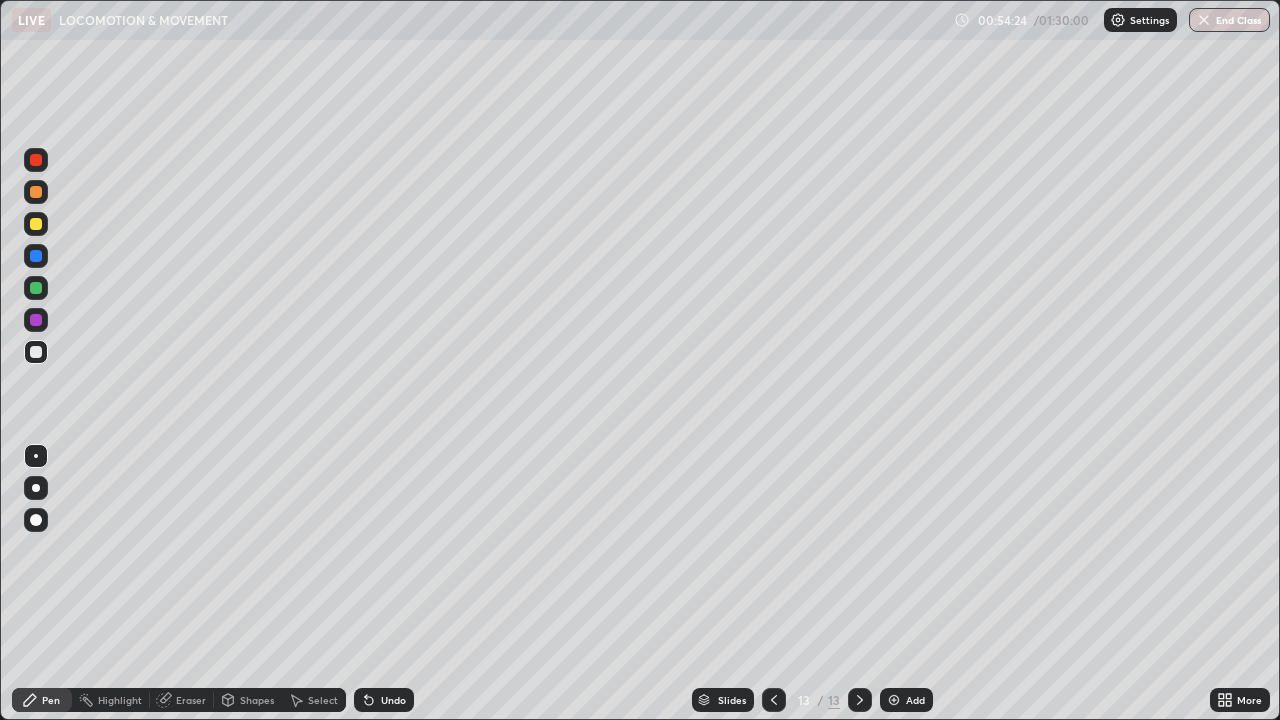 click on "Shapes" at bounding box center (257, 700) 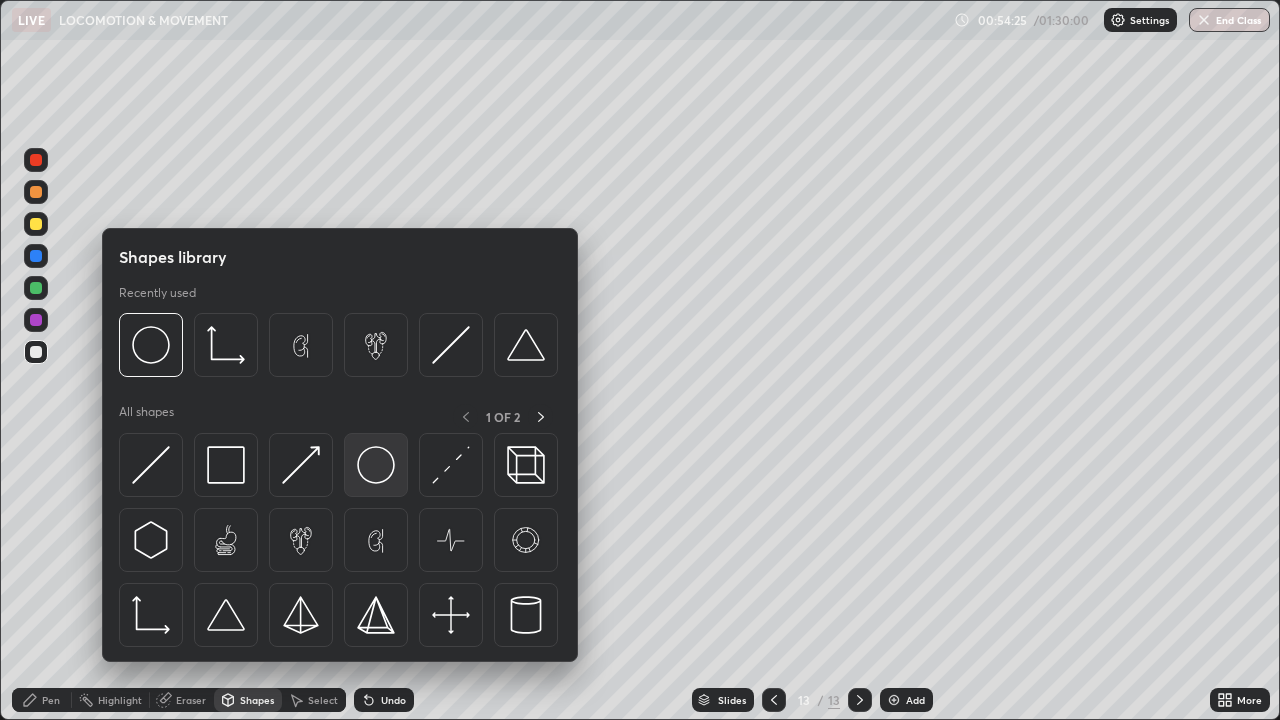 click at bounding box center [376, 465] 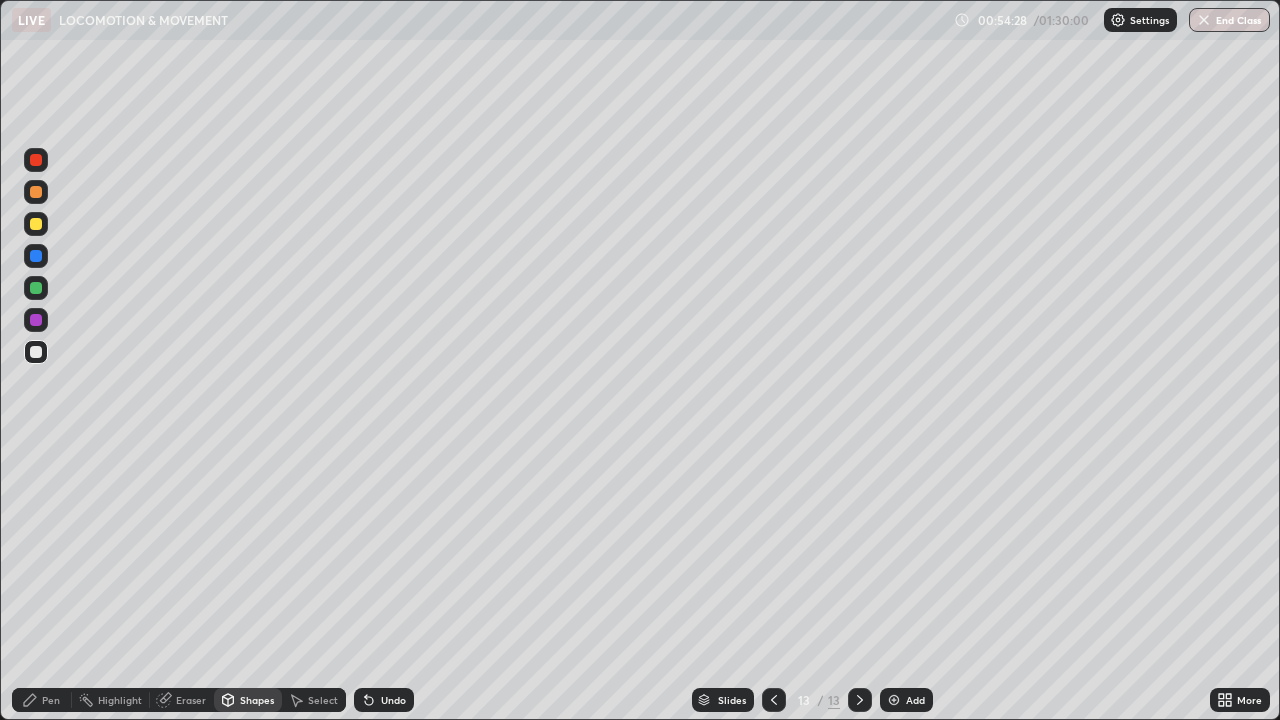 click at bounding box center (36, 224) 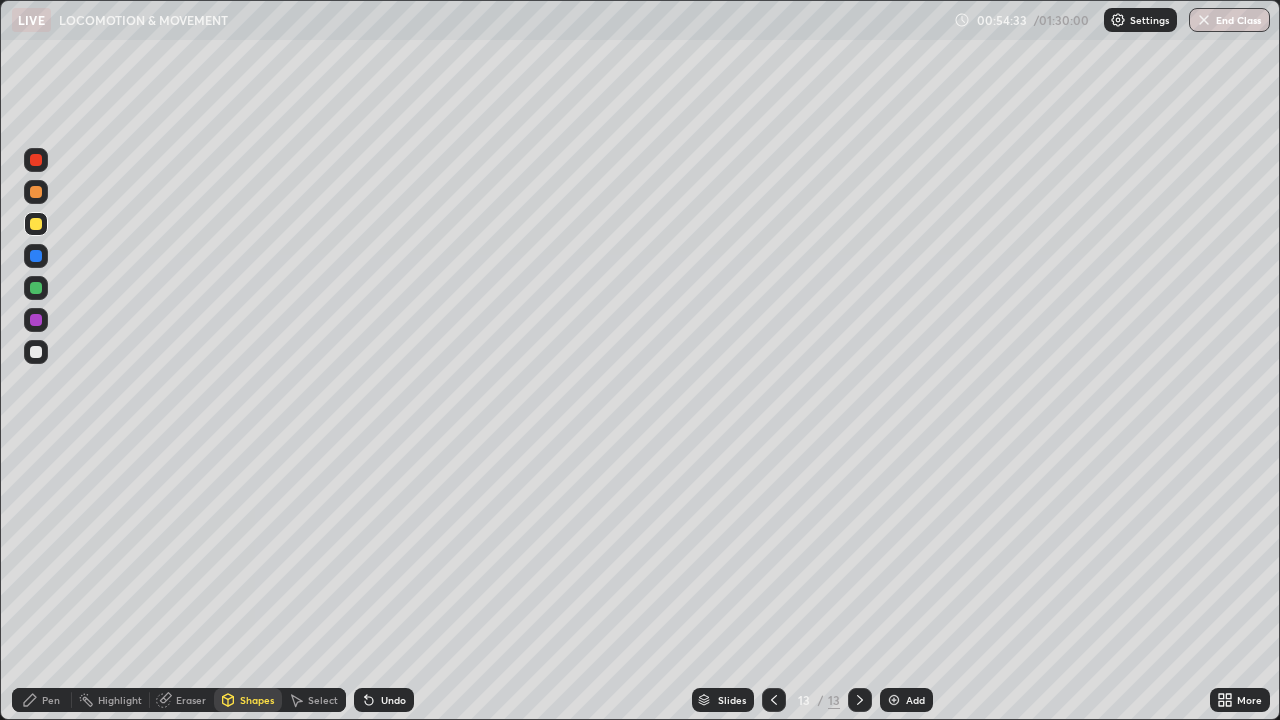 click 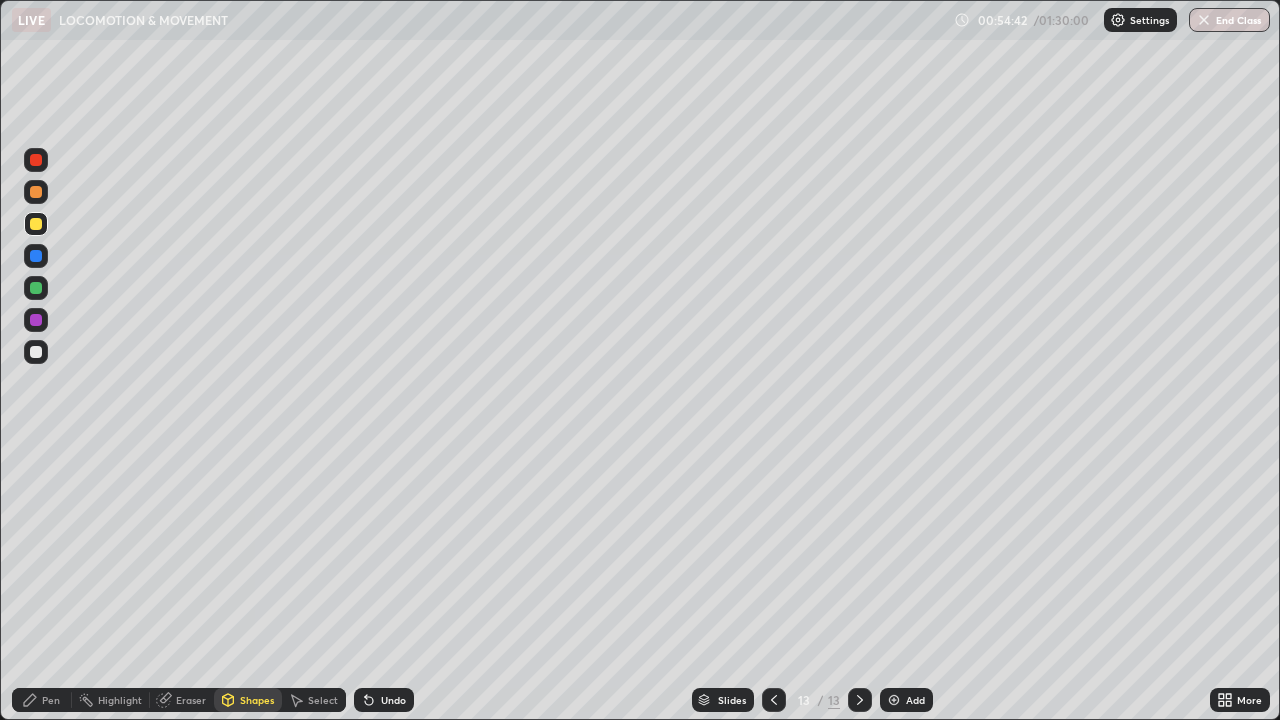 click on "Pen" at bounding box center (42, 700) 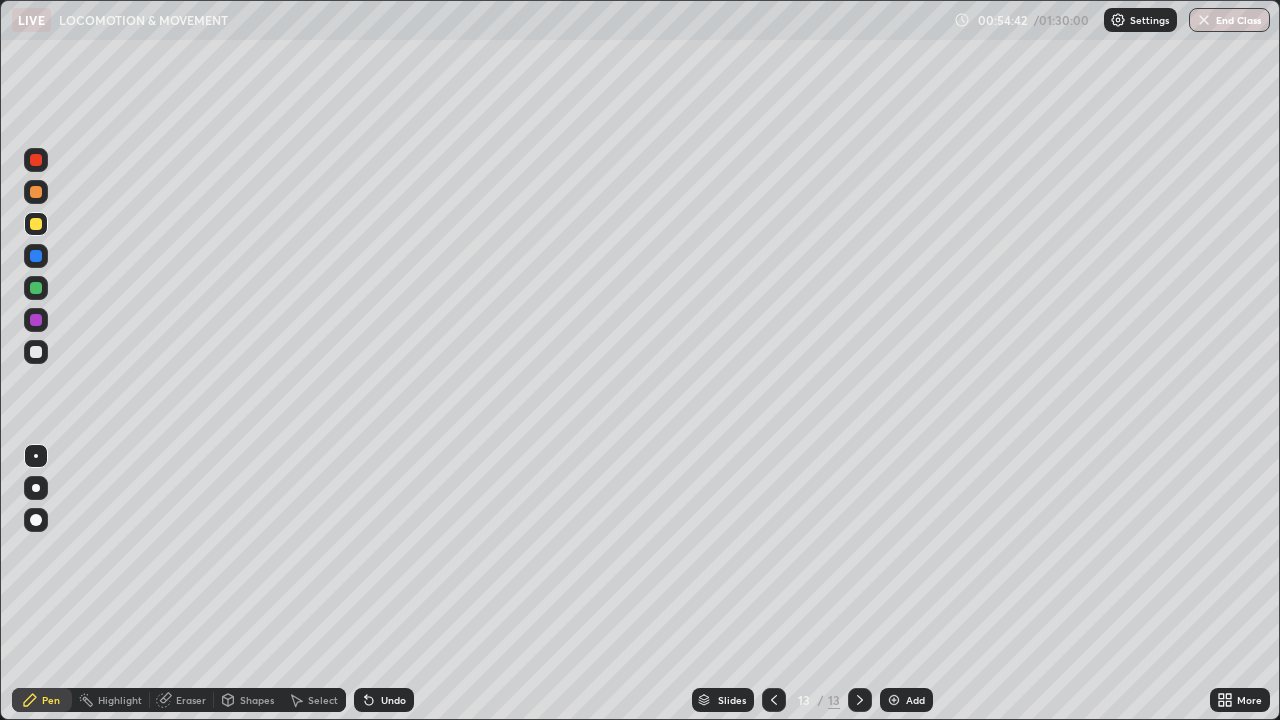 click at bounding box center (36, 352) 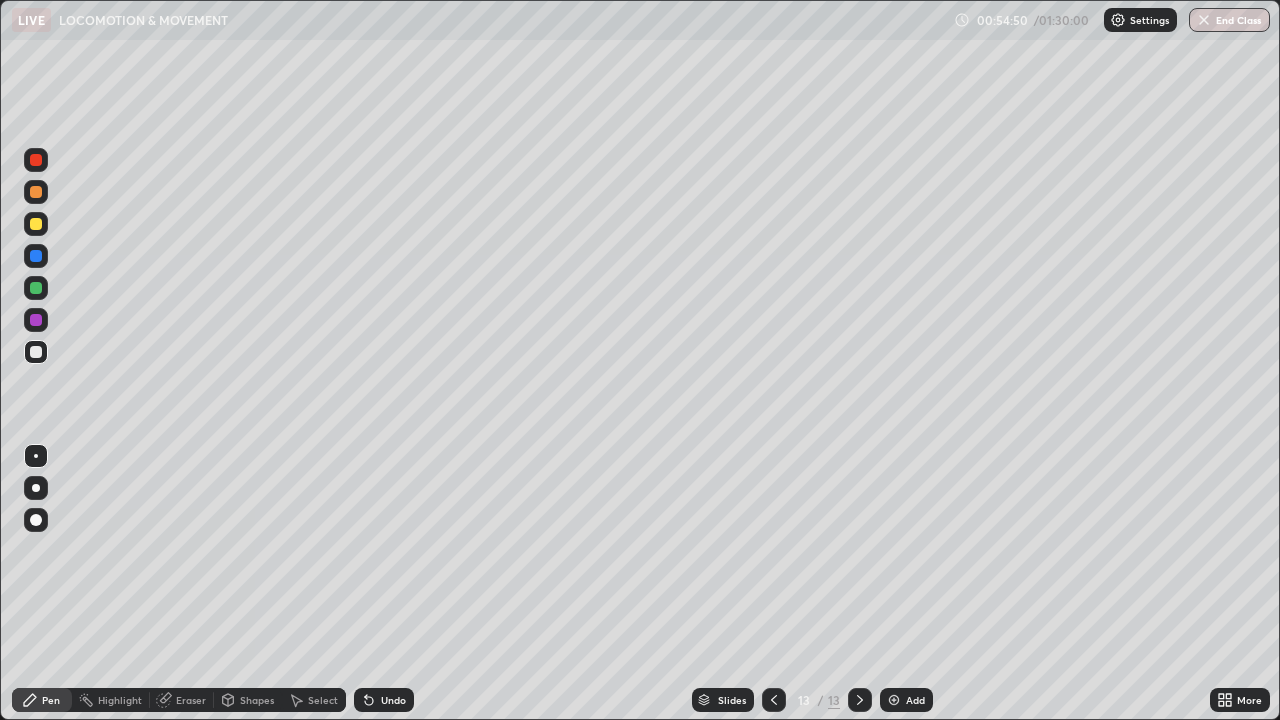 click 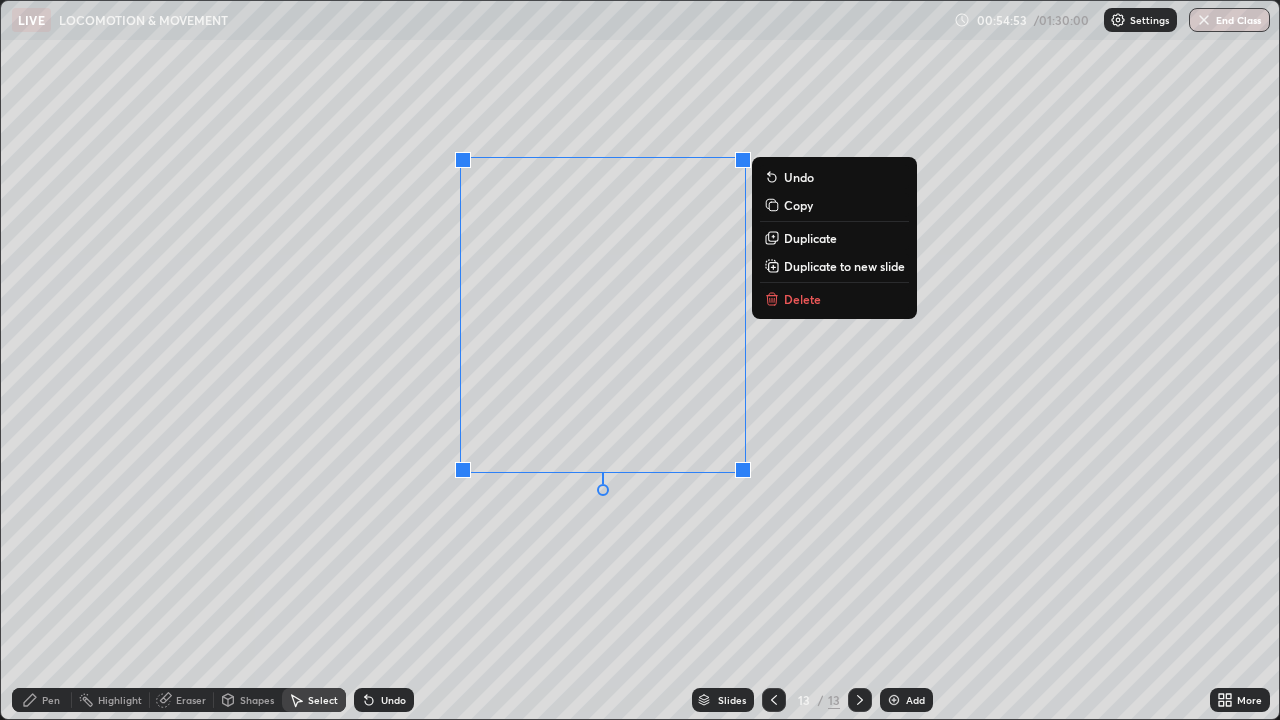 click on "Duplicate" at bounding box center [810, 238] 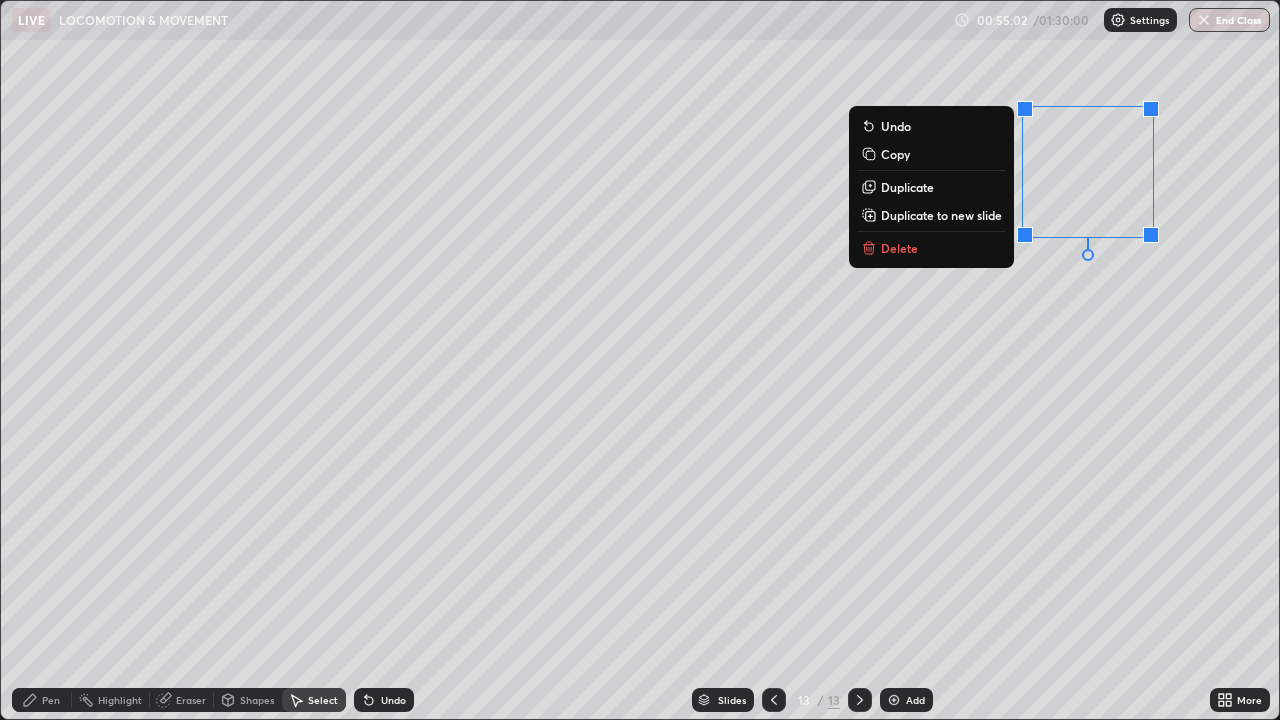 click on "Duplicate" at bounding box center (907, 187) 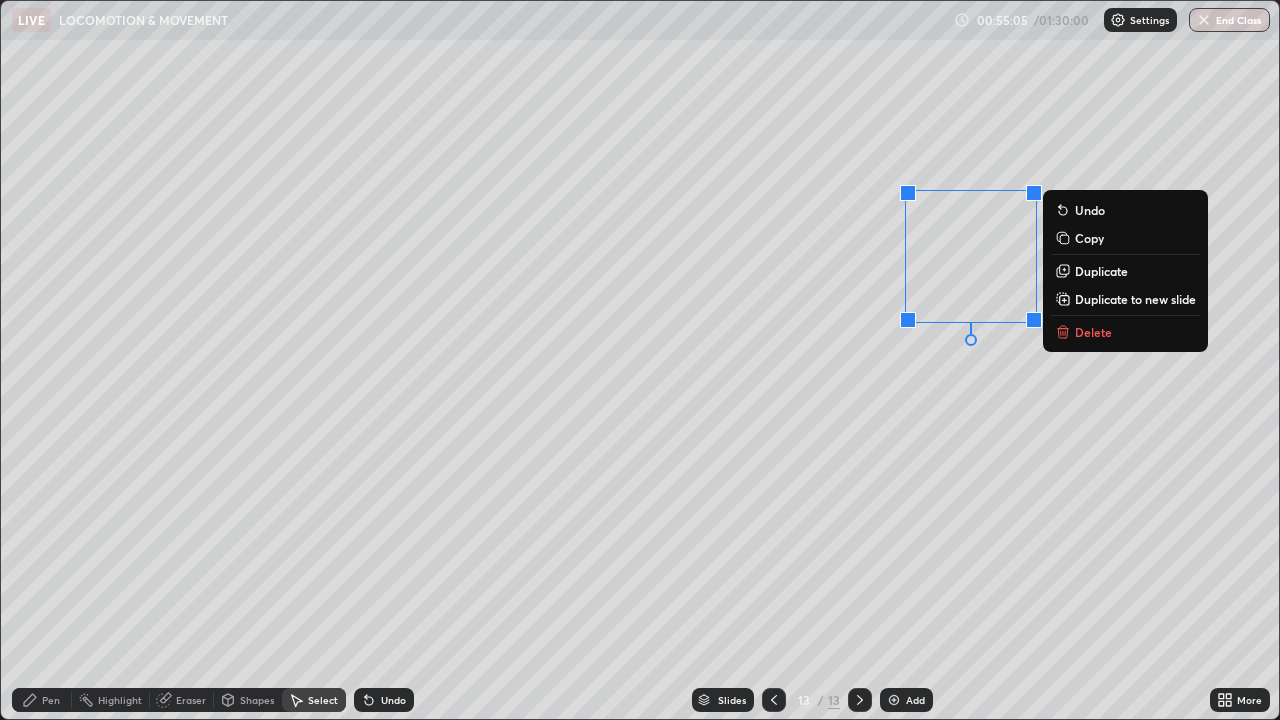 click on "Duplicate" at bounding box center (1101, 271) 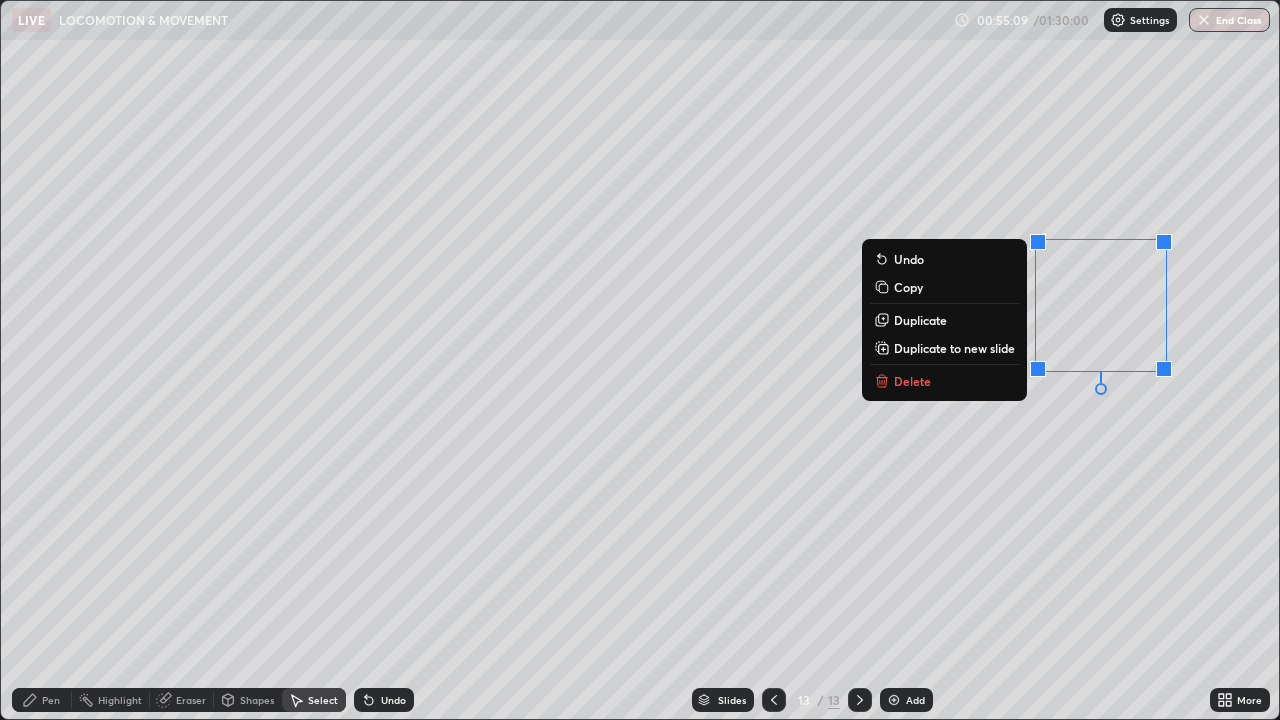 click on "Duplicate" at bounding box center [920, 320] 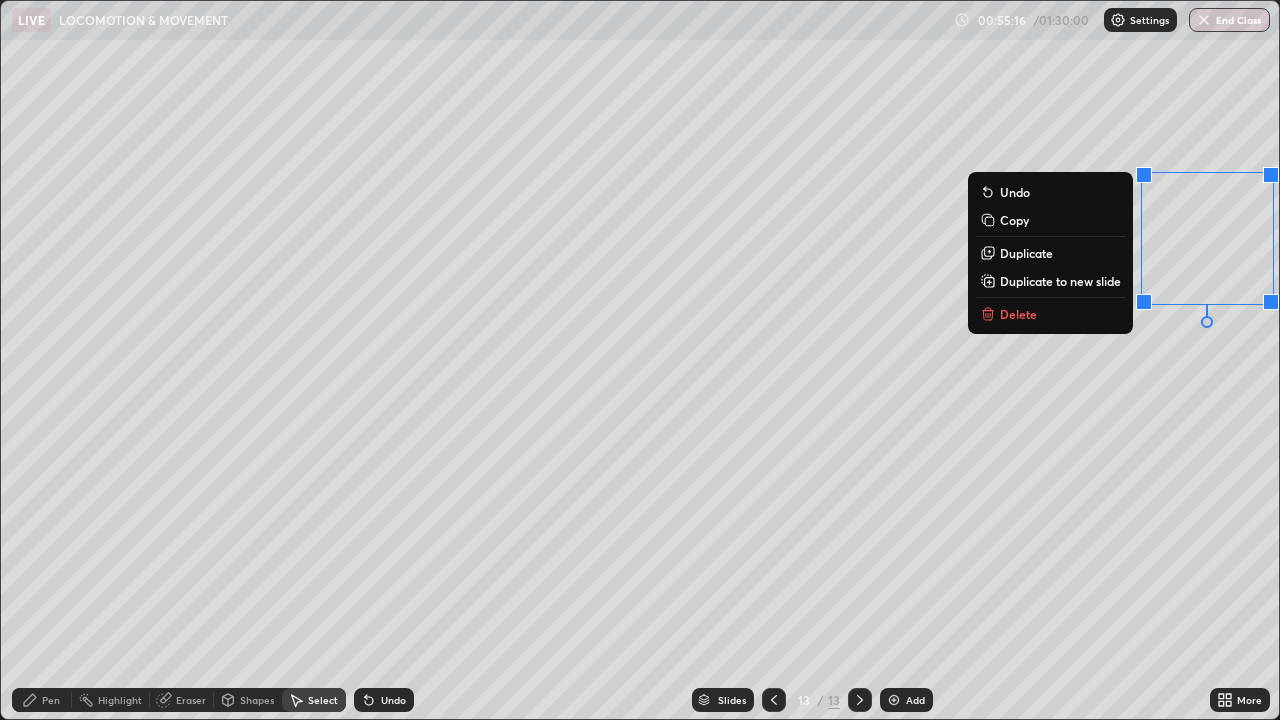 click on "Duplicate" at bounding box center (1026, 253) 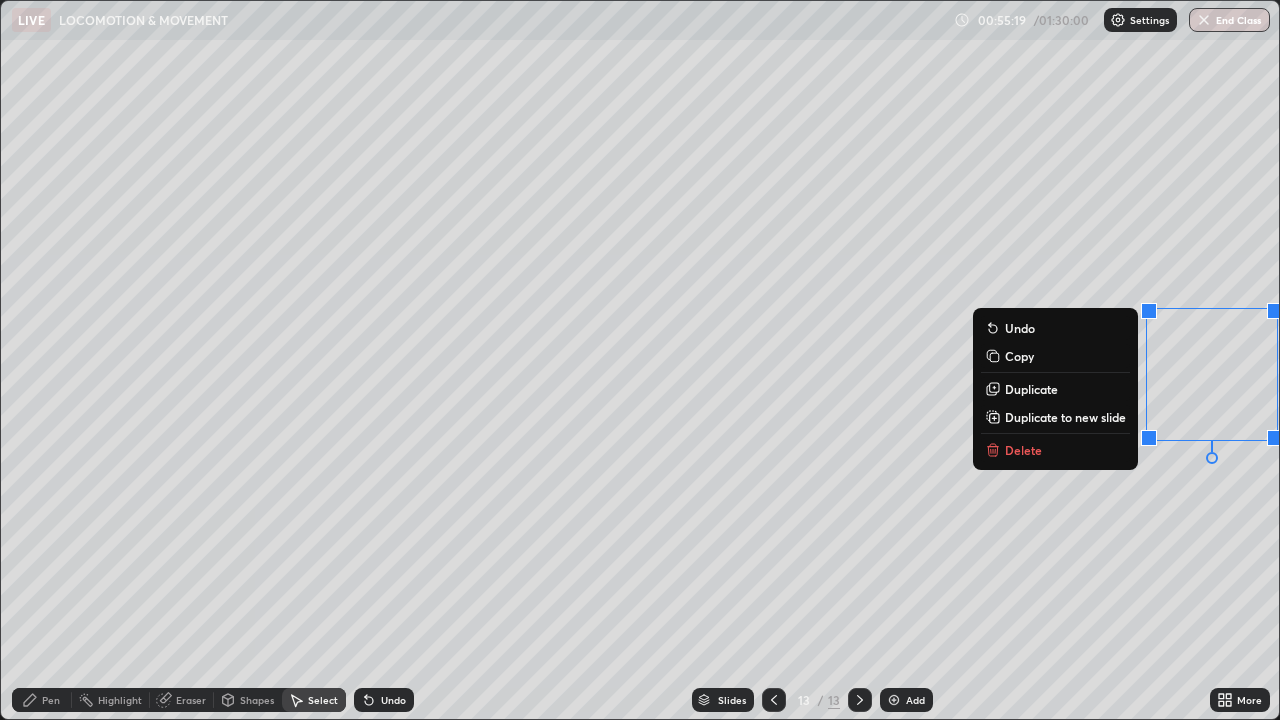 click on "Duplicate" at bounding box center [1031, 389] 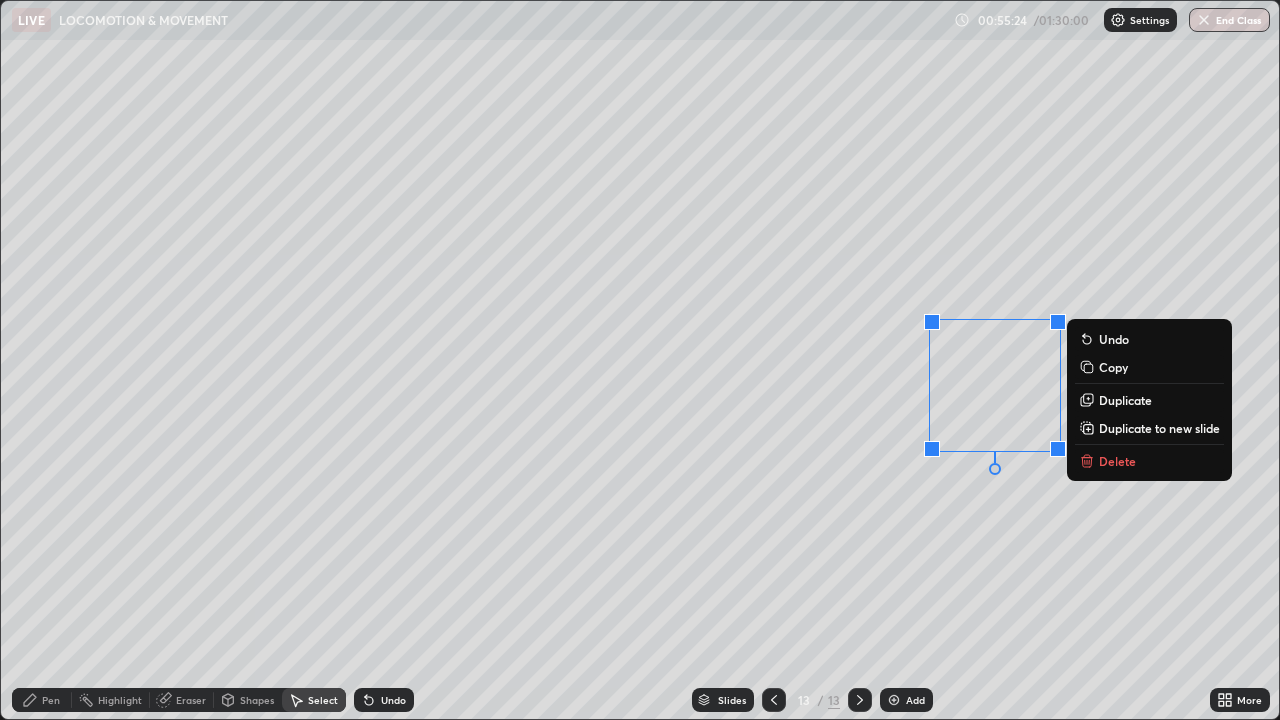 click on "0 ° Undo Copy Duplicate Duplicate to new slide Delete" at bounding box center (640, 360) 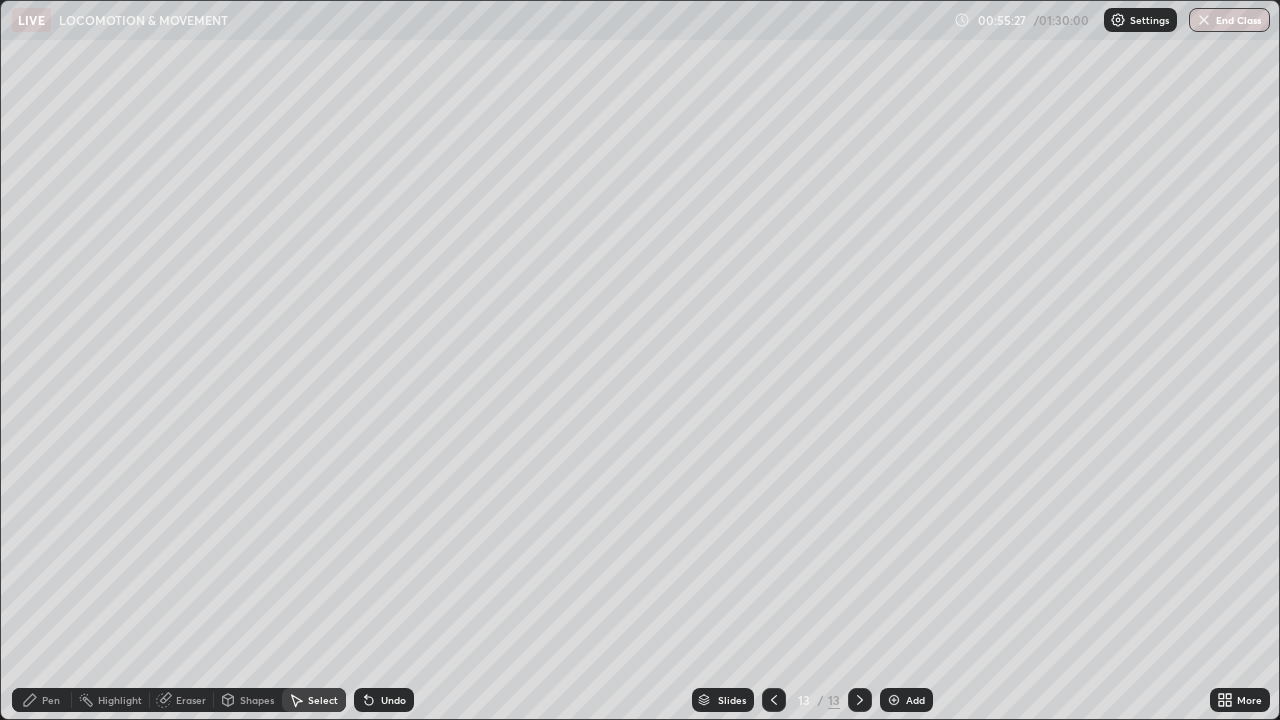 click on "Shapes" at bounding box center [248, 700] 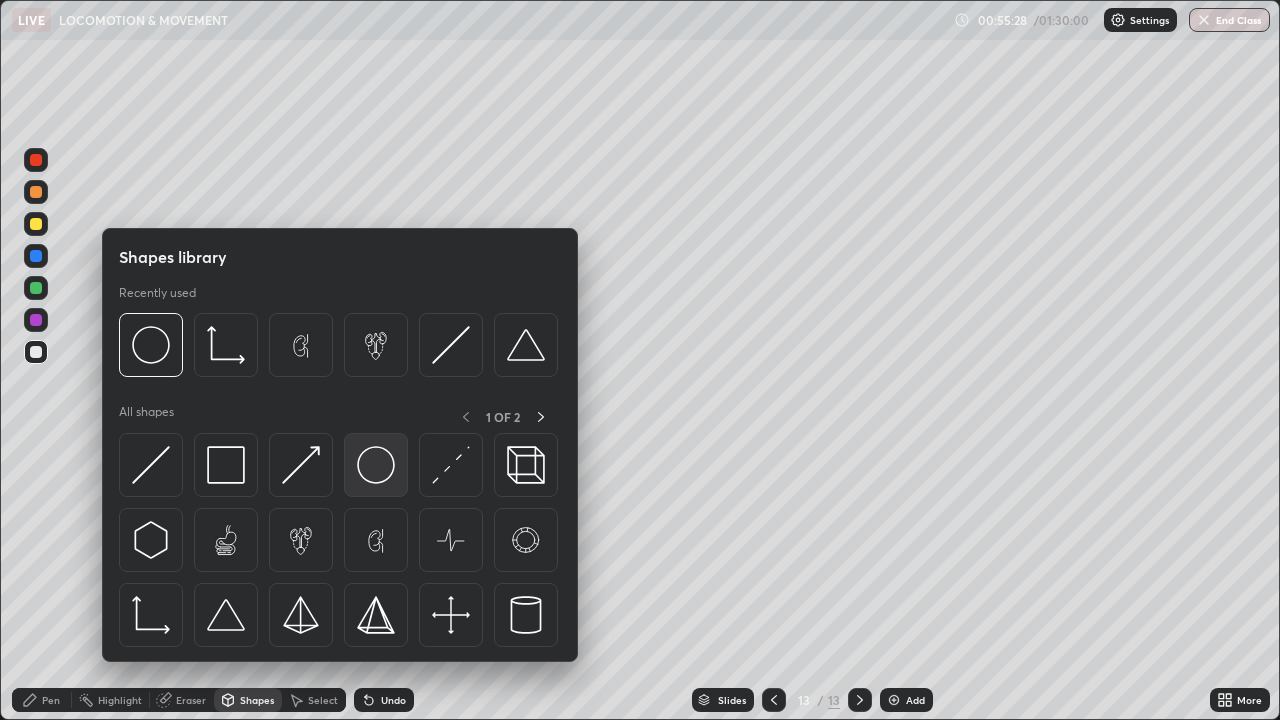 click at bounding box center (376, 465) 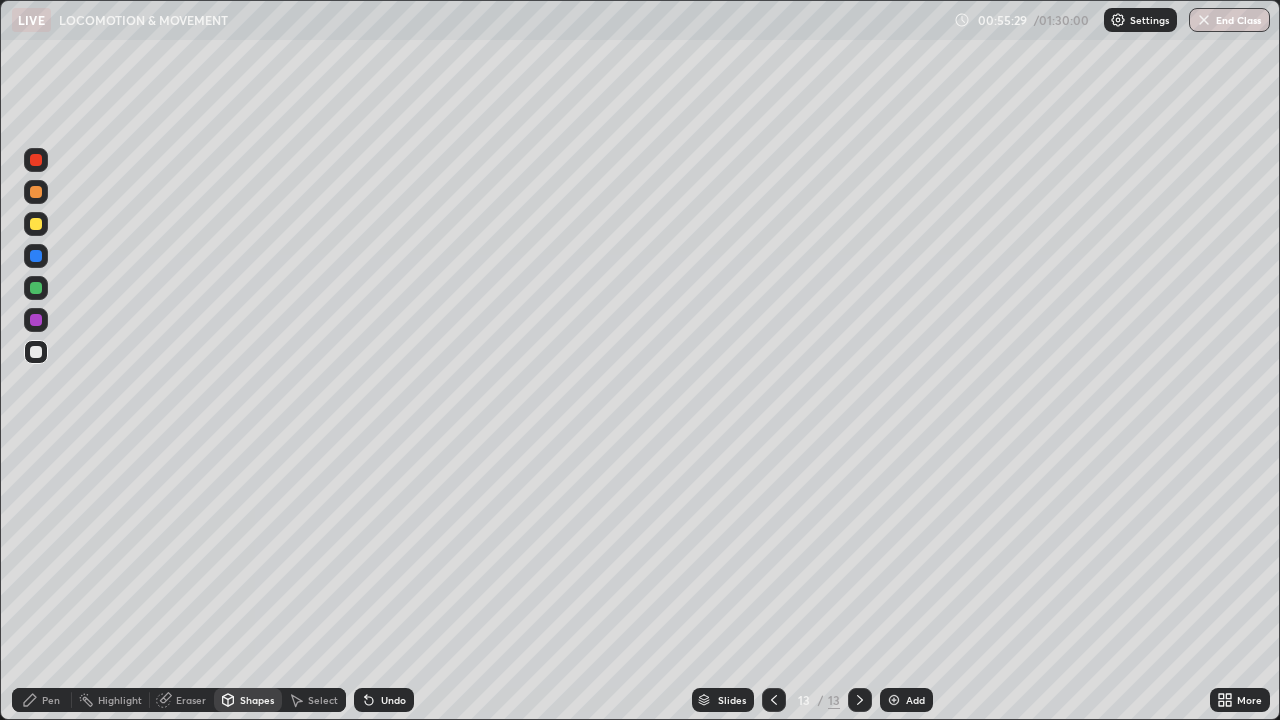 click at bounding box center (36, 256) 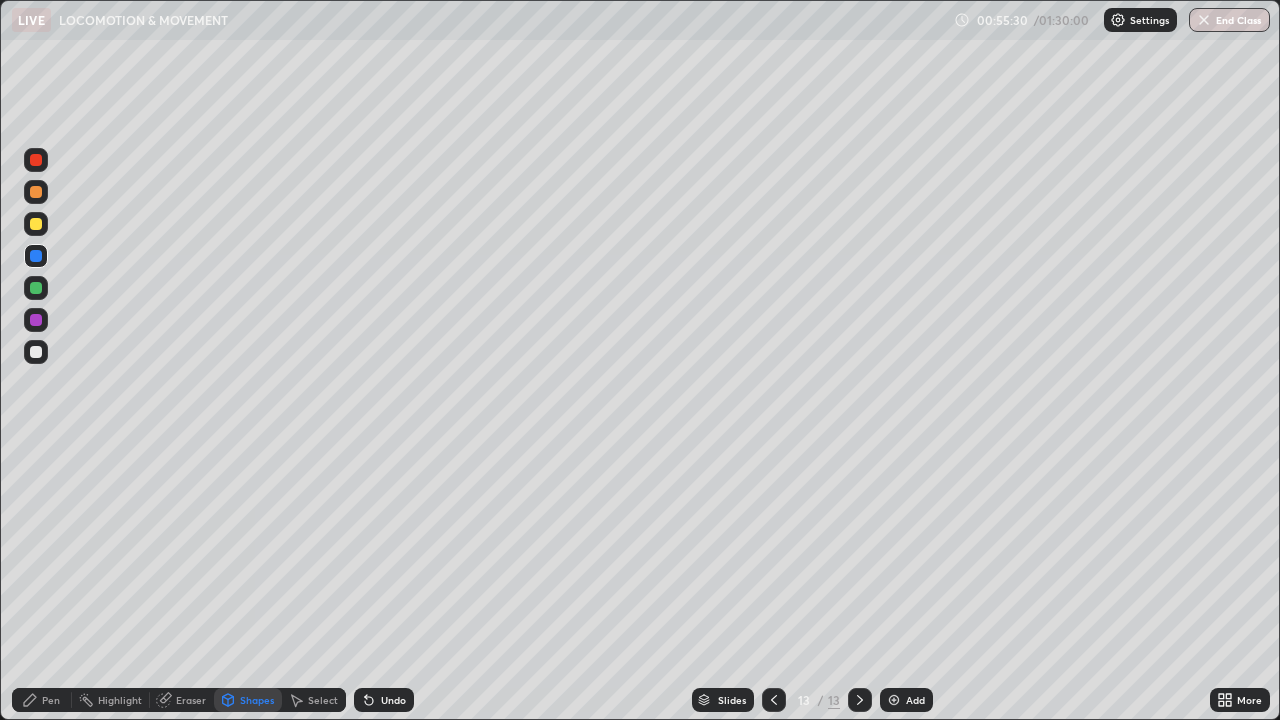 click at bounding box center [36, 160] 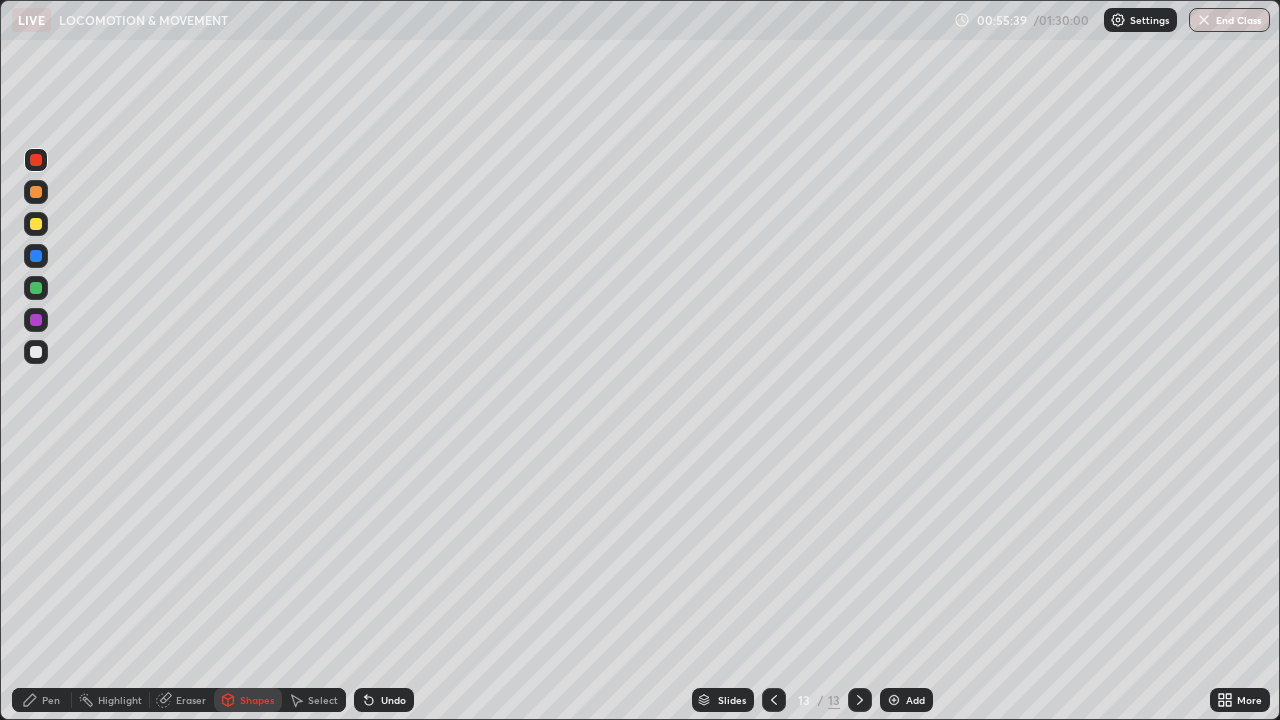 click on "More" at bounding box center [1249, 700] 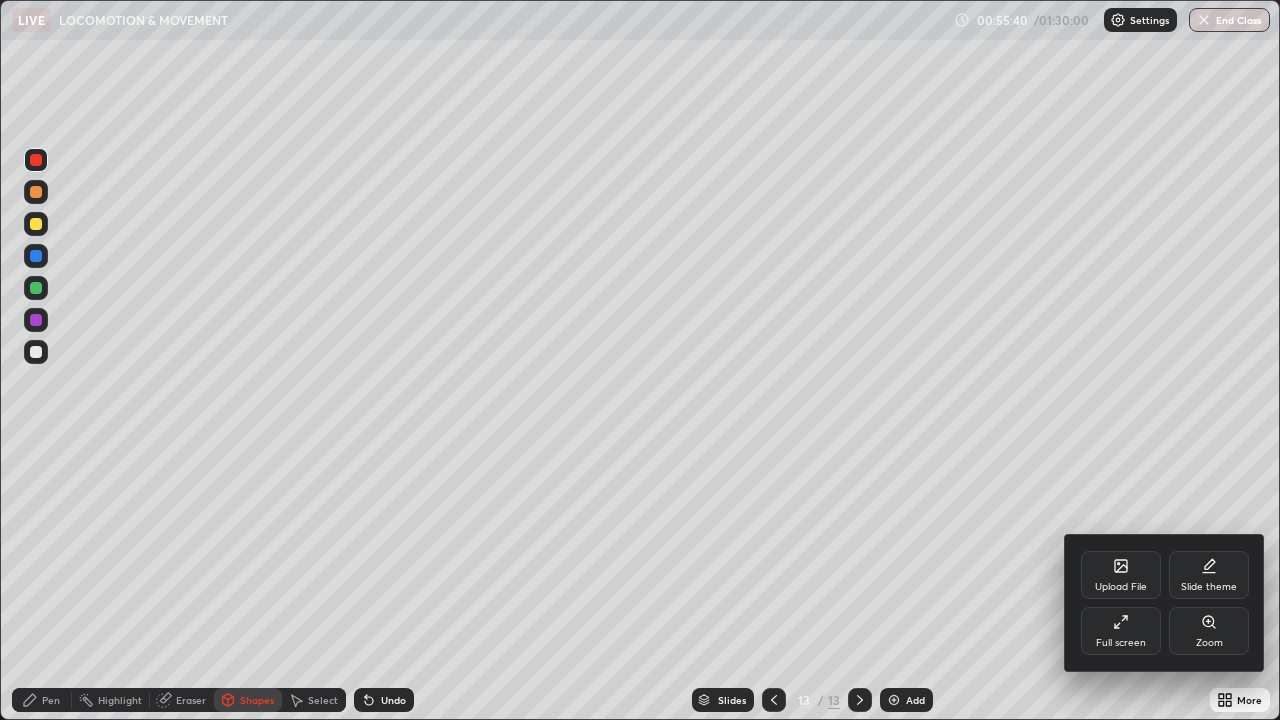 click on "Full screen" at bounding box center (1121, 631) 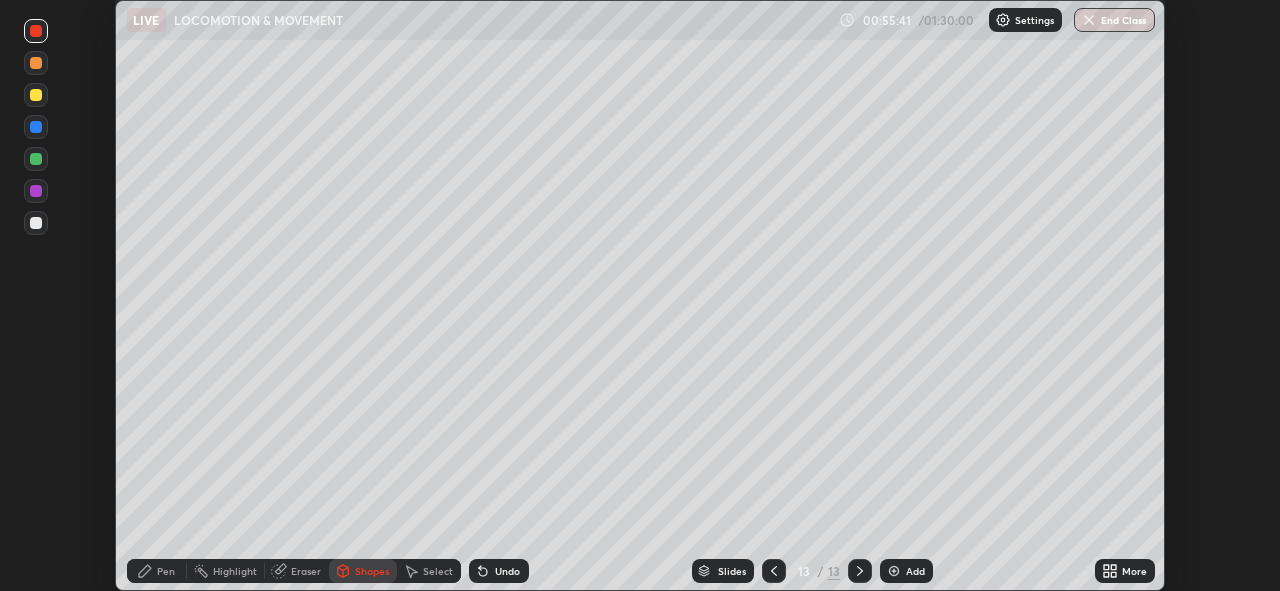 scroll, scrollTop: 591, scrollLeft: 1280, axis: both 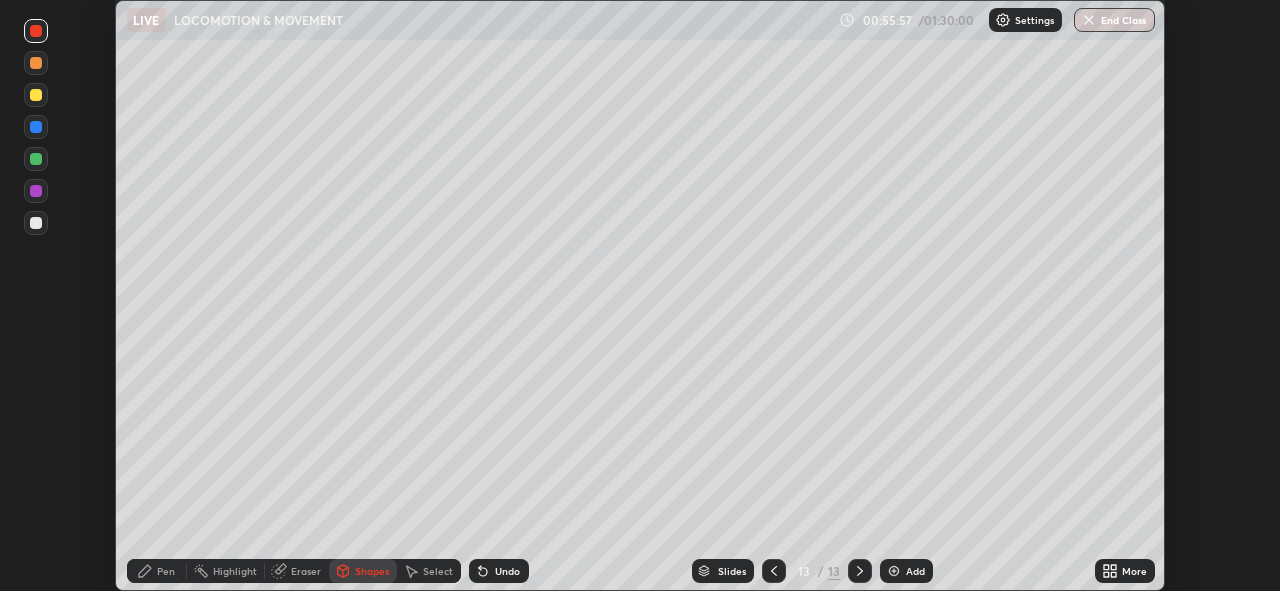 click 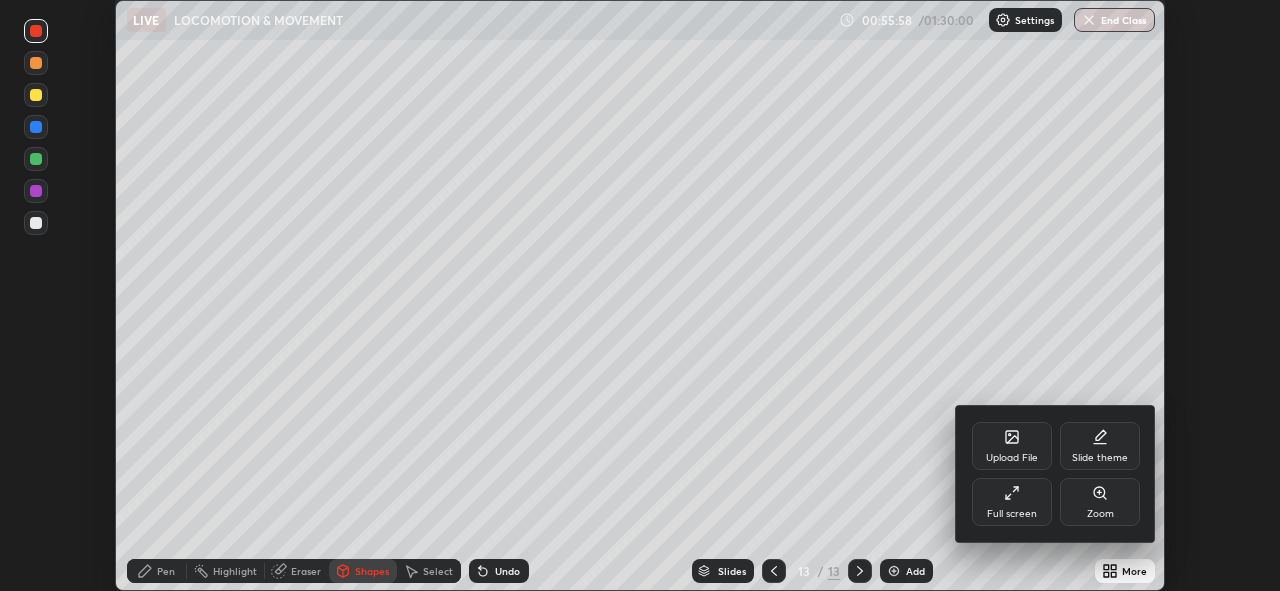 click on "Full screen" at bounding box center (1012, 502) 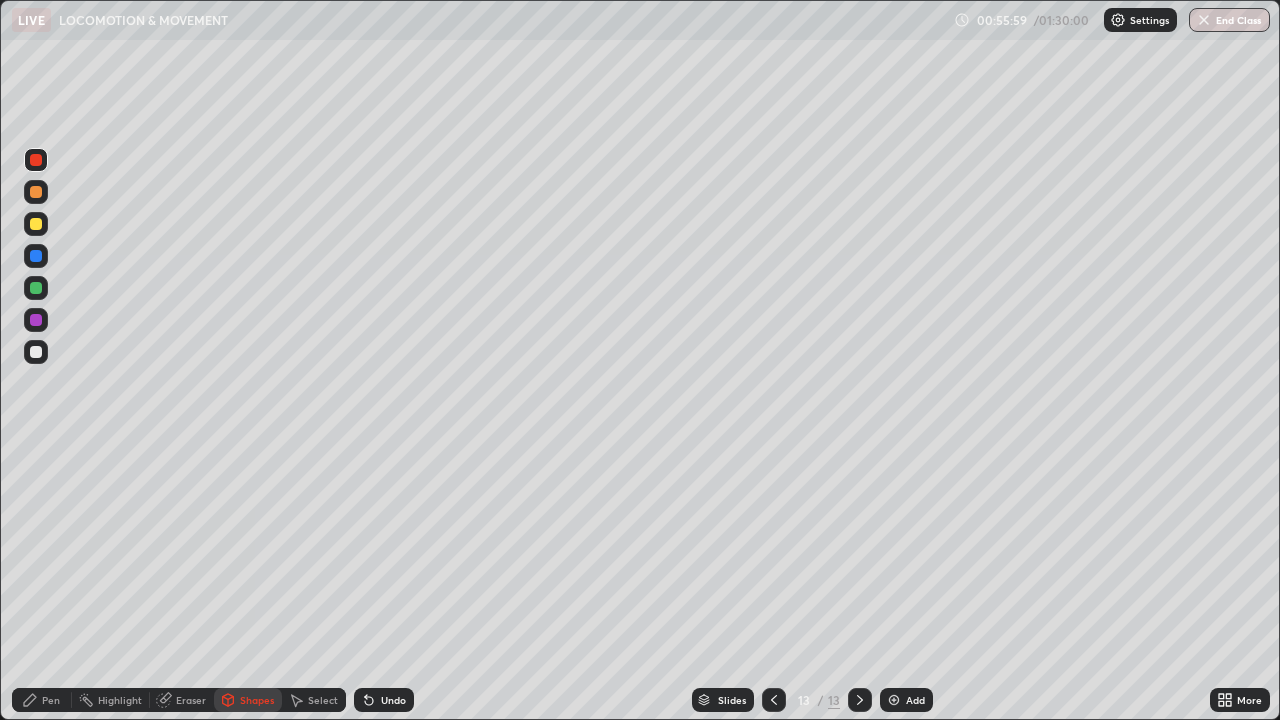 scroll, scrollTop: 99280, scrollLeft: 98720, axis: both 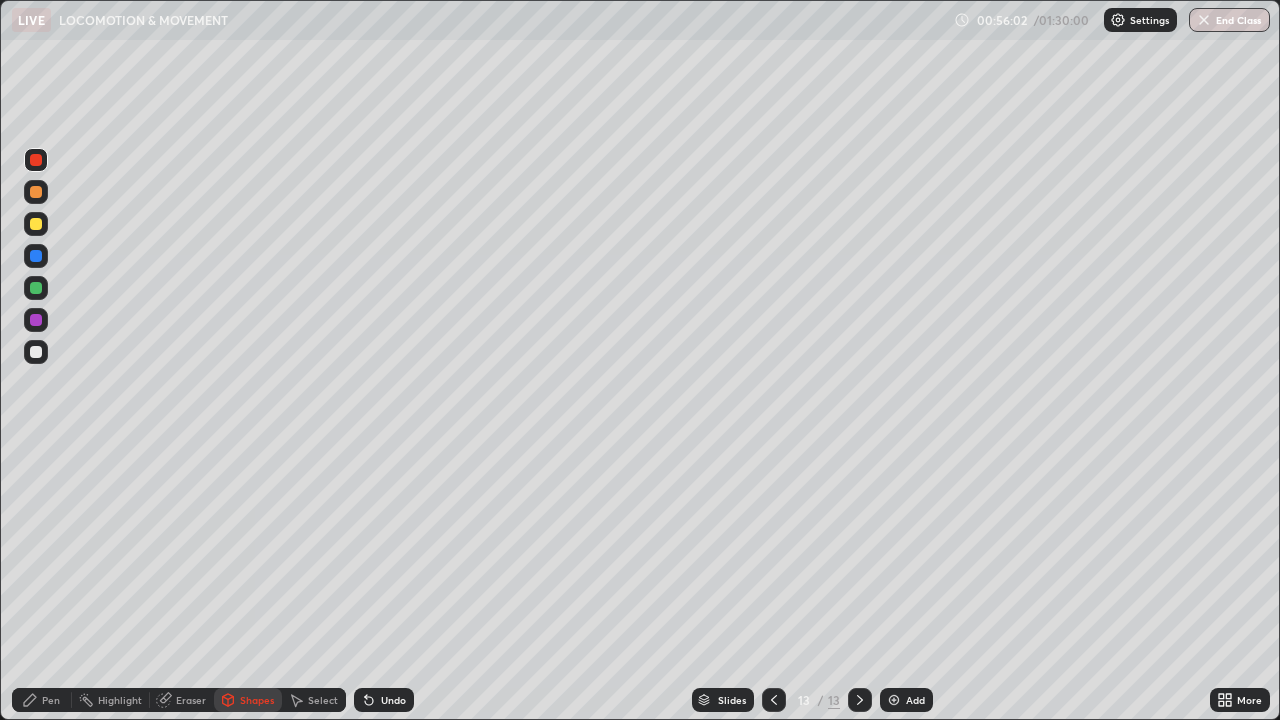 click at bounding box center (36, 192) 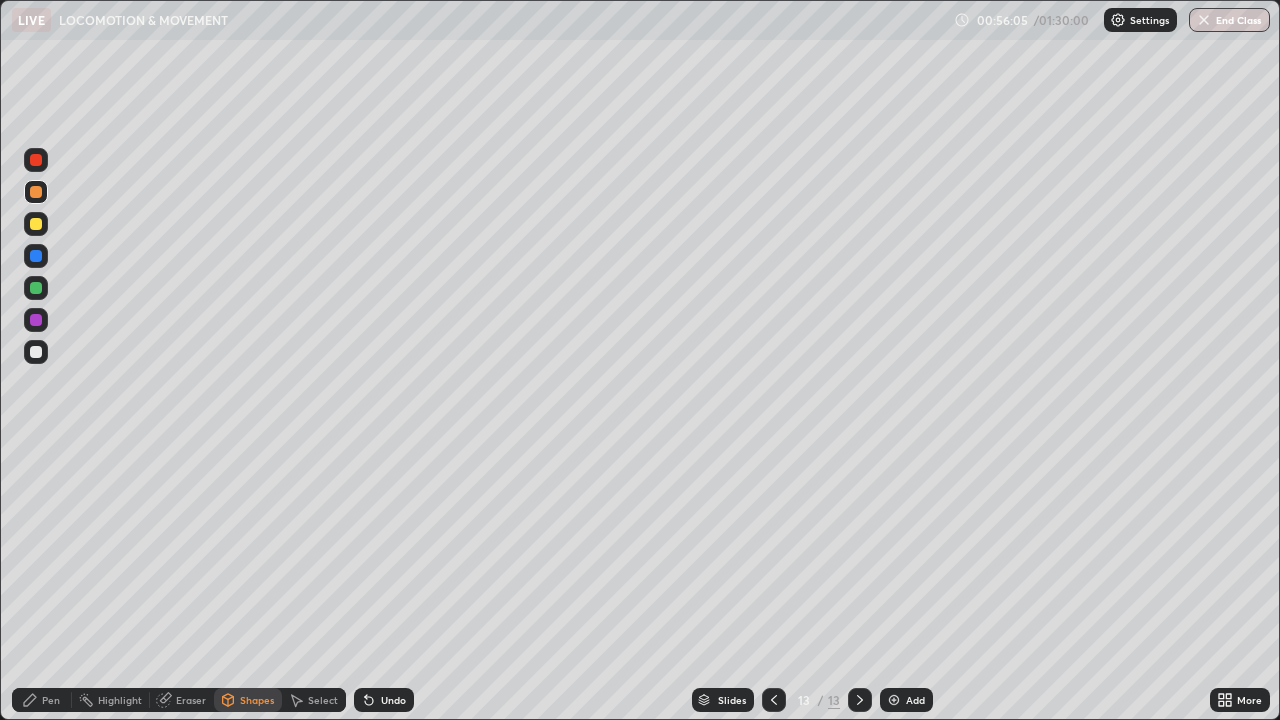 click on "Undo" at bounding box center [393, 700] 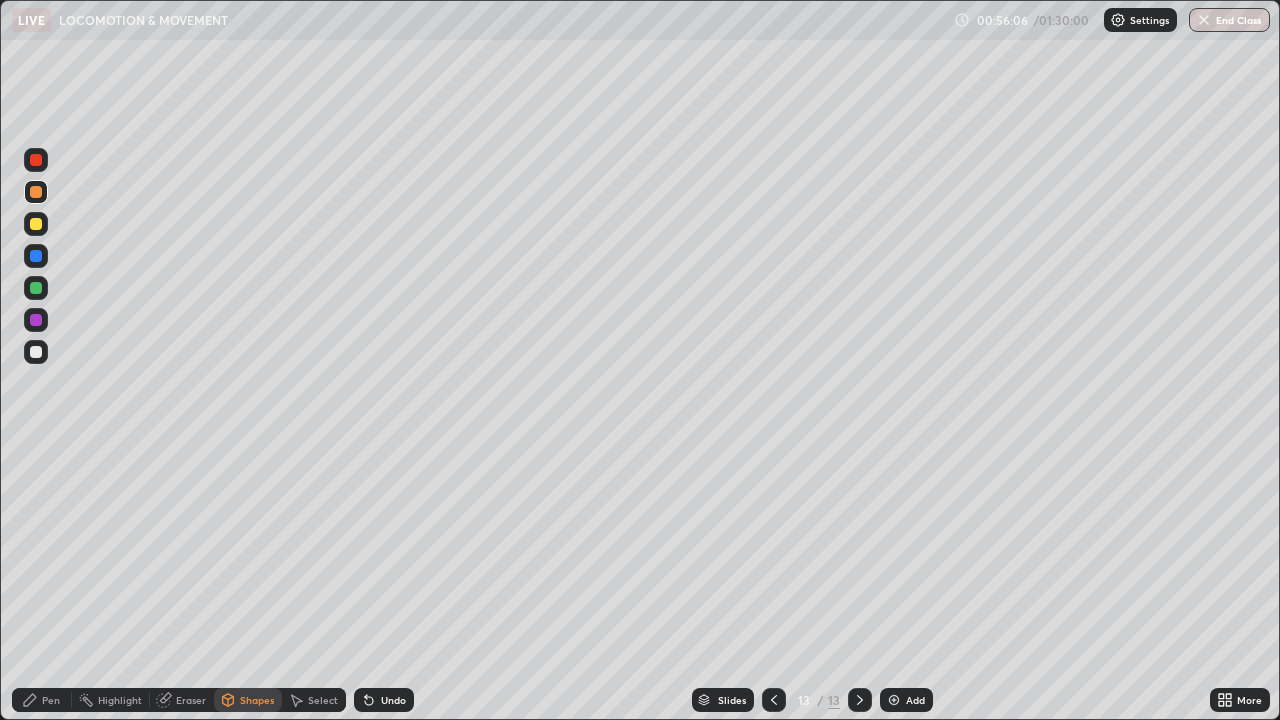 click 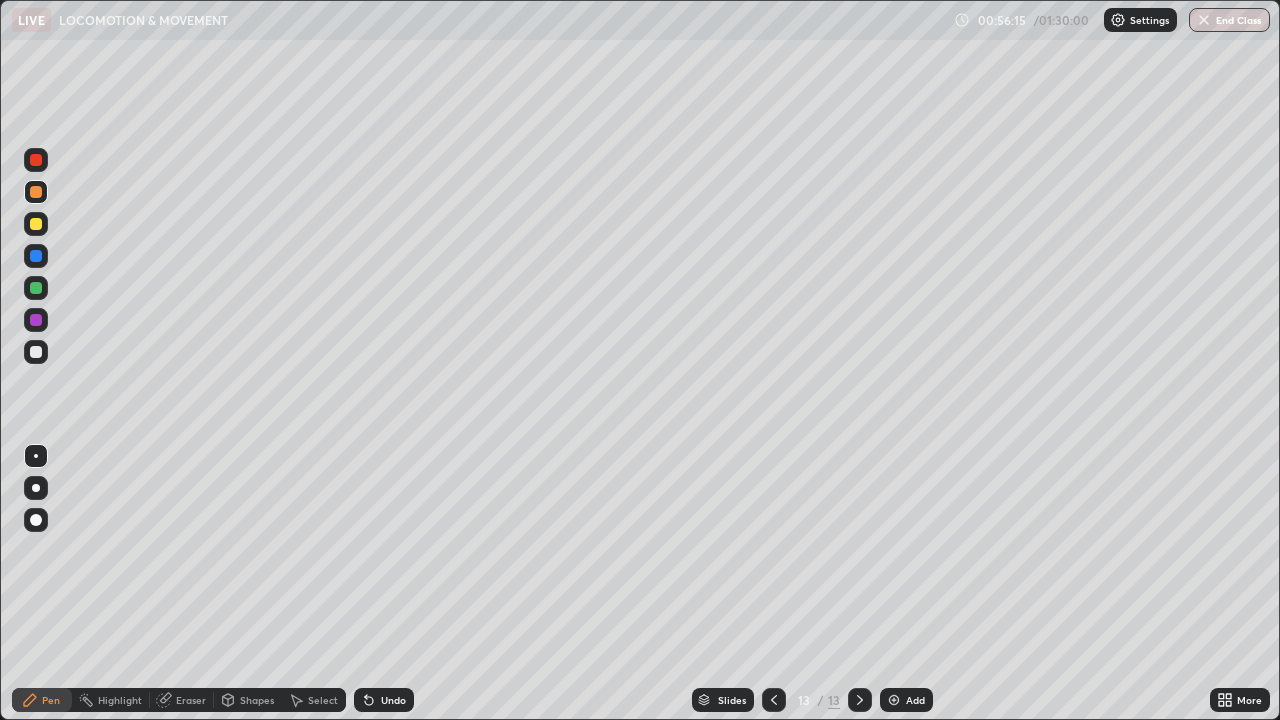 click 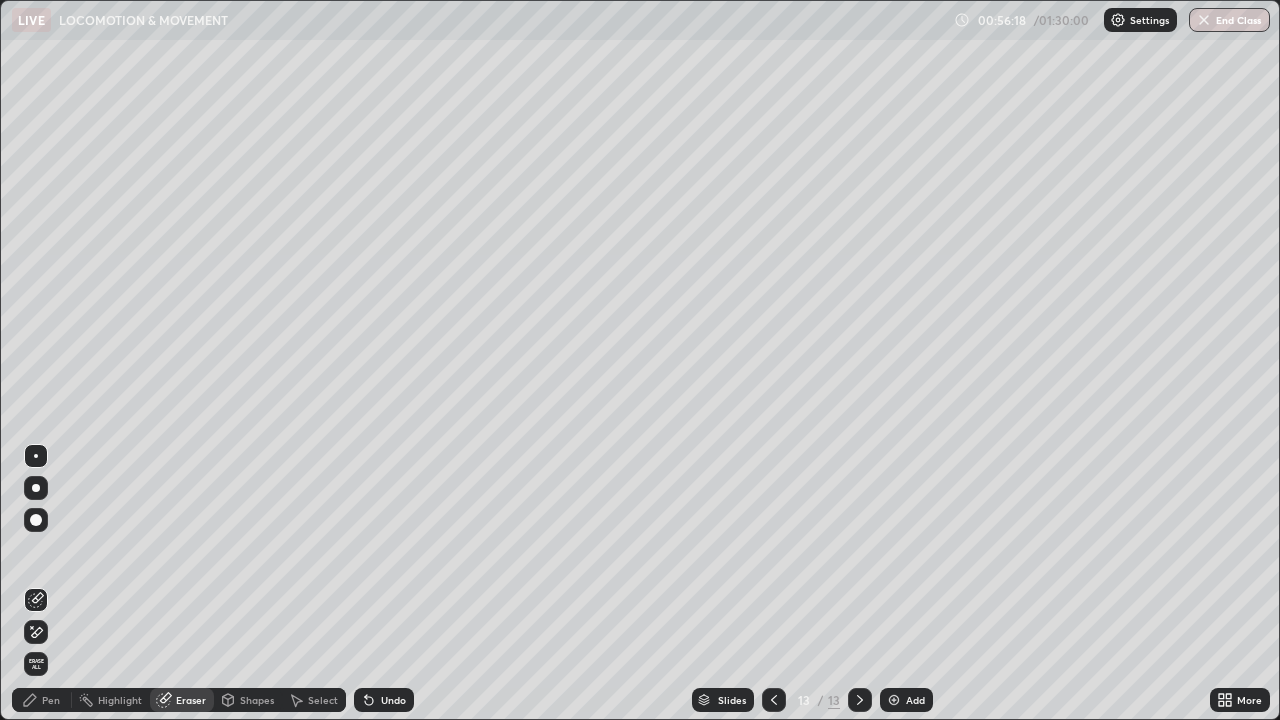 click 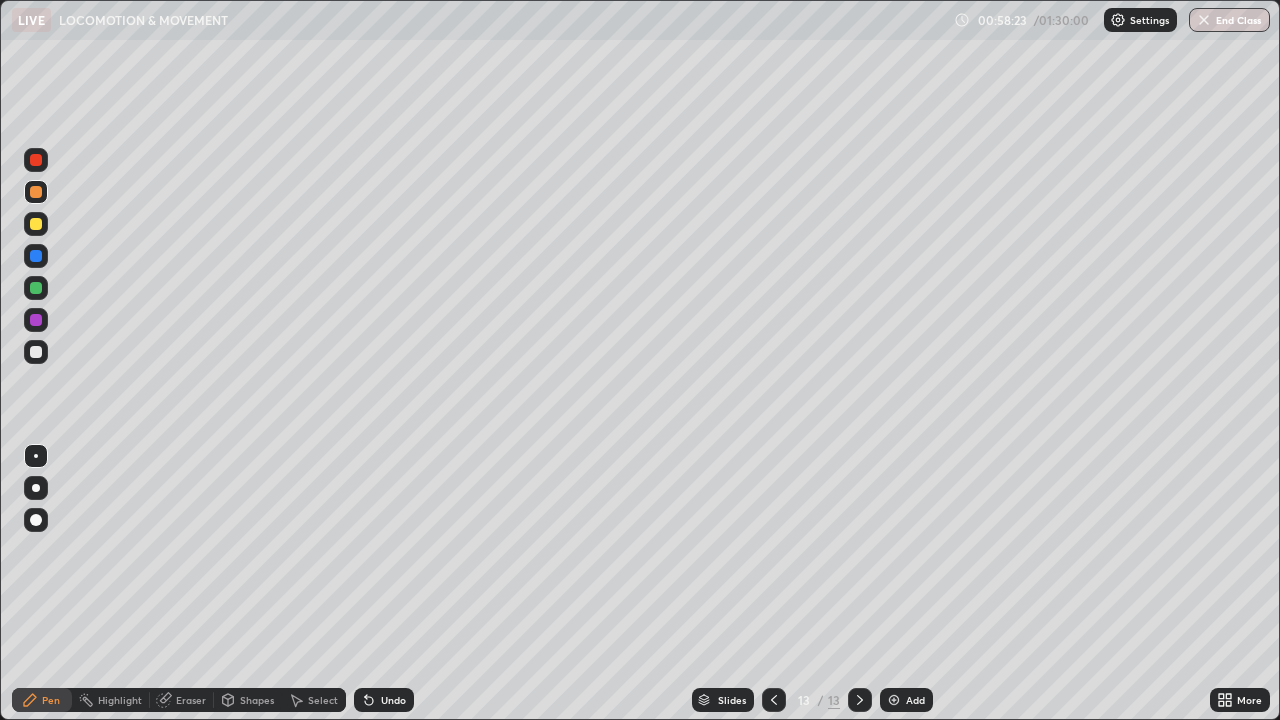 click on "Add" at bounding box center [906, 700] 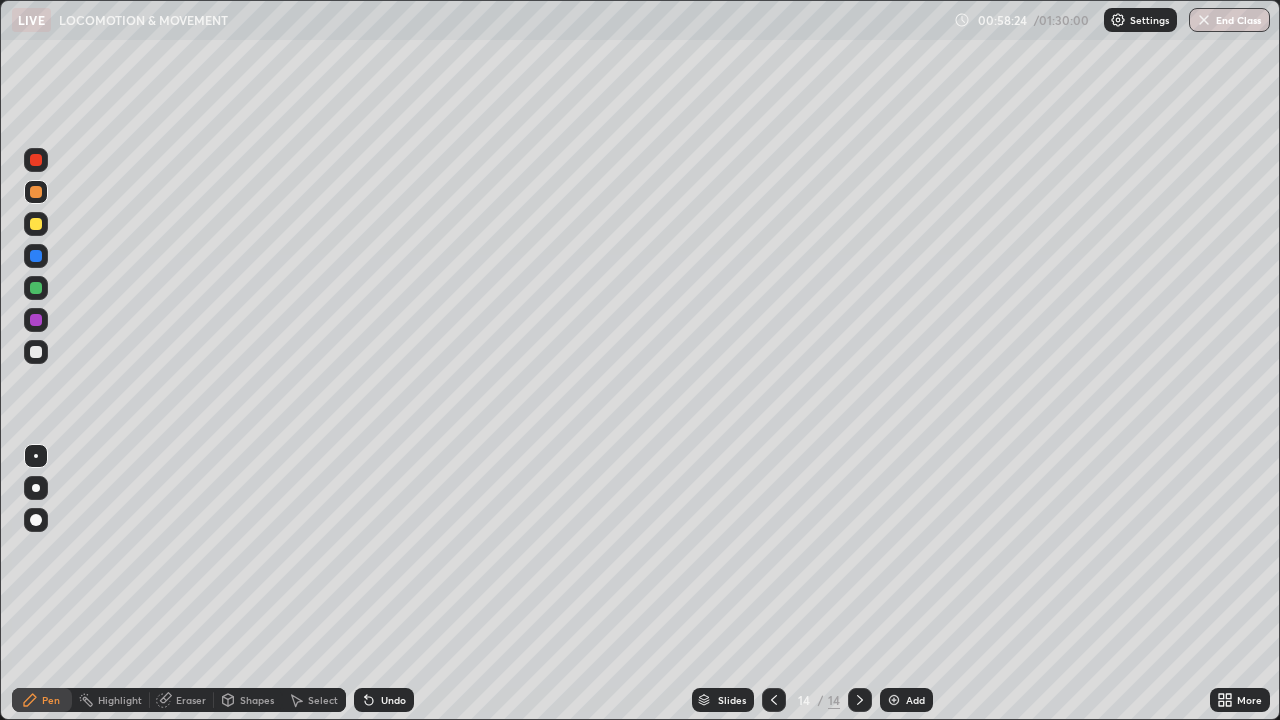 click at bounding box center (36, 352) 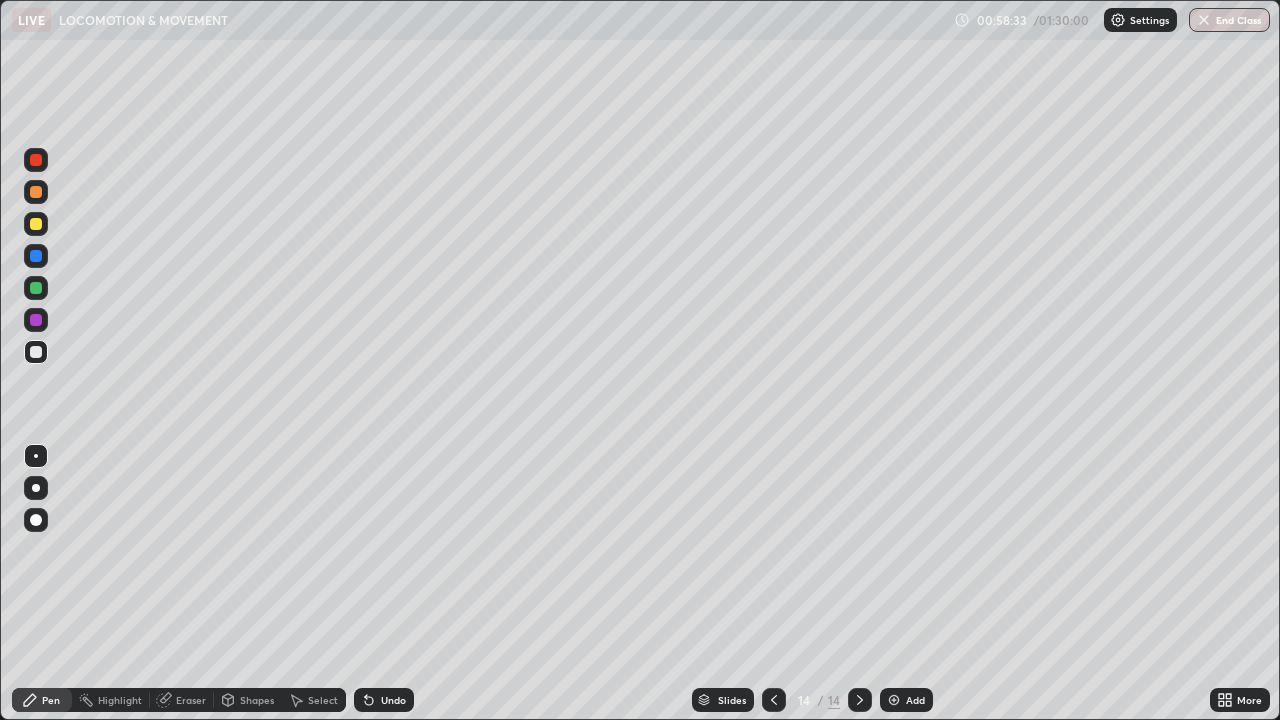 click at bounding box center [36, 320] 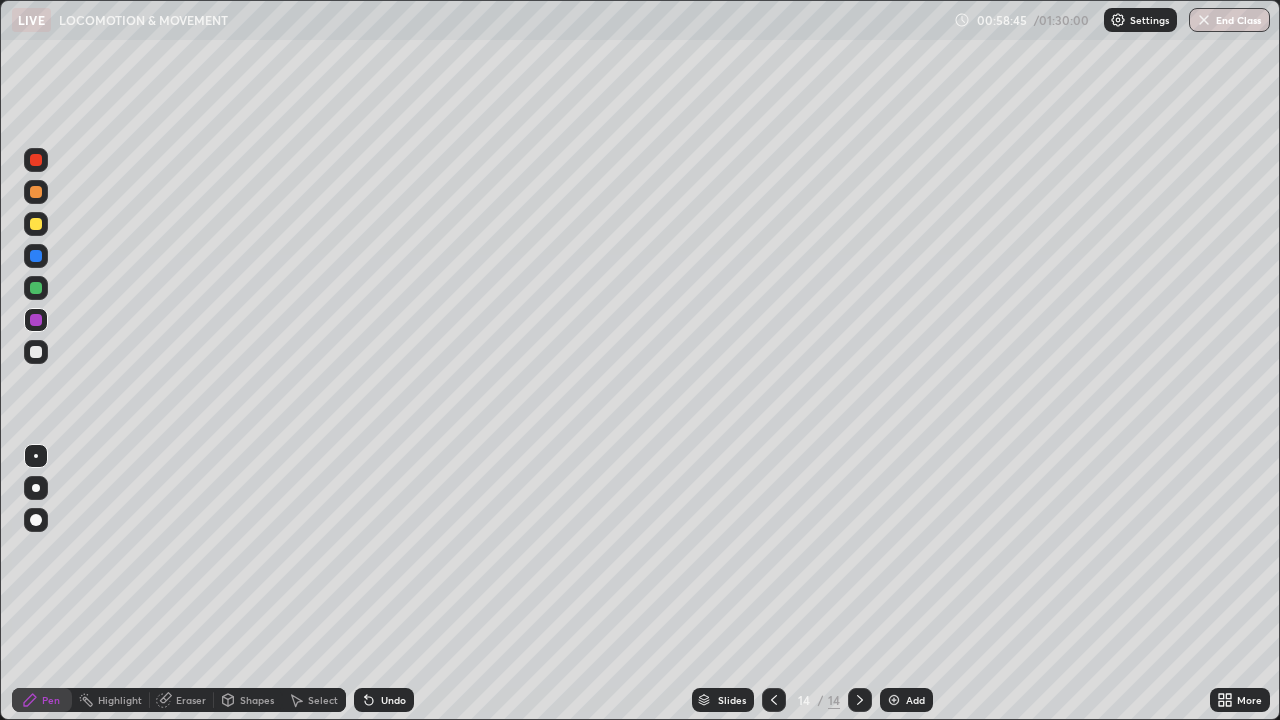 click at bounding box center (36, 288) 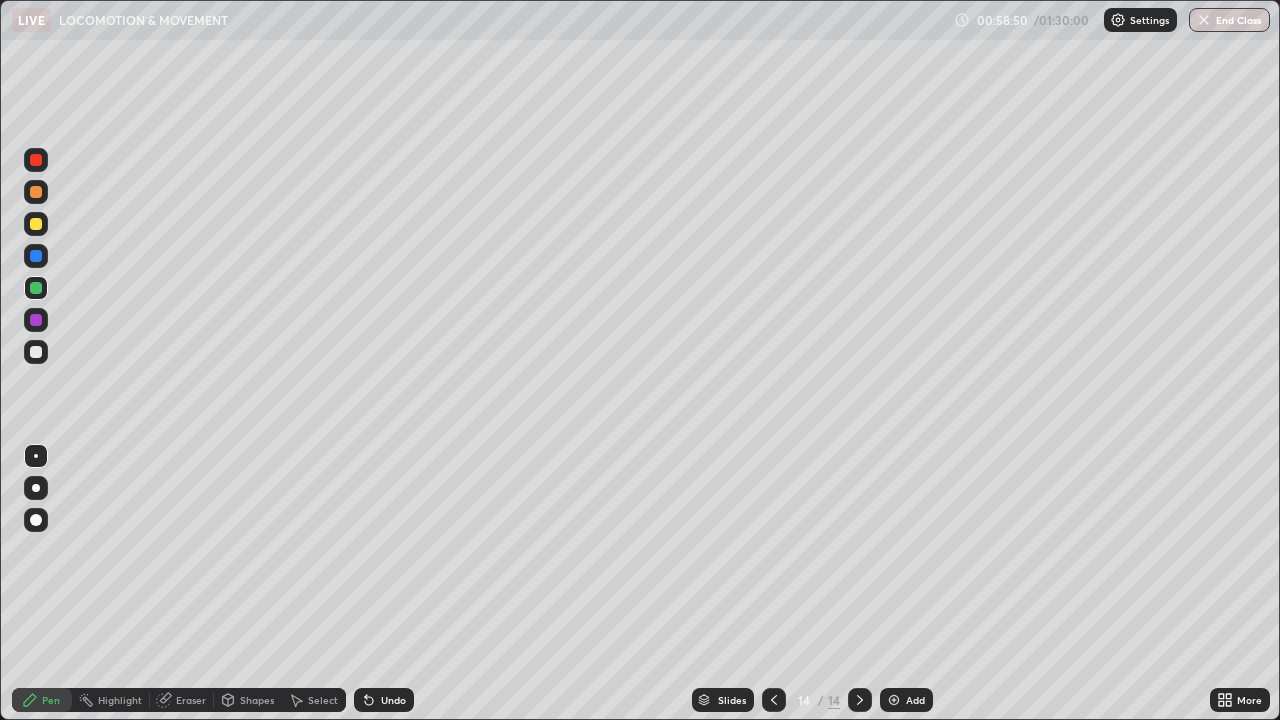 click 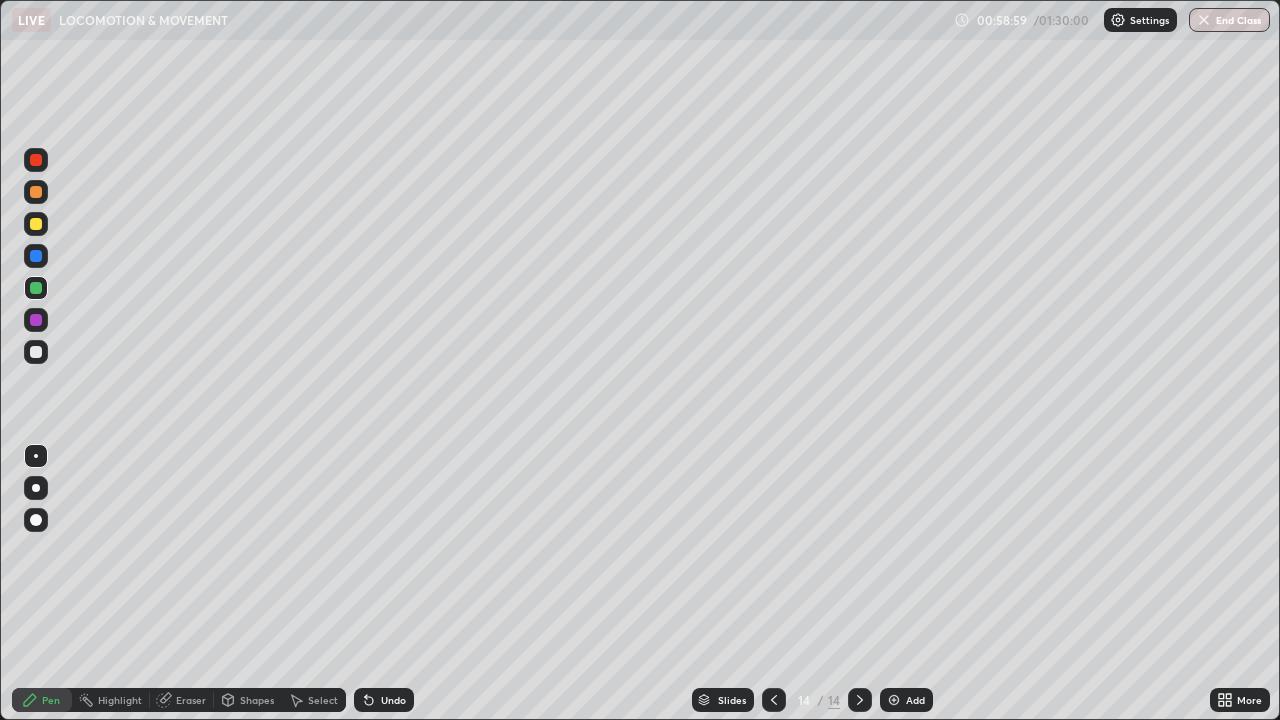 click at bounding box center (36, 224) 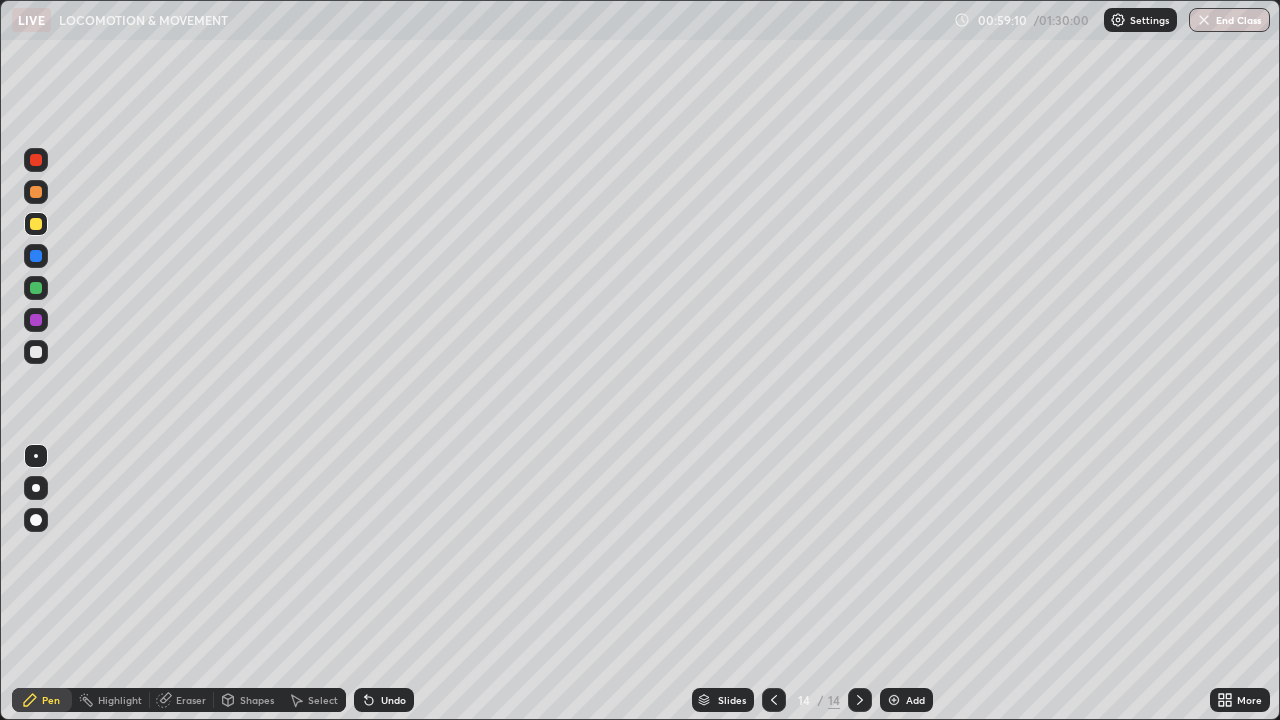 click at bounding box center [36, 352] 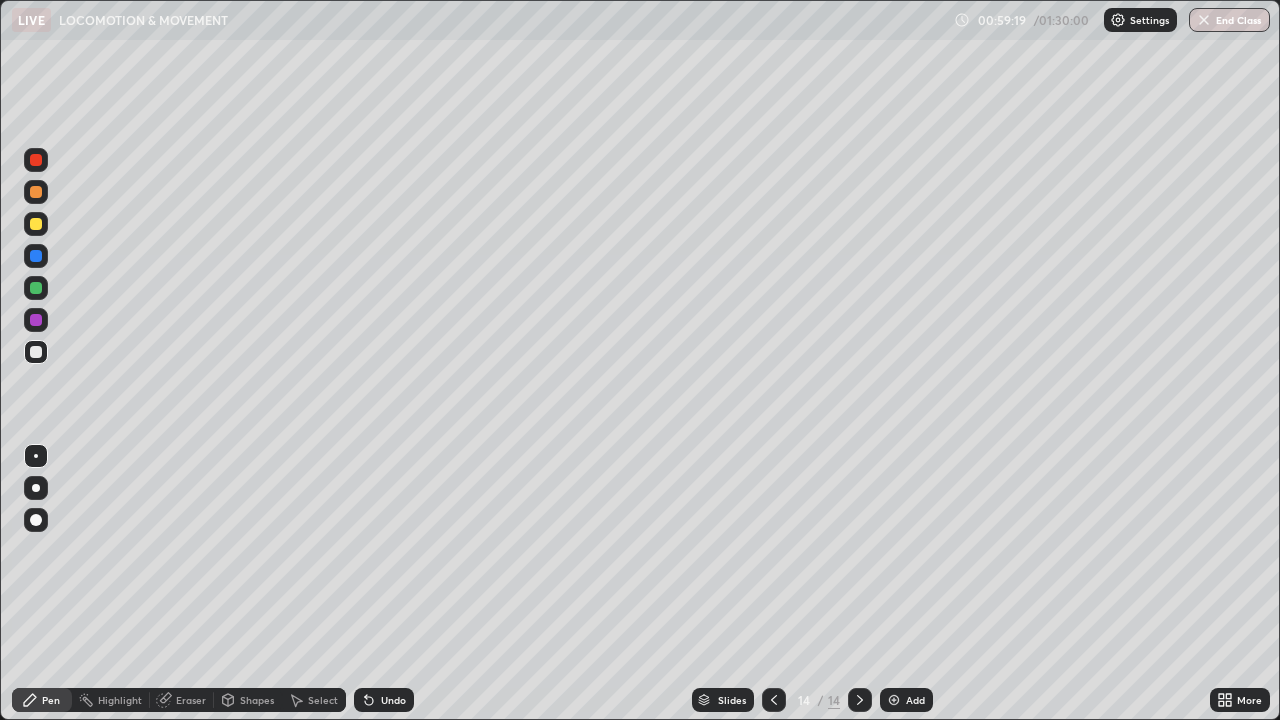 click at bounding box center [36, 192] 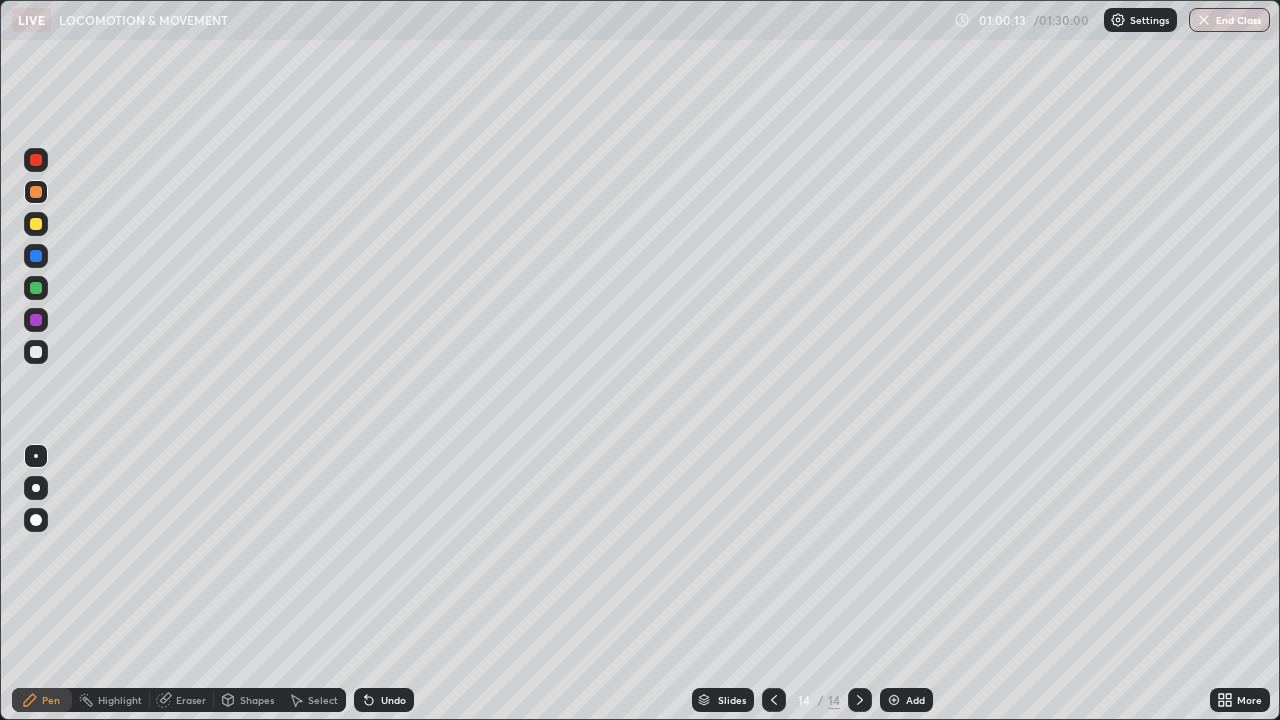 click on "Add" at bounding box center [915, 700] 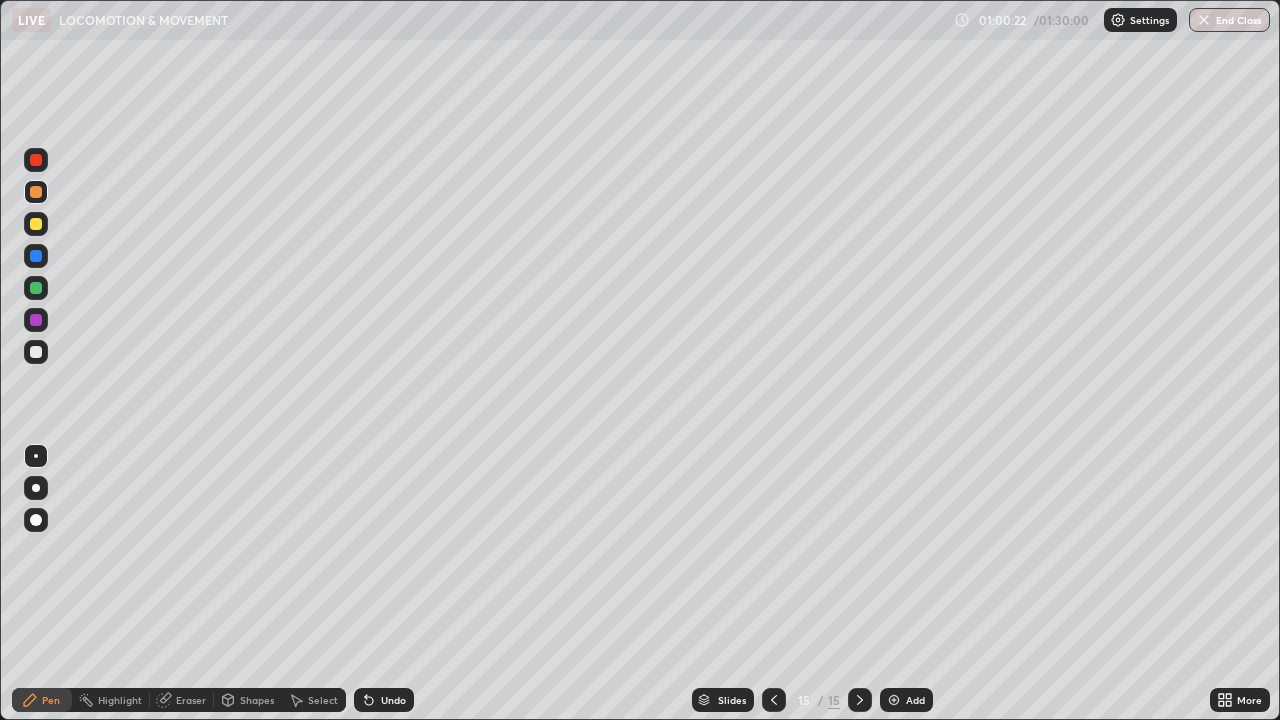 click at bounding box center (36, 352) 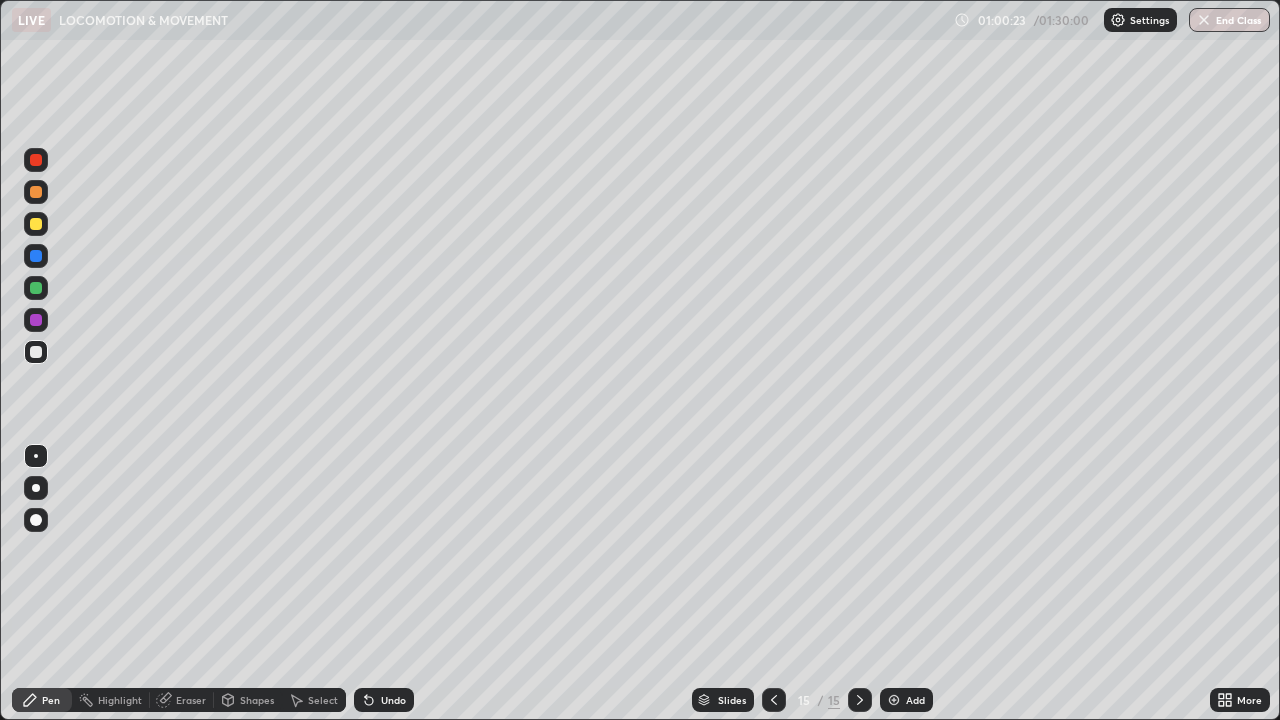 click at bounding box center [36, 352] 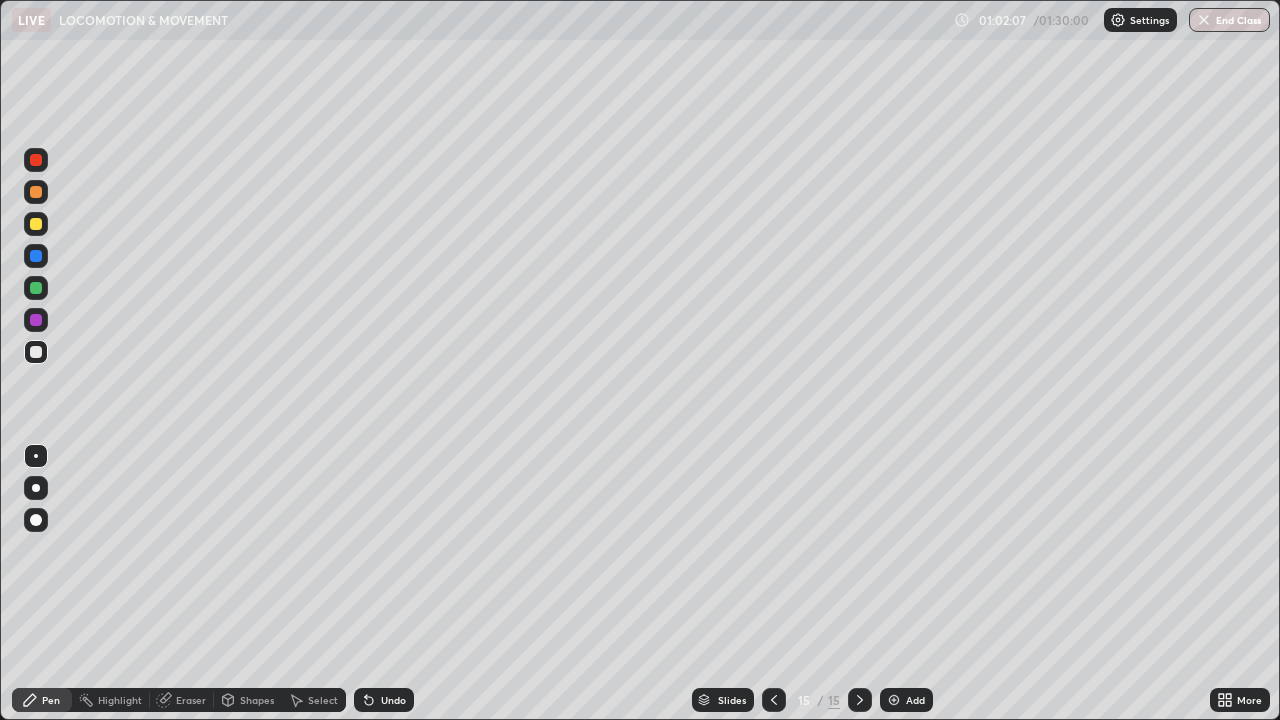 click at bounding box center (894, 700) 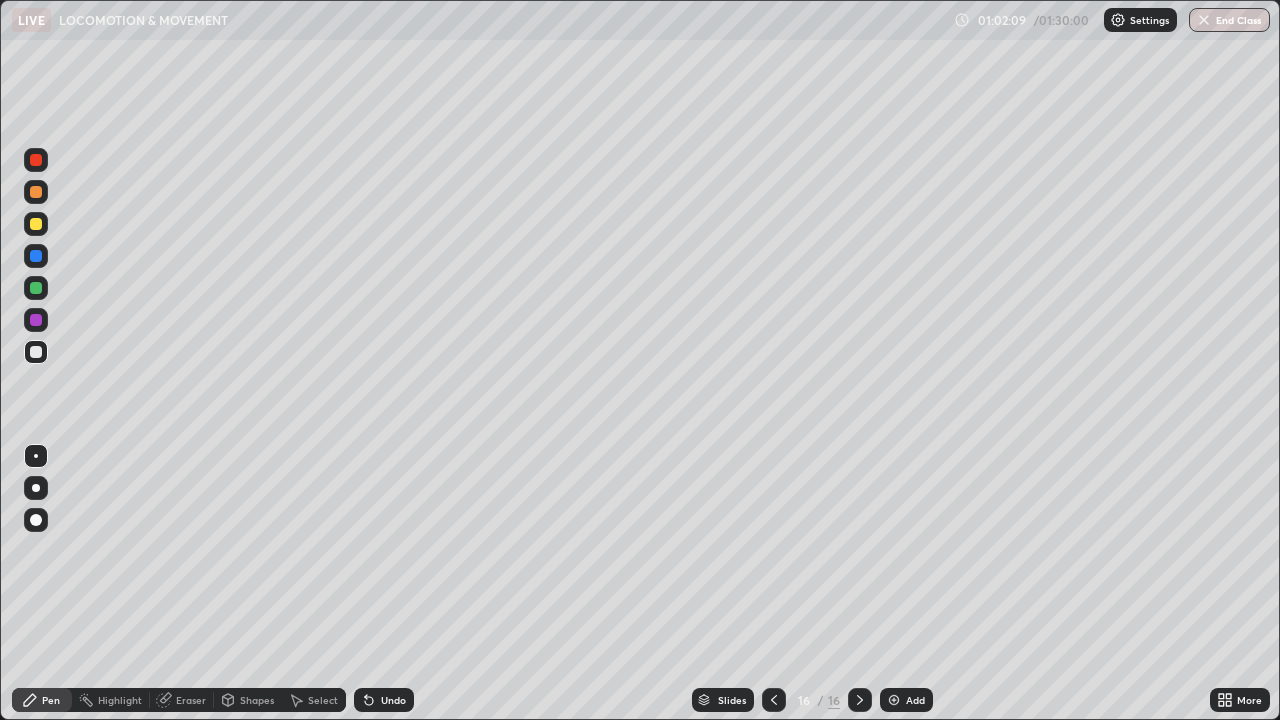 click at bounding box center [36, 288] 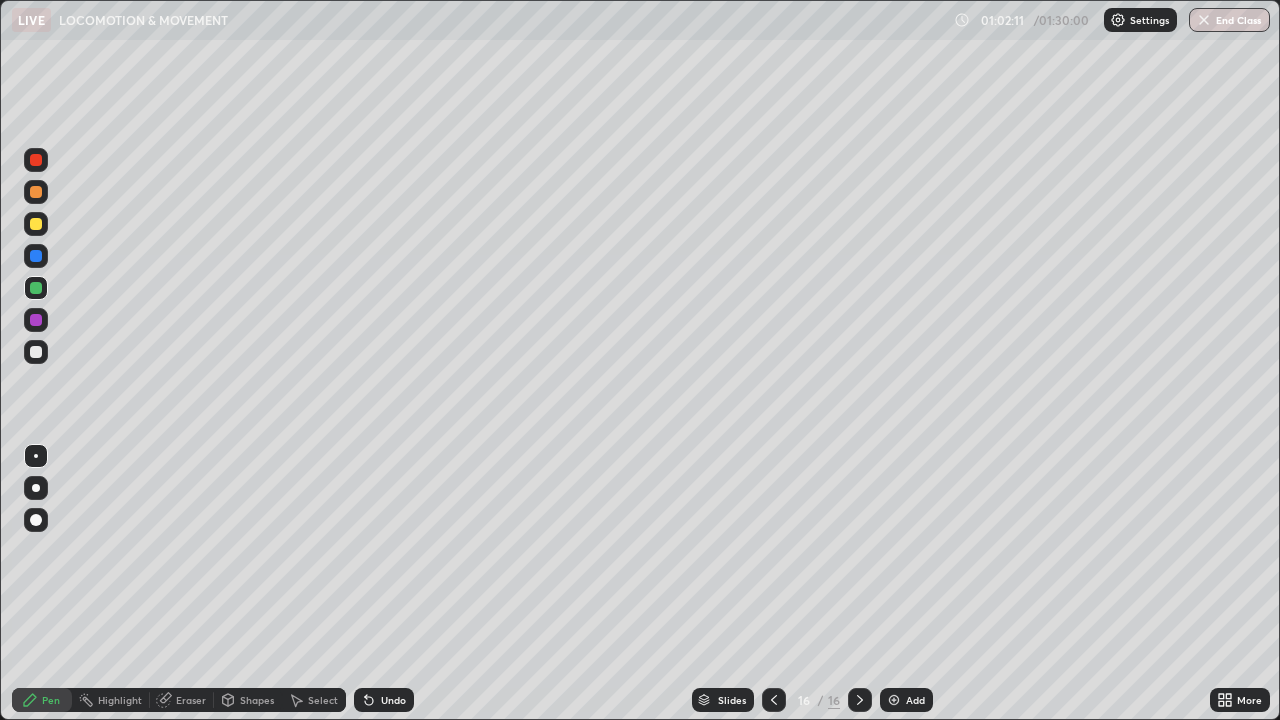 click on "Shapes" at bounding box center [257, 700] 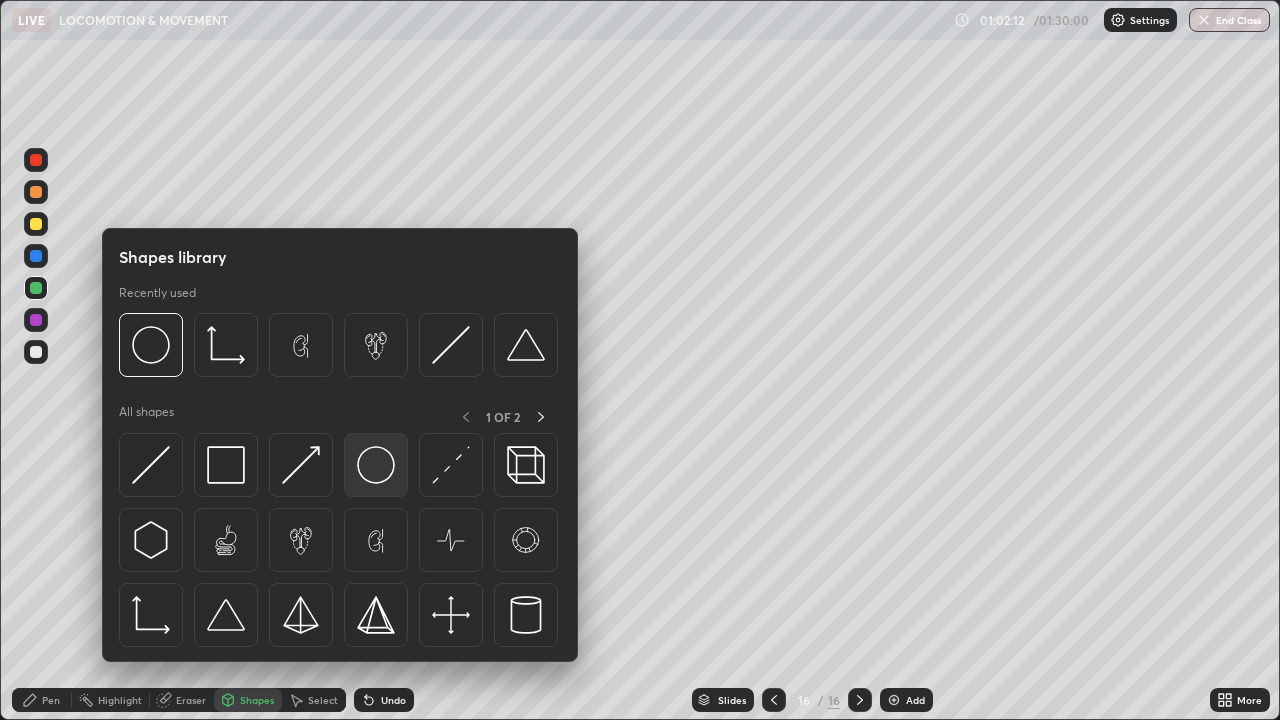 click at bounding box center [376, 465] 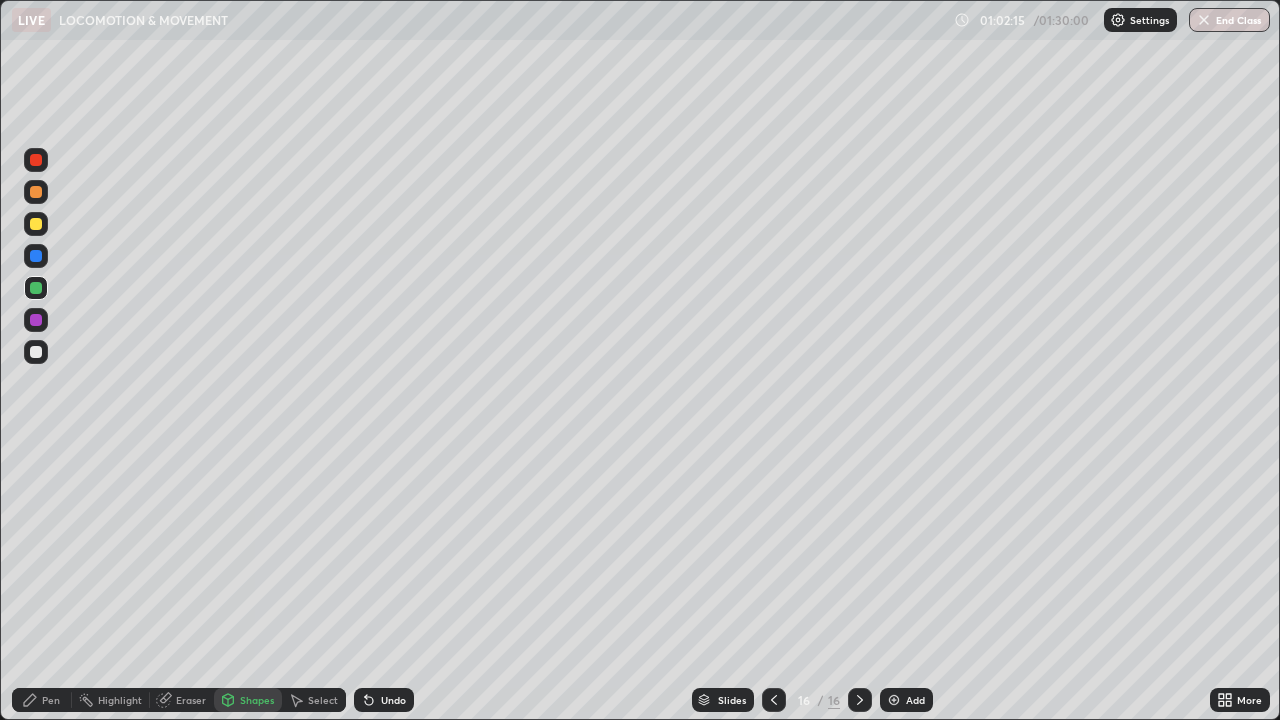 click 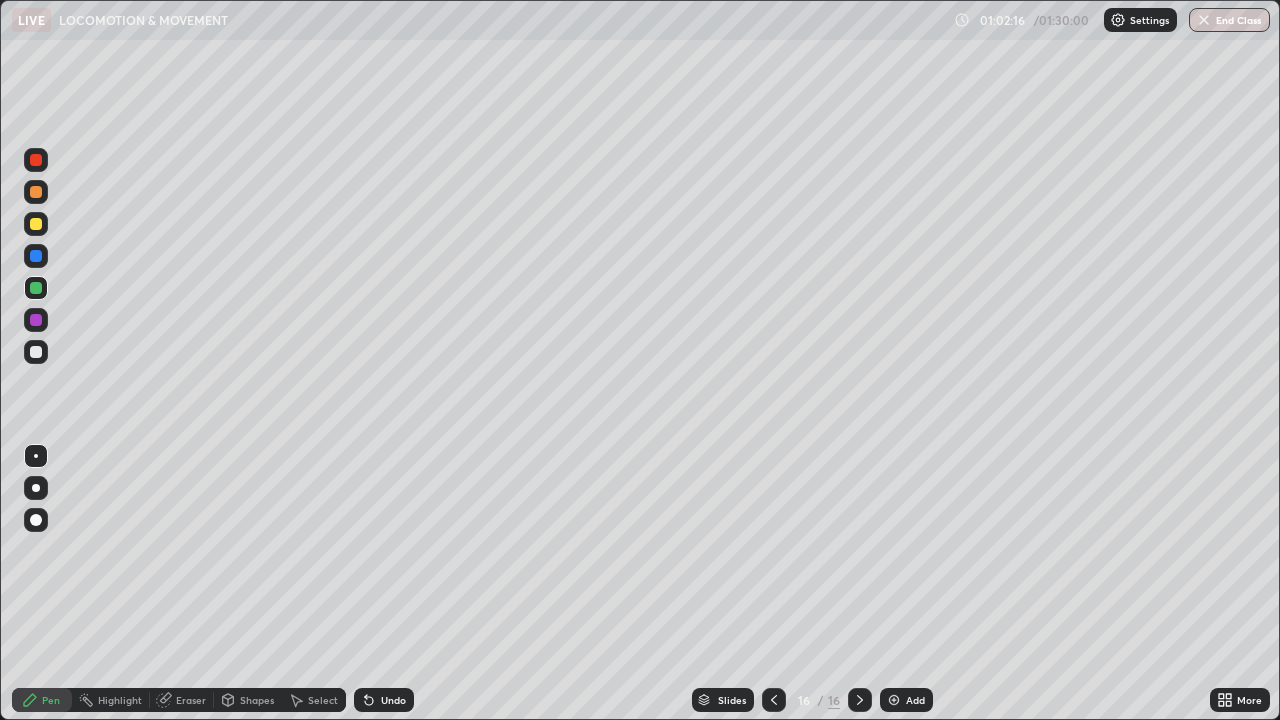 click at bounding box center (36, 352) 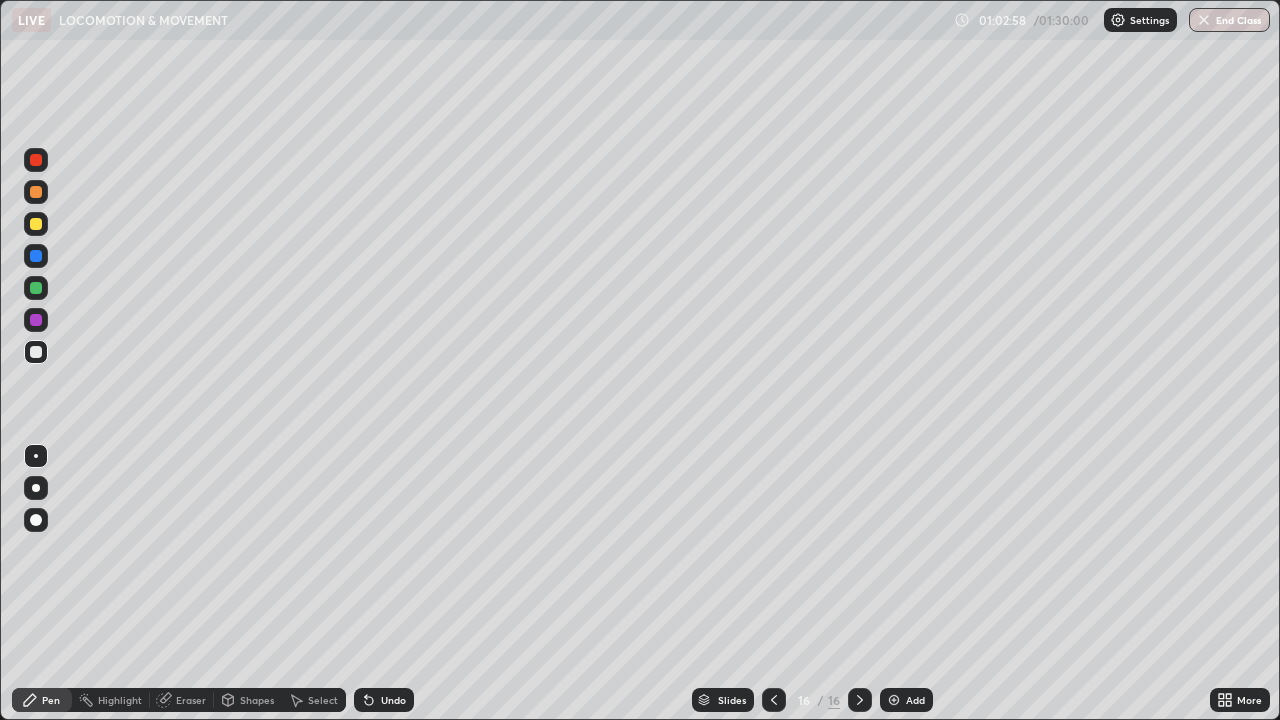 click at bounding box center (36, 288) 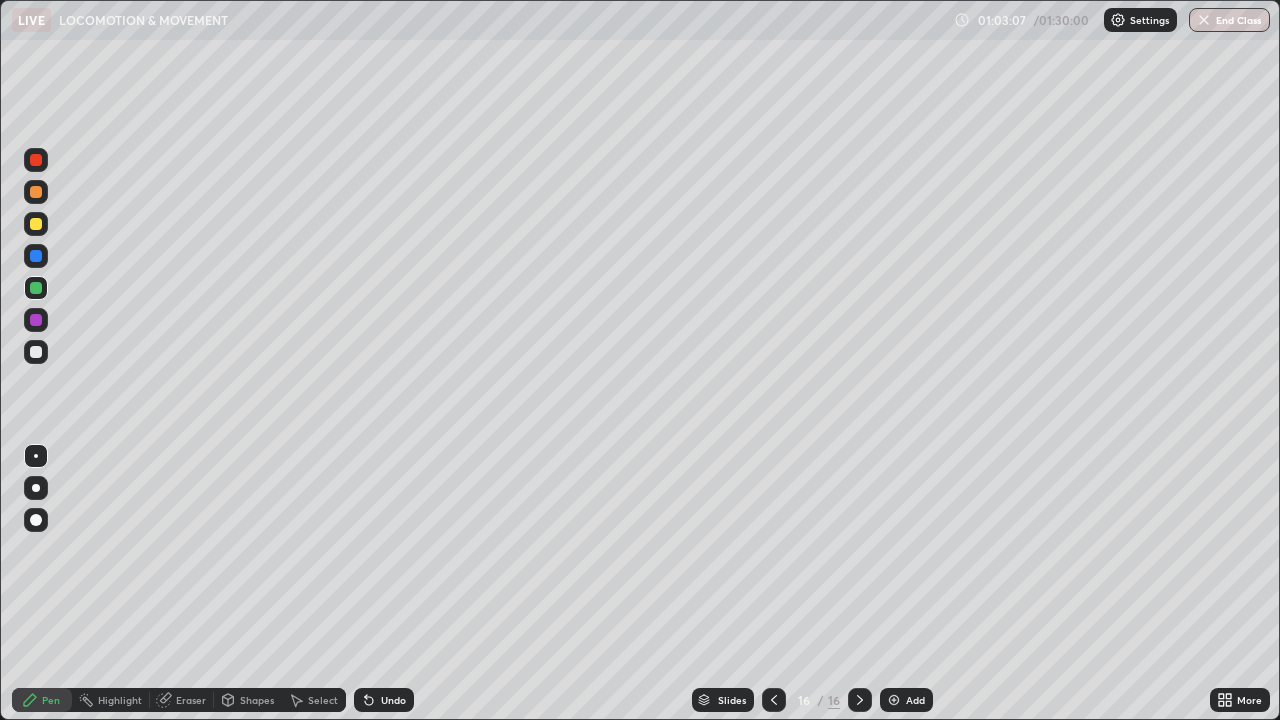 click at bounding box center [36, 352] 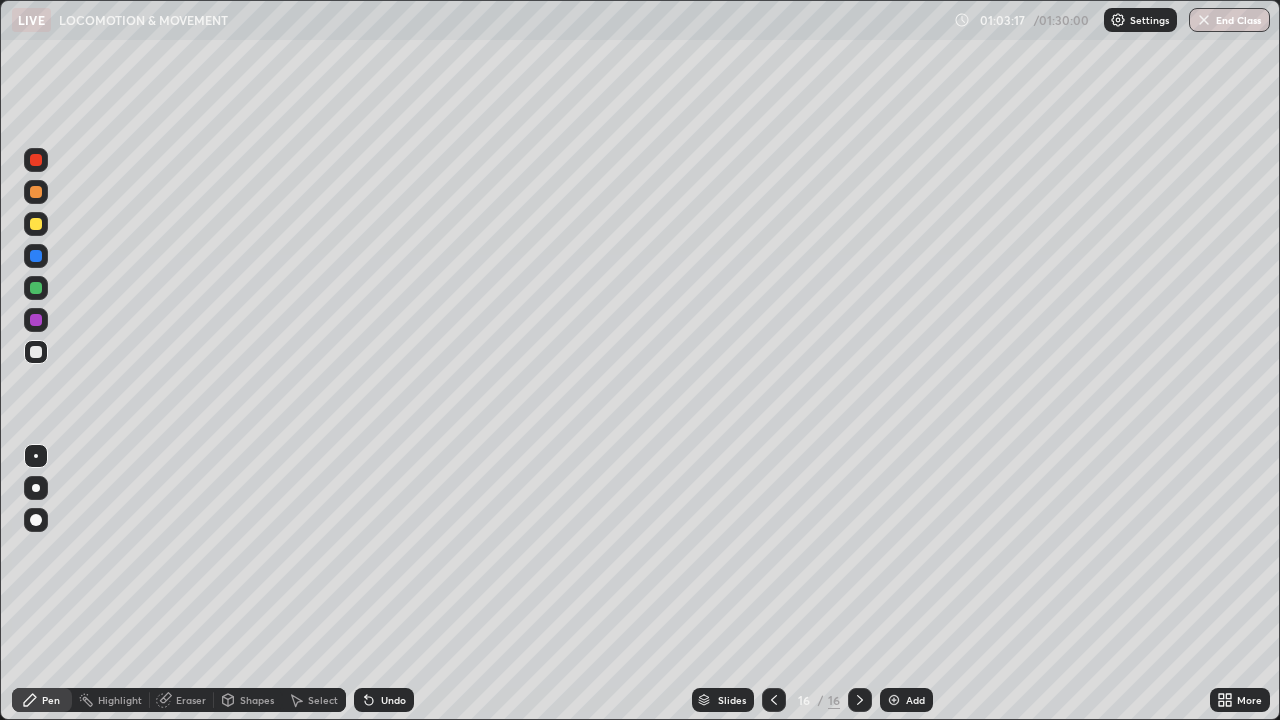 click at bounding box center [36, 352] 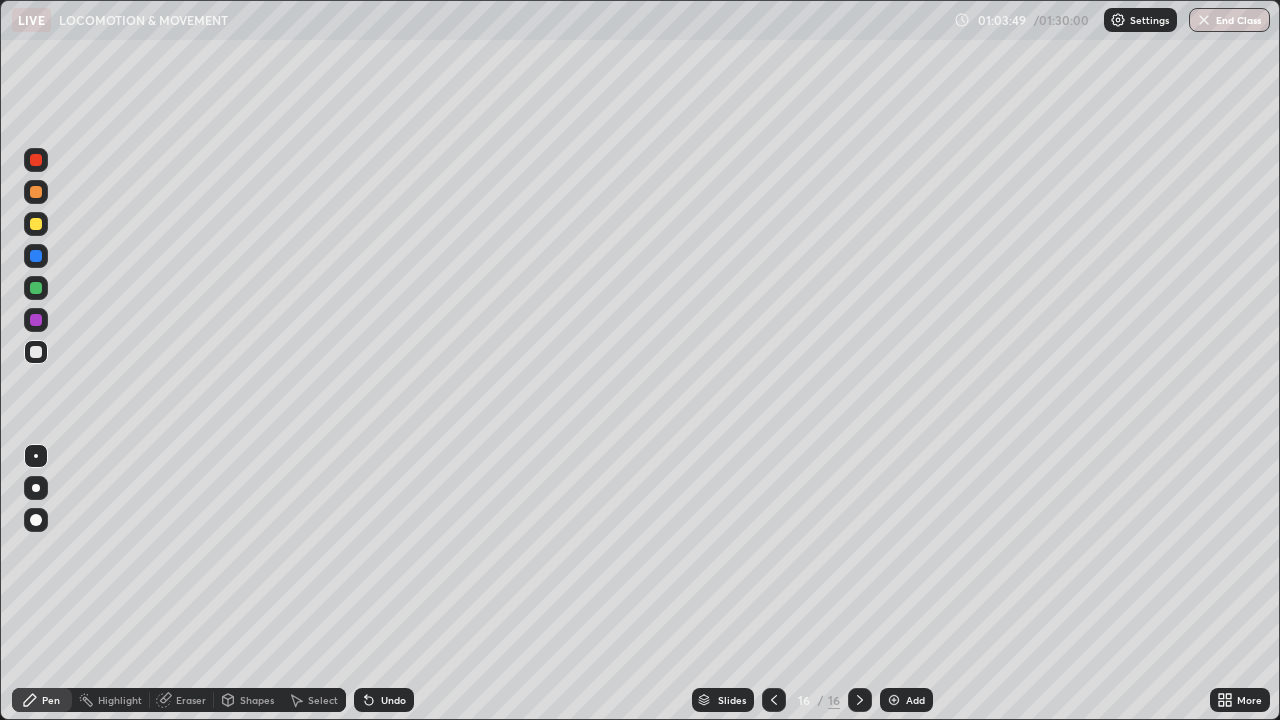 click at bounding box center (36, 288) 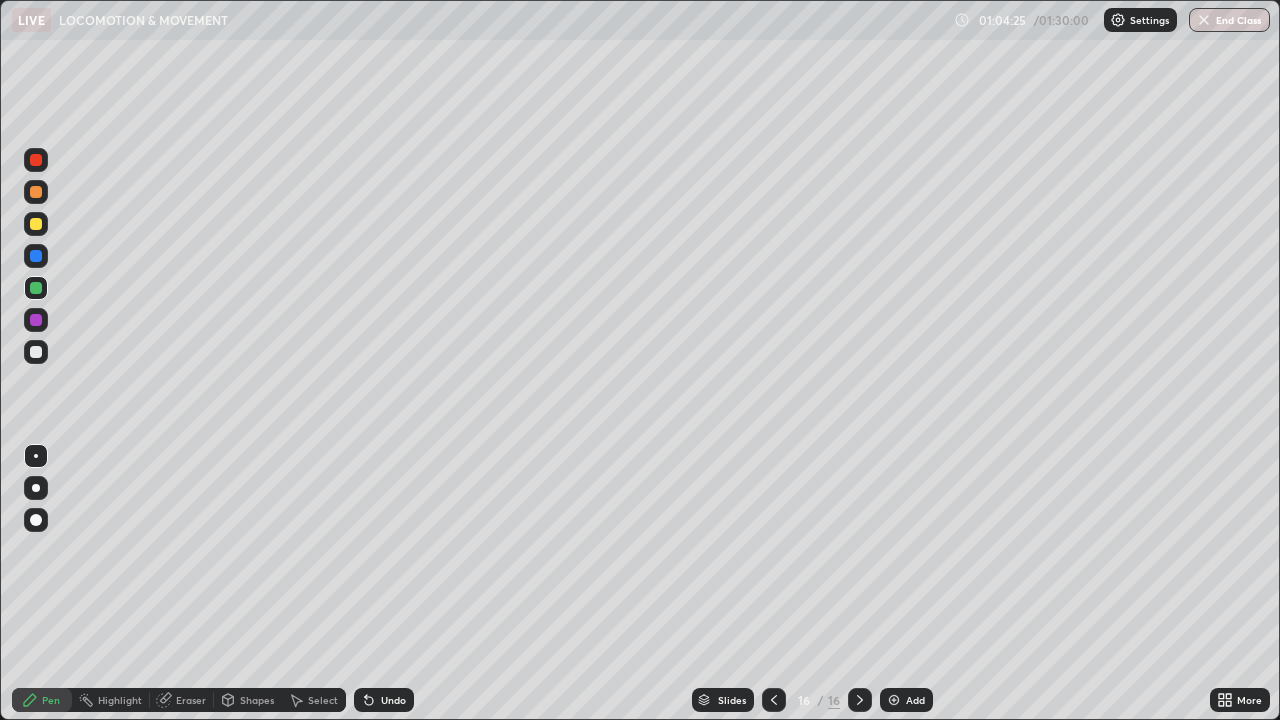 click at bounding box center [36, 224] 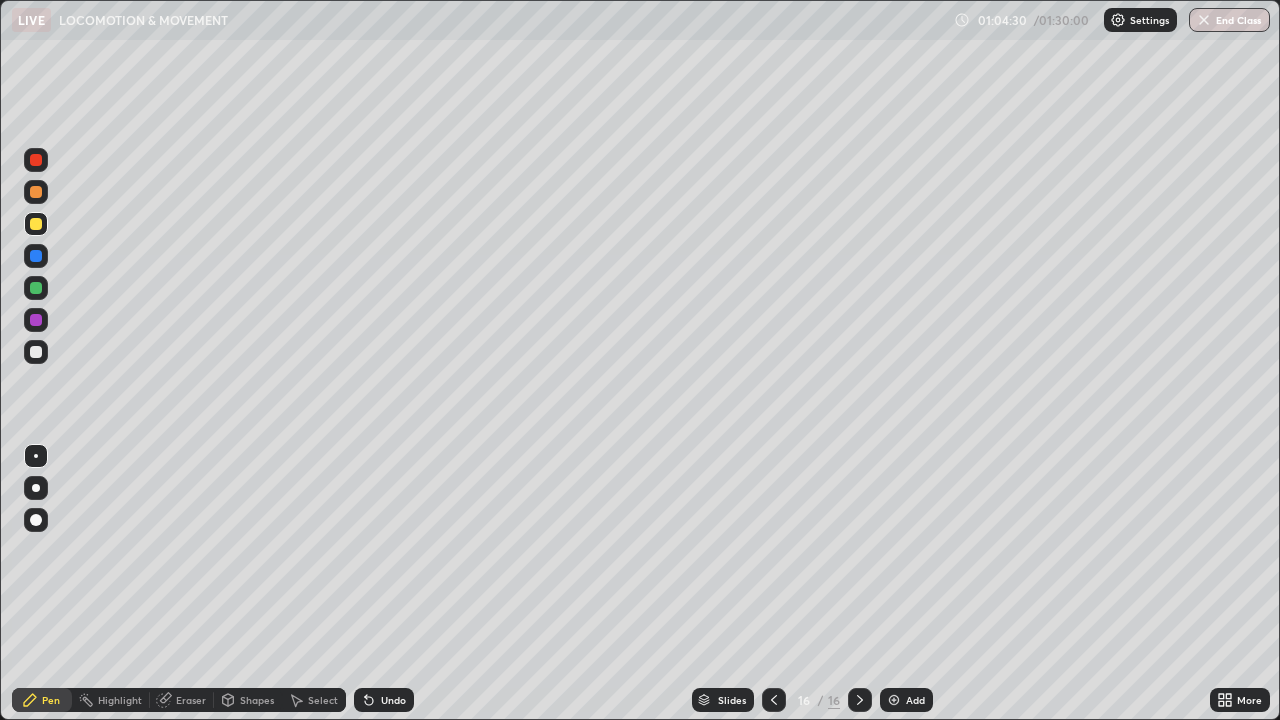 click on "Undo" at bounding box center (384, 700) 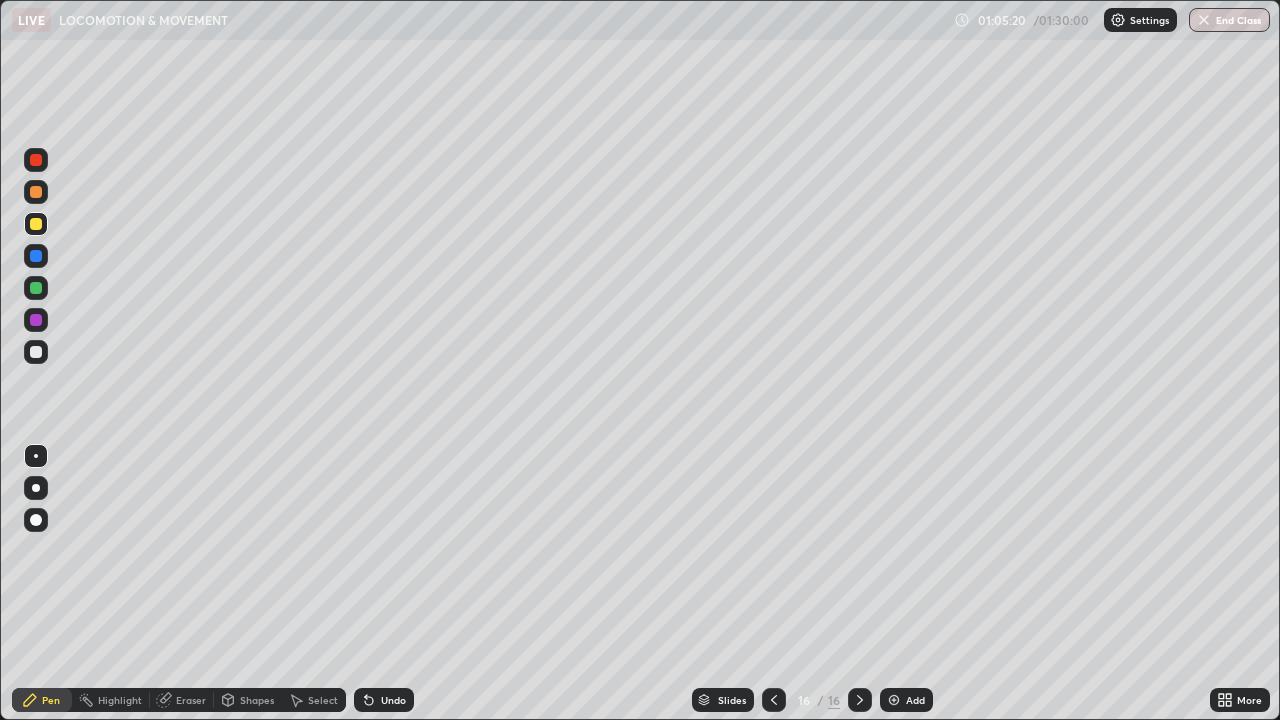 click at bounding box center [36, 320] 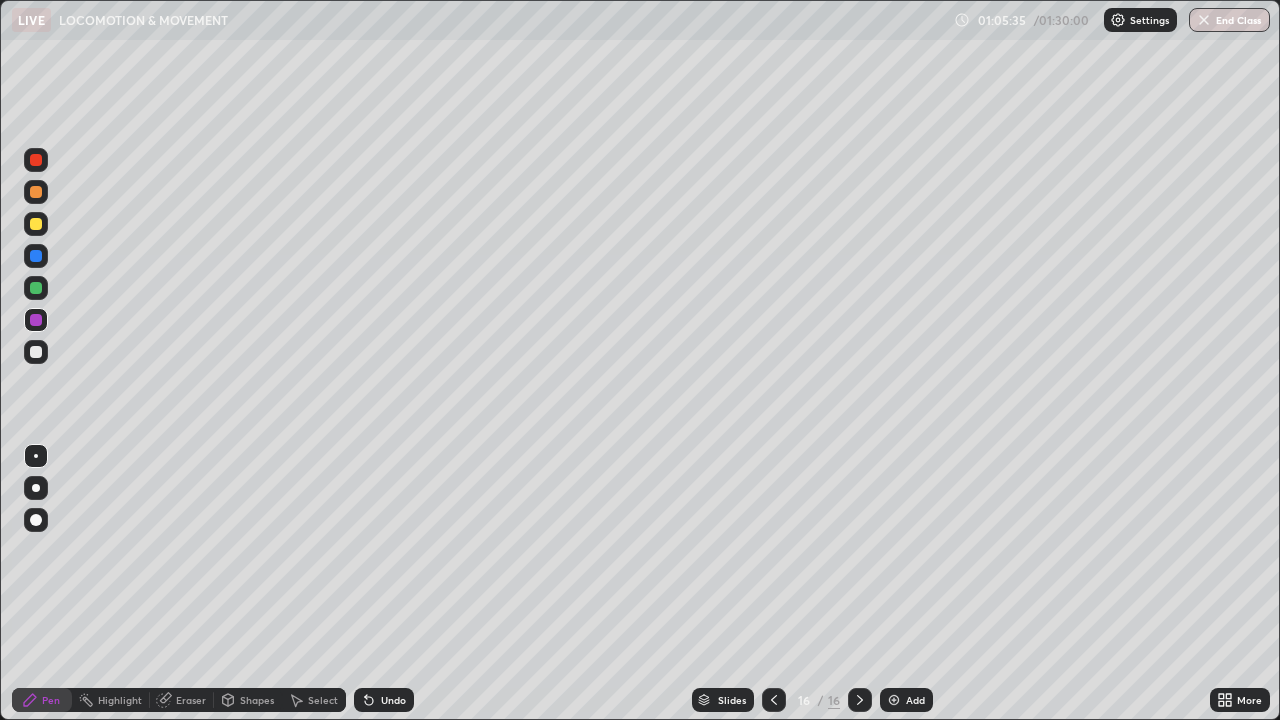 click at bounding box center (36, 520) 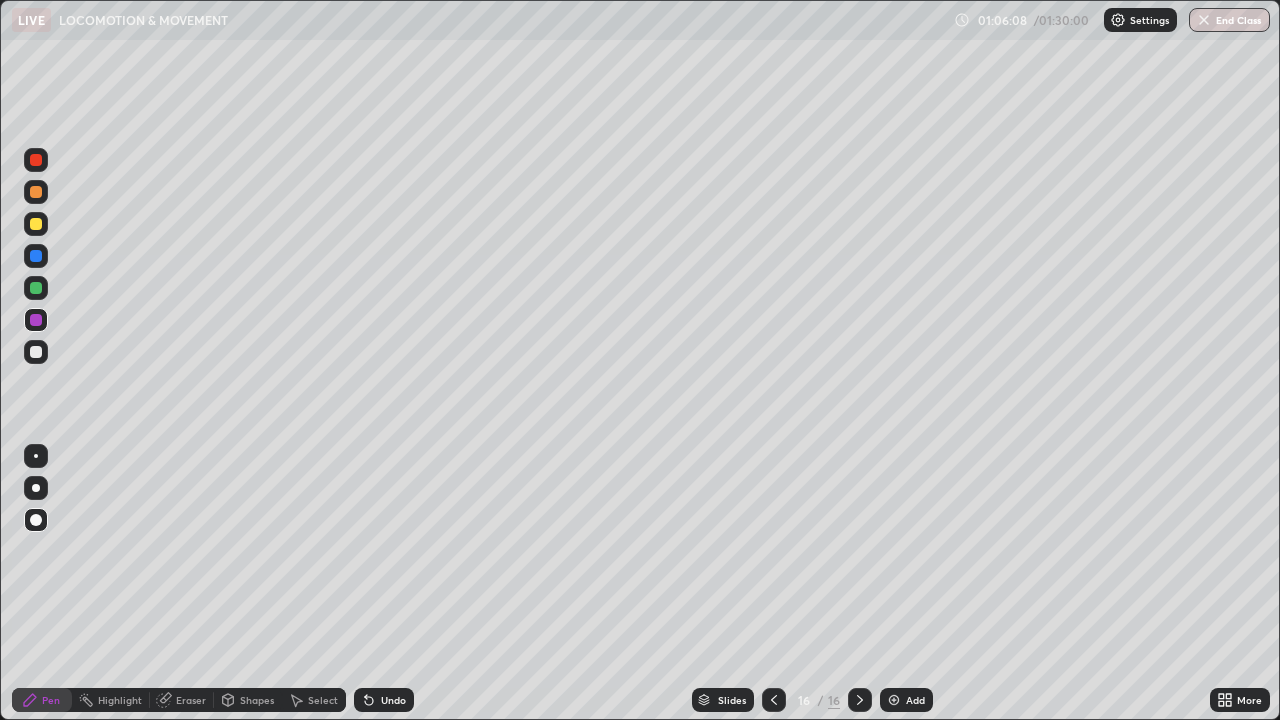 click at bounding box center [36, 456] 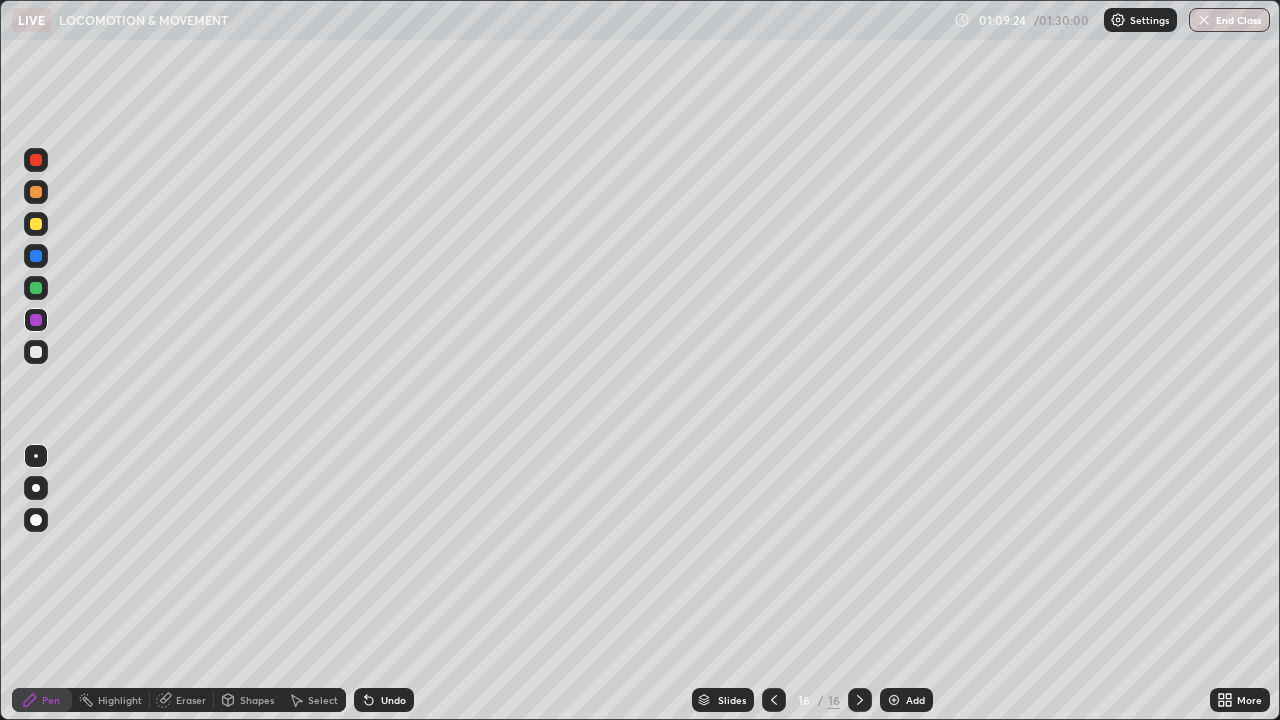 click on "Add" at bounding box center (906, 700) 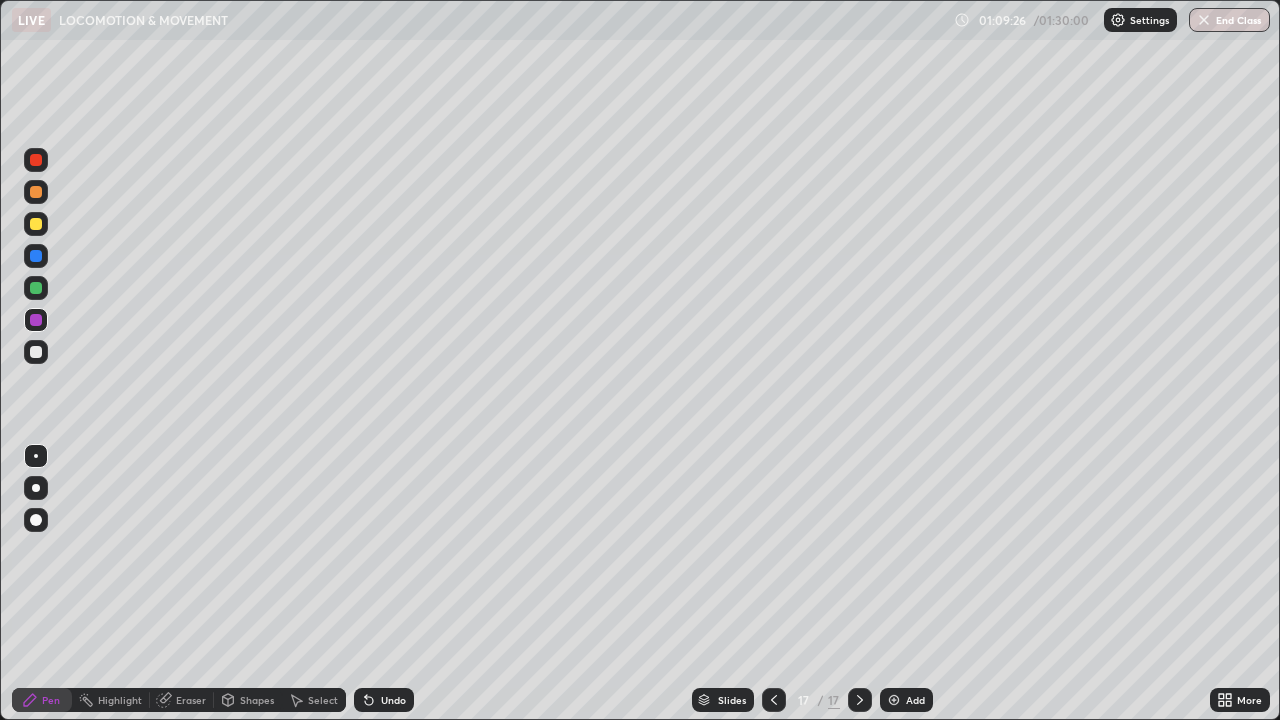 click at bounding box center [36, 352] 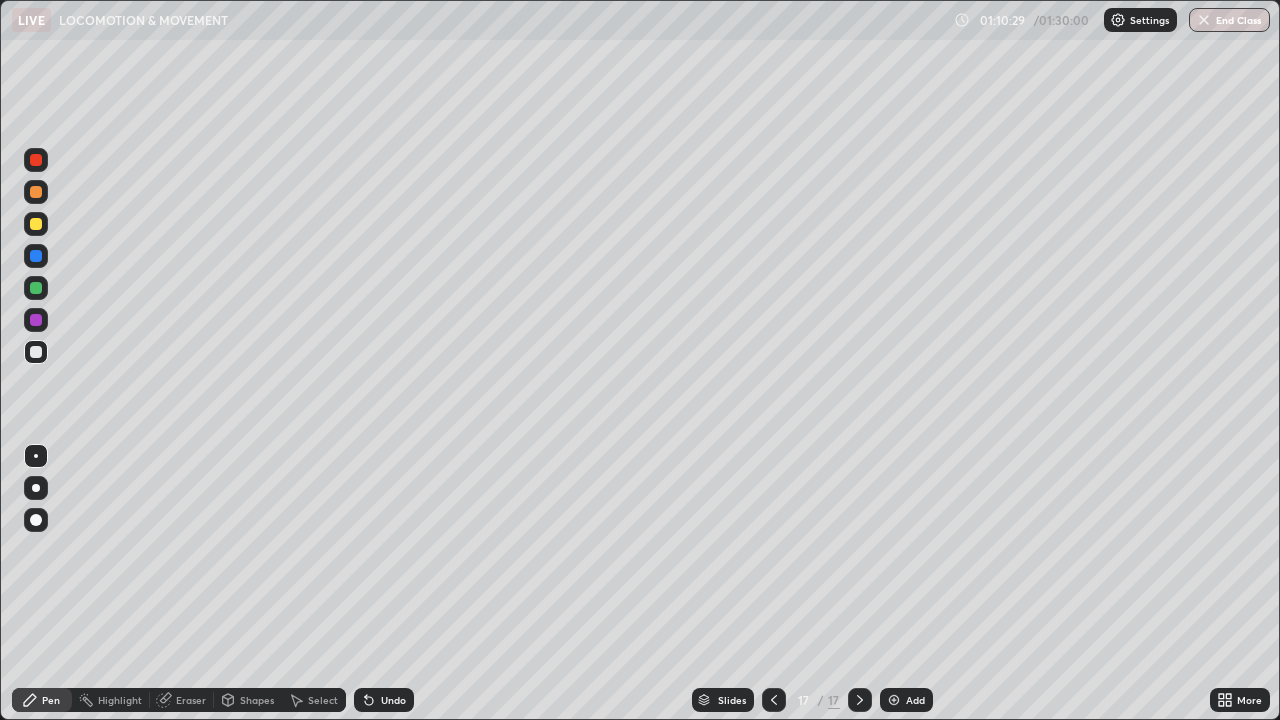 click on "Undo" at bounding box center [384, 700] 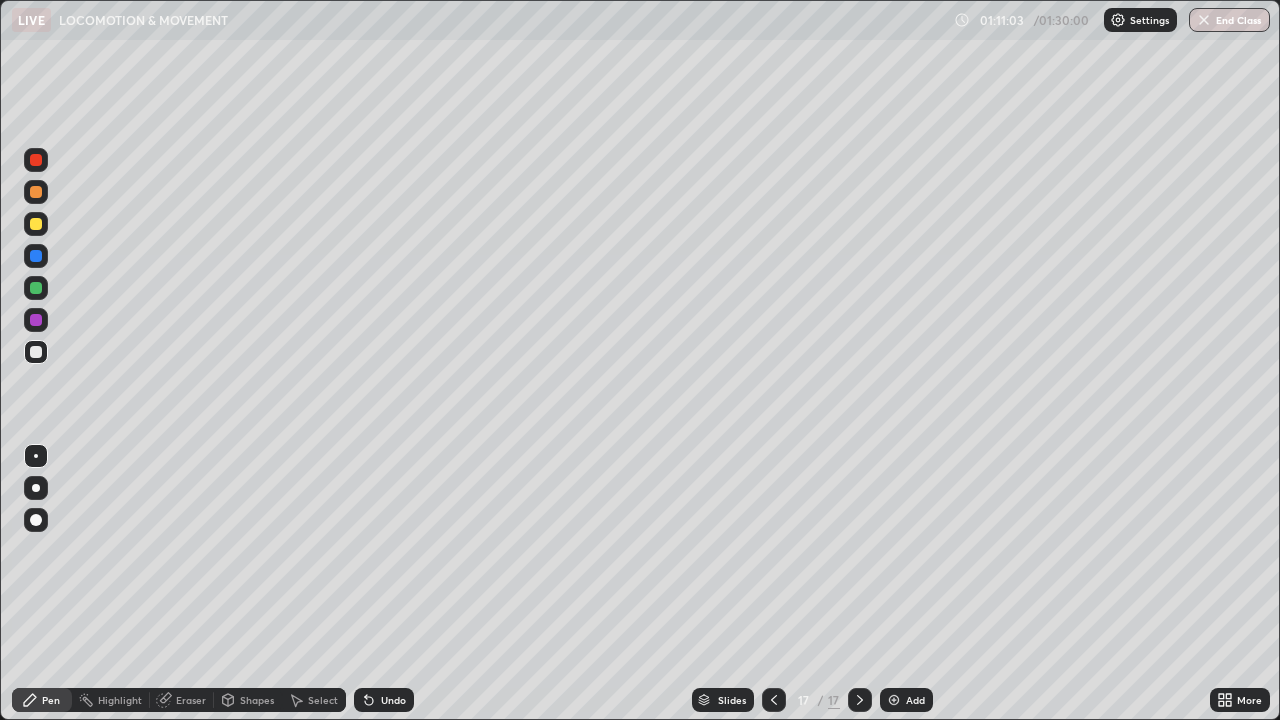 click at bounding box center (36, 288) 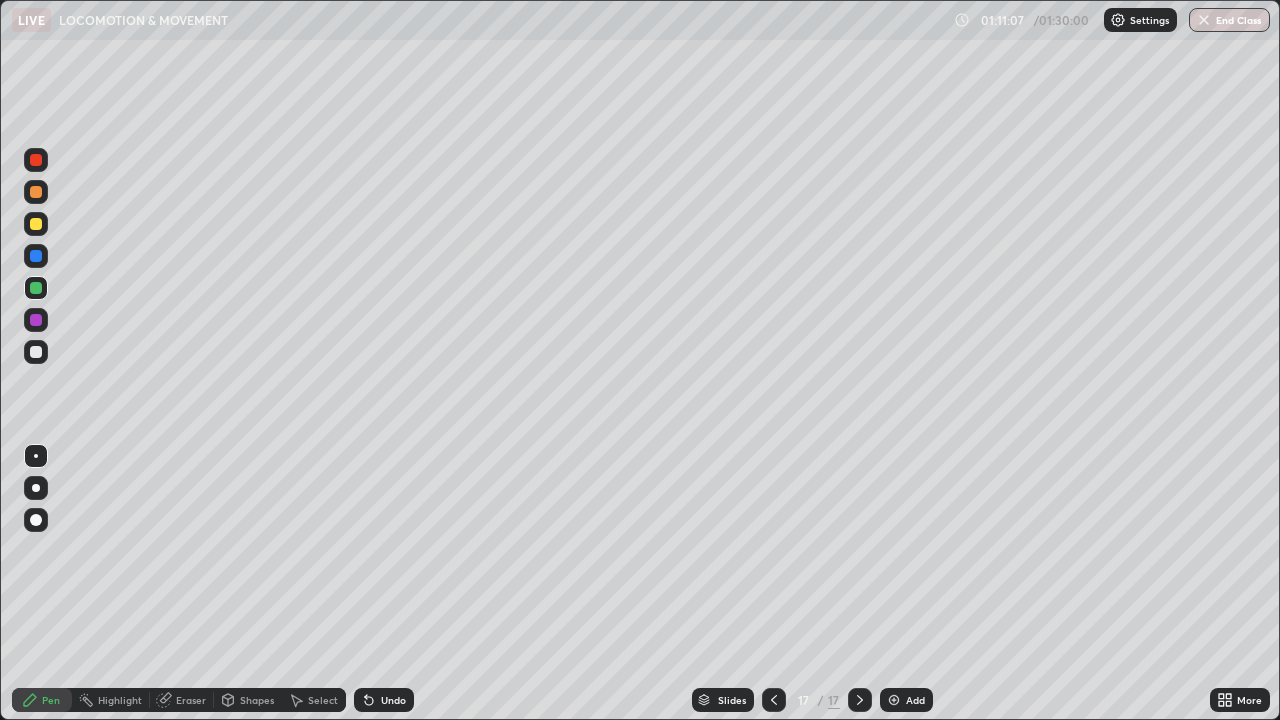 click at bounding box center [36, 320] 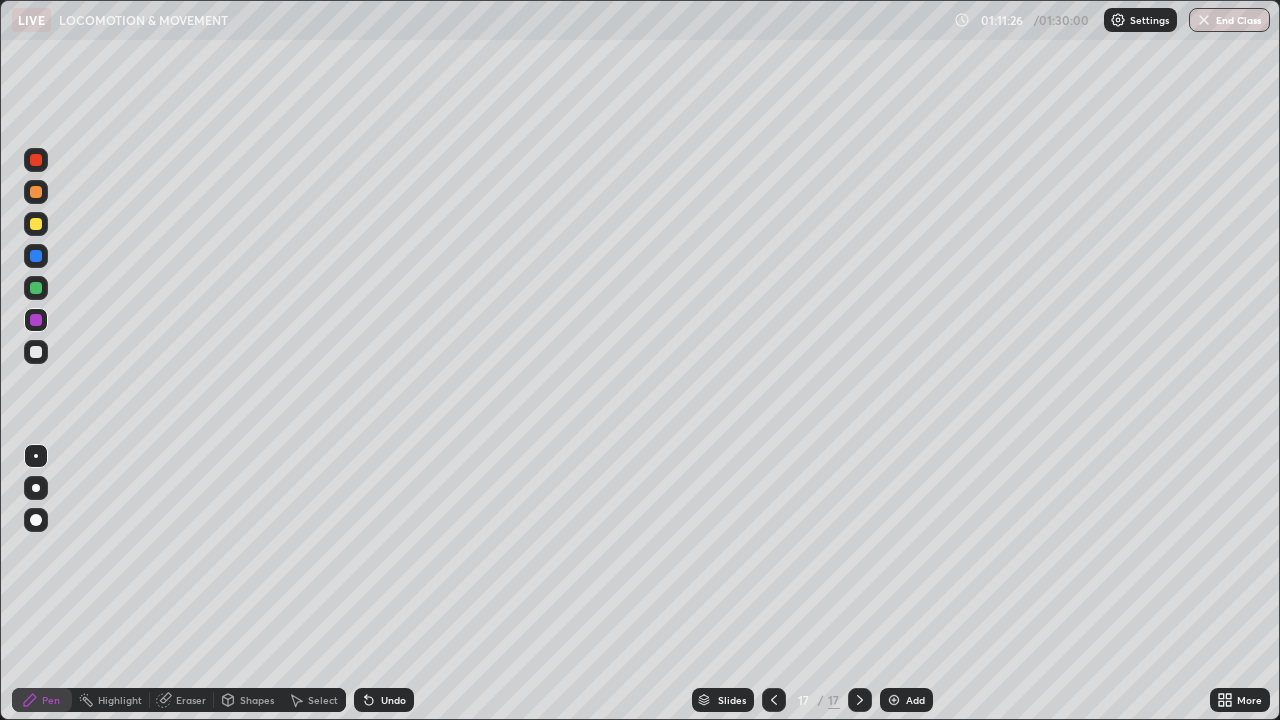 click at bounding box center (36, 288) 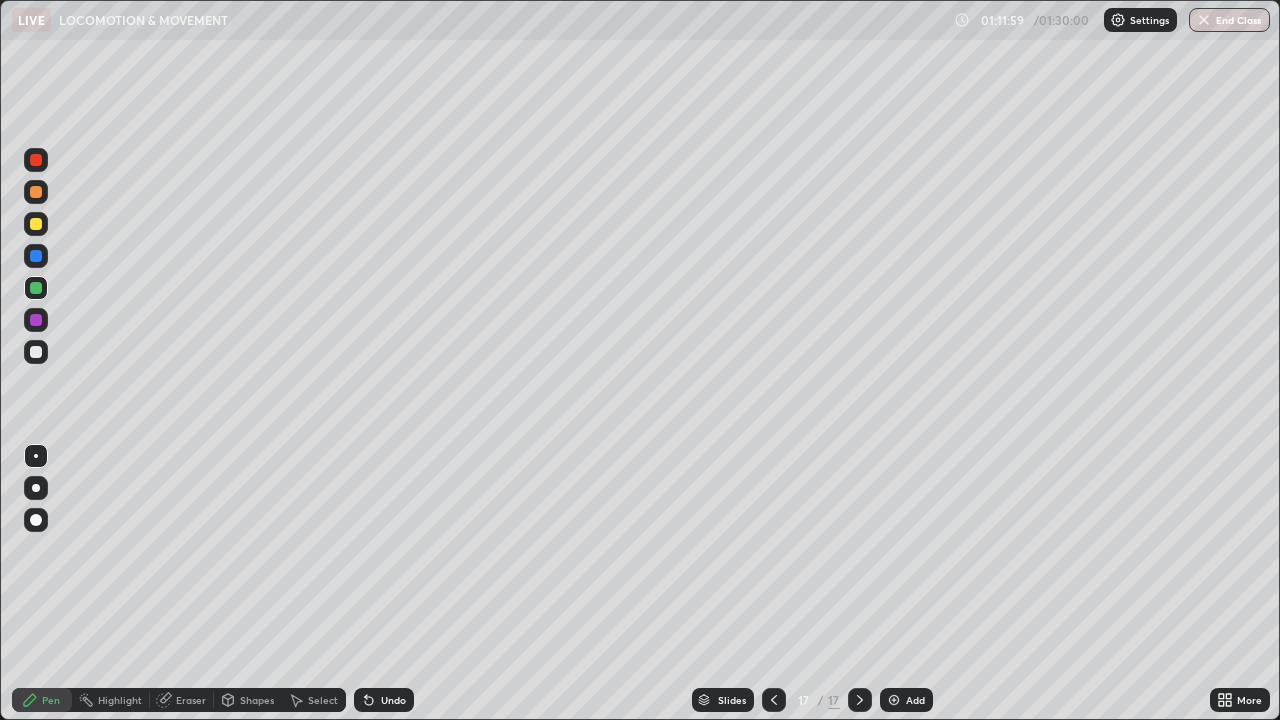 click on "Eraser" at bounding box center [191, 700] 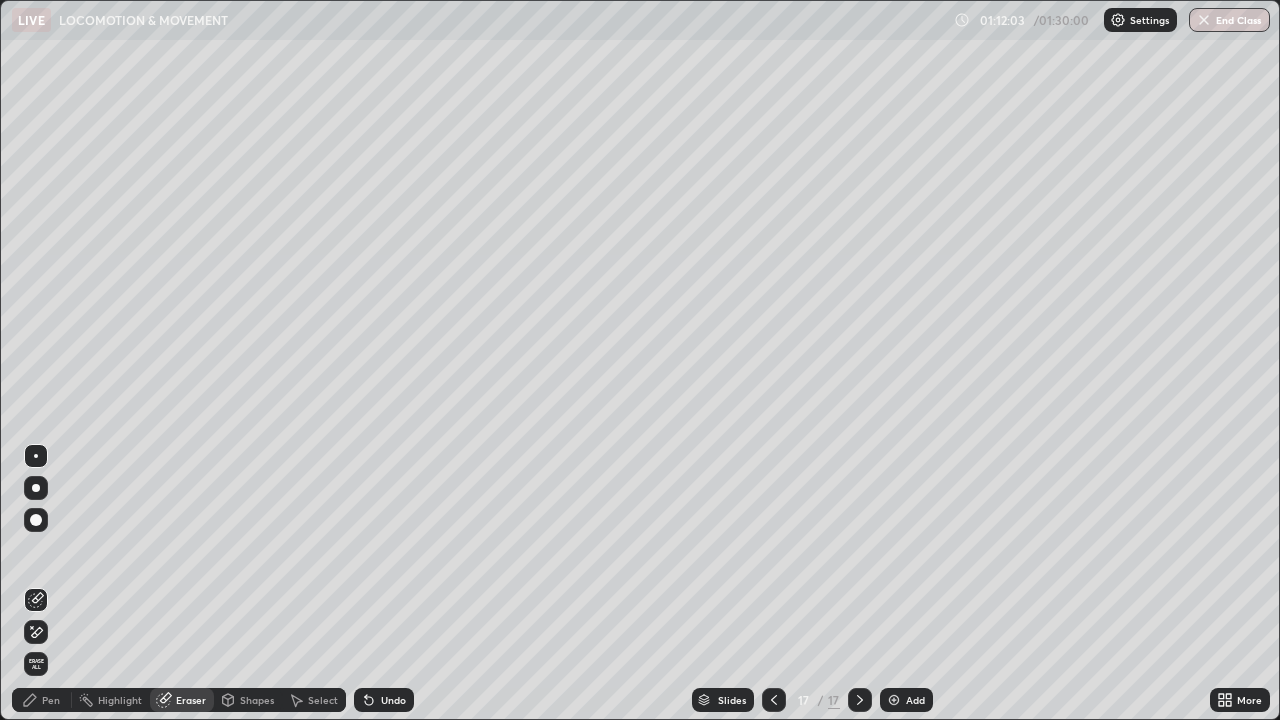 click on "Pen" at bounding box center [51, 700] 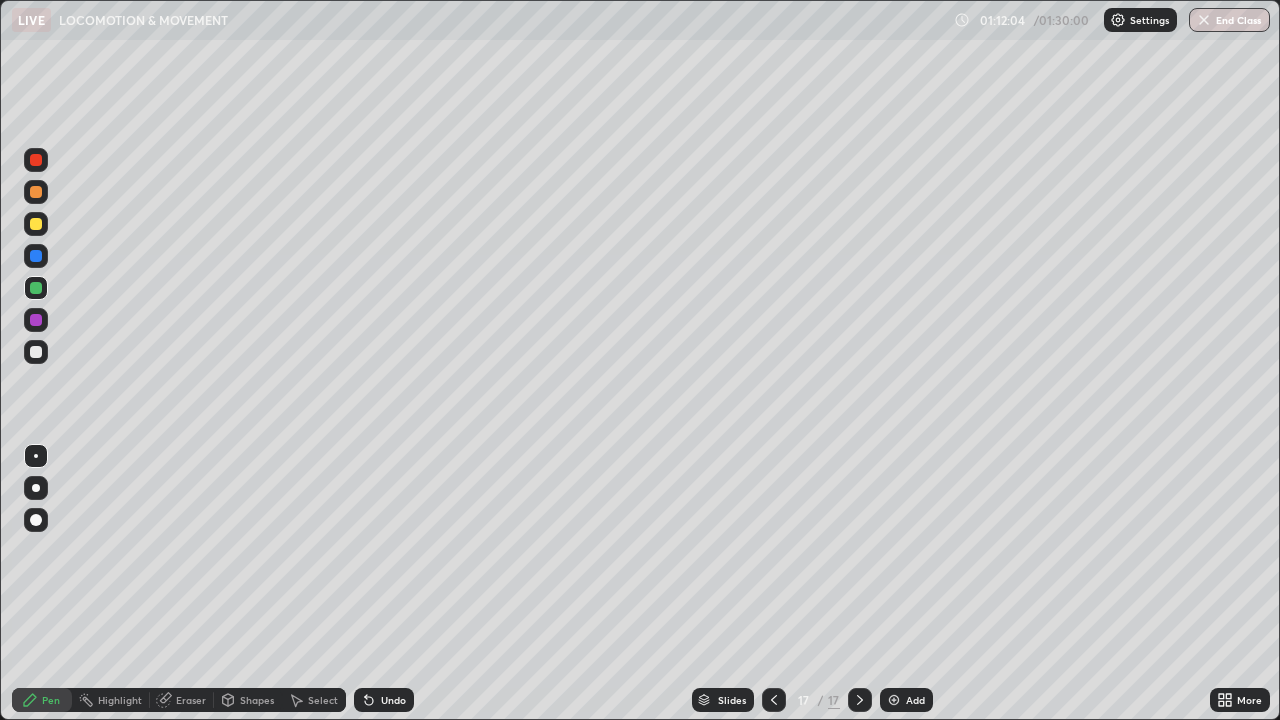 click at bounding box center [36, 352] 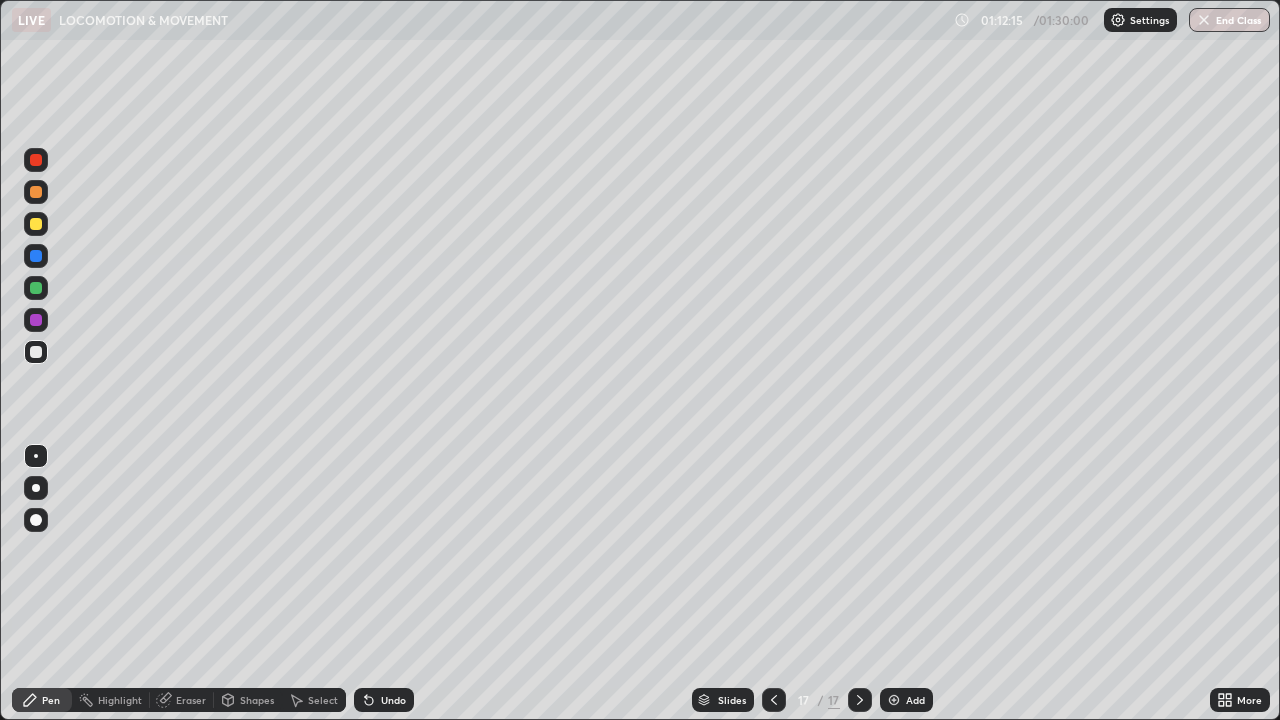 click on "Undo" at bounding box center (384, 700) 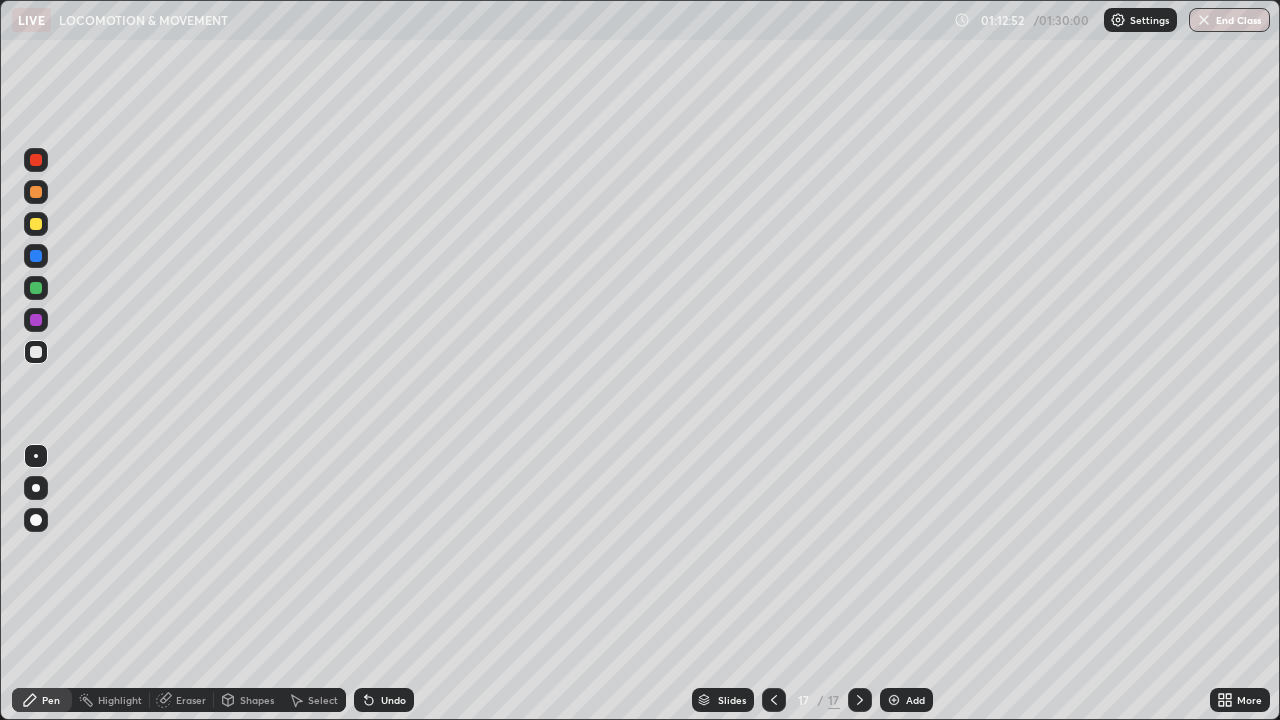 click at bounding box center (774, 700) 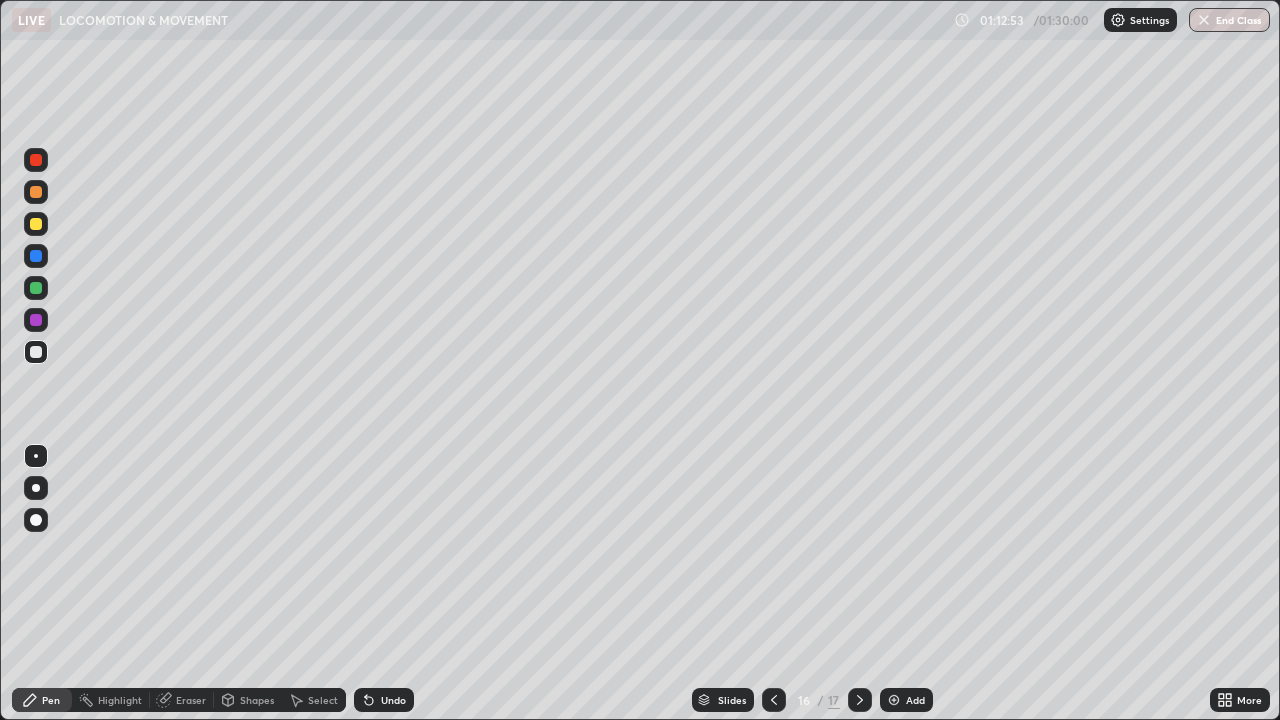 click 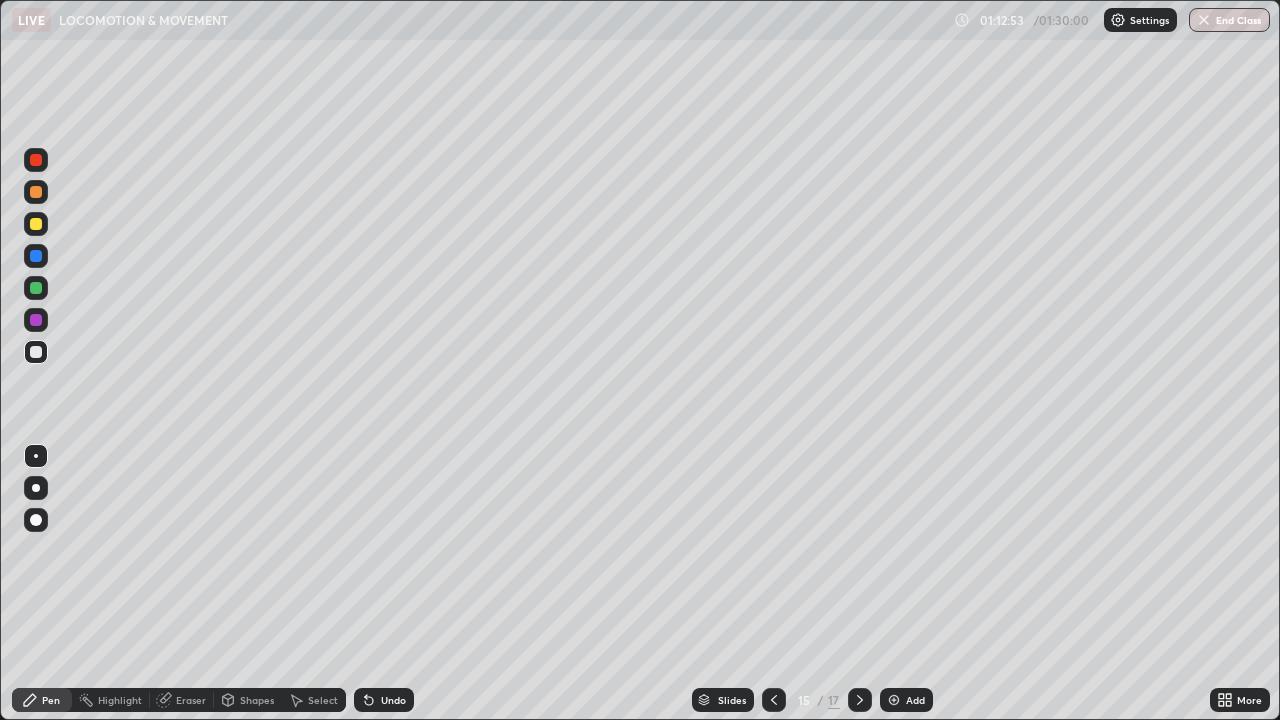 click at bounding box center [774, 700] 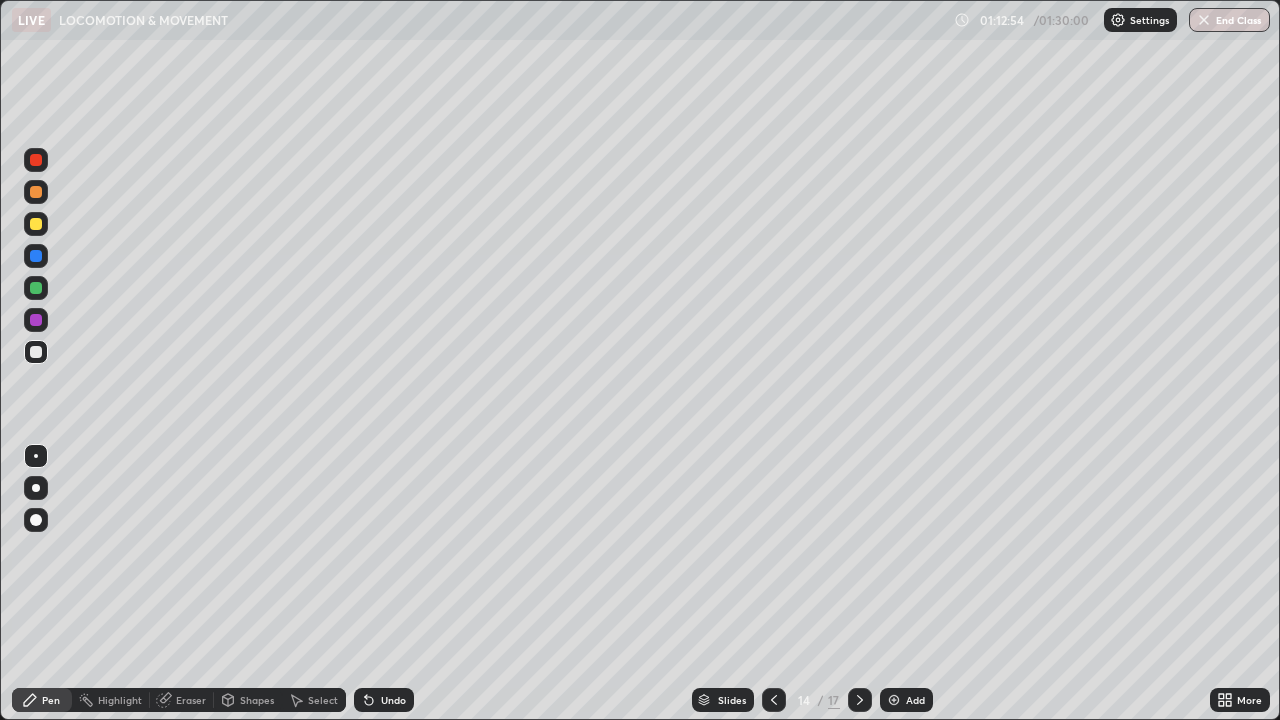 click 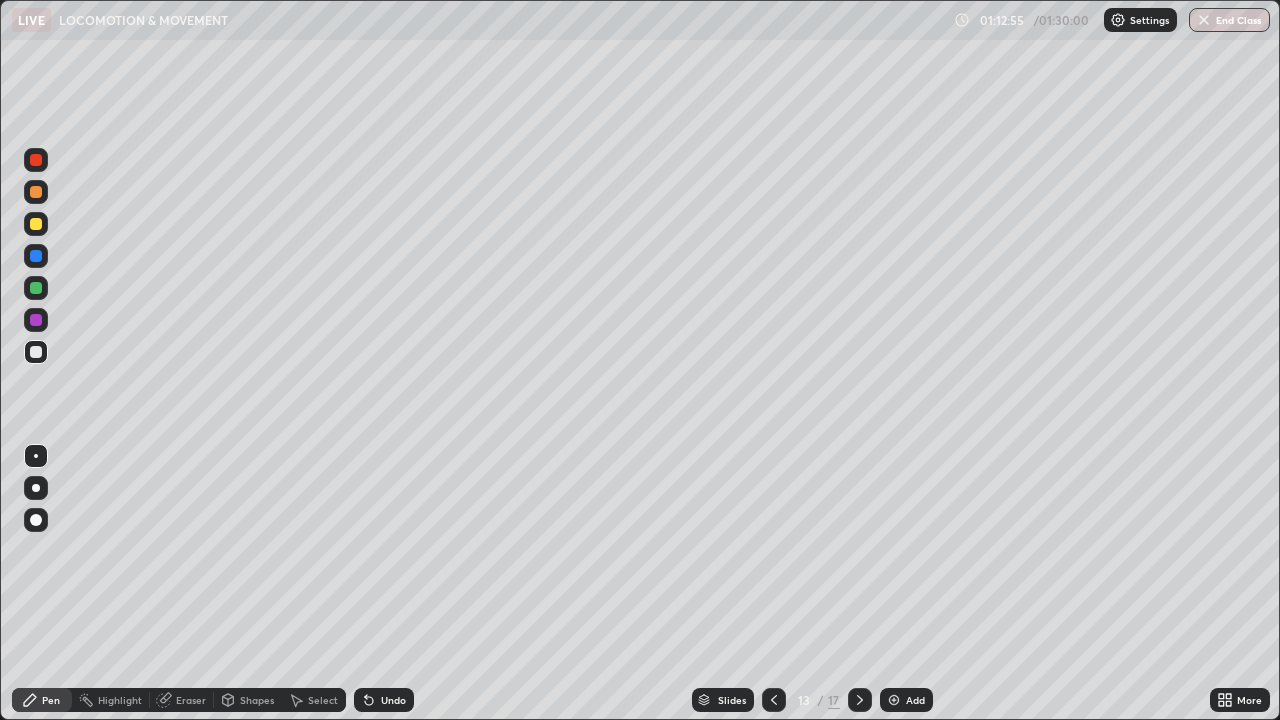 click 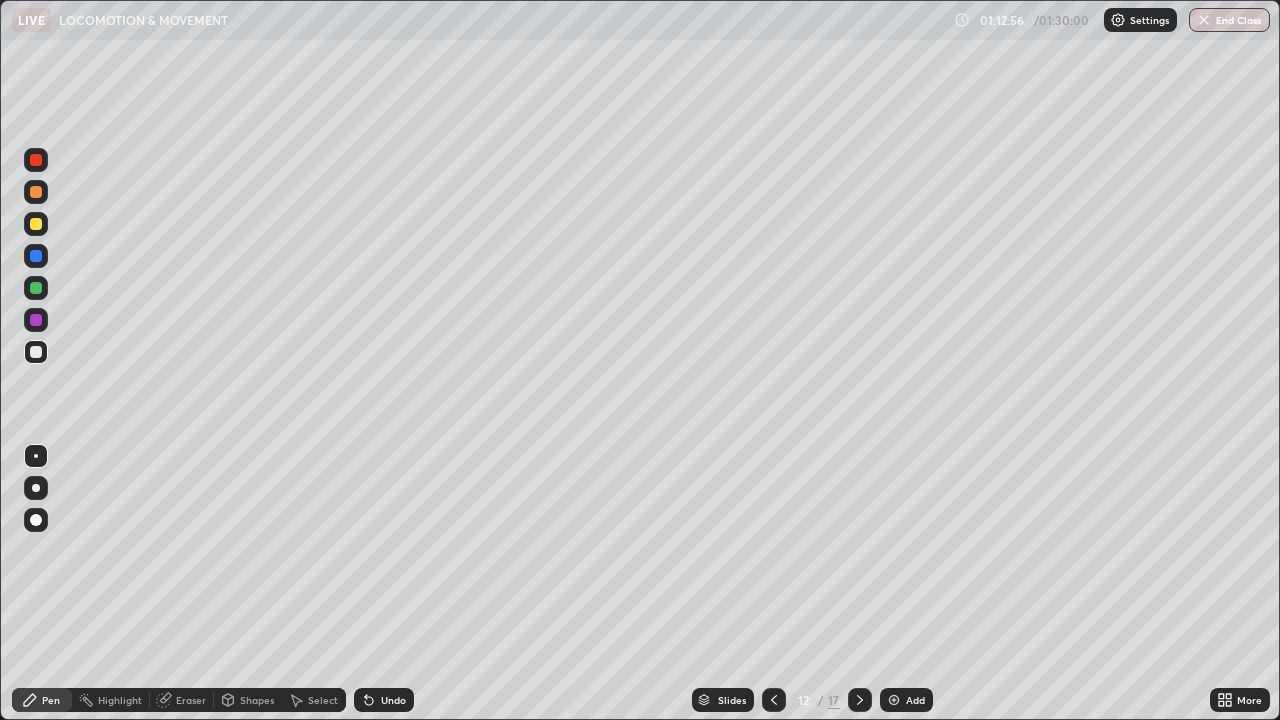 click 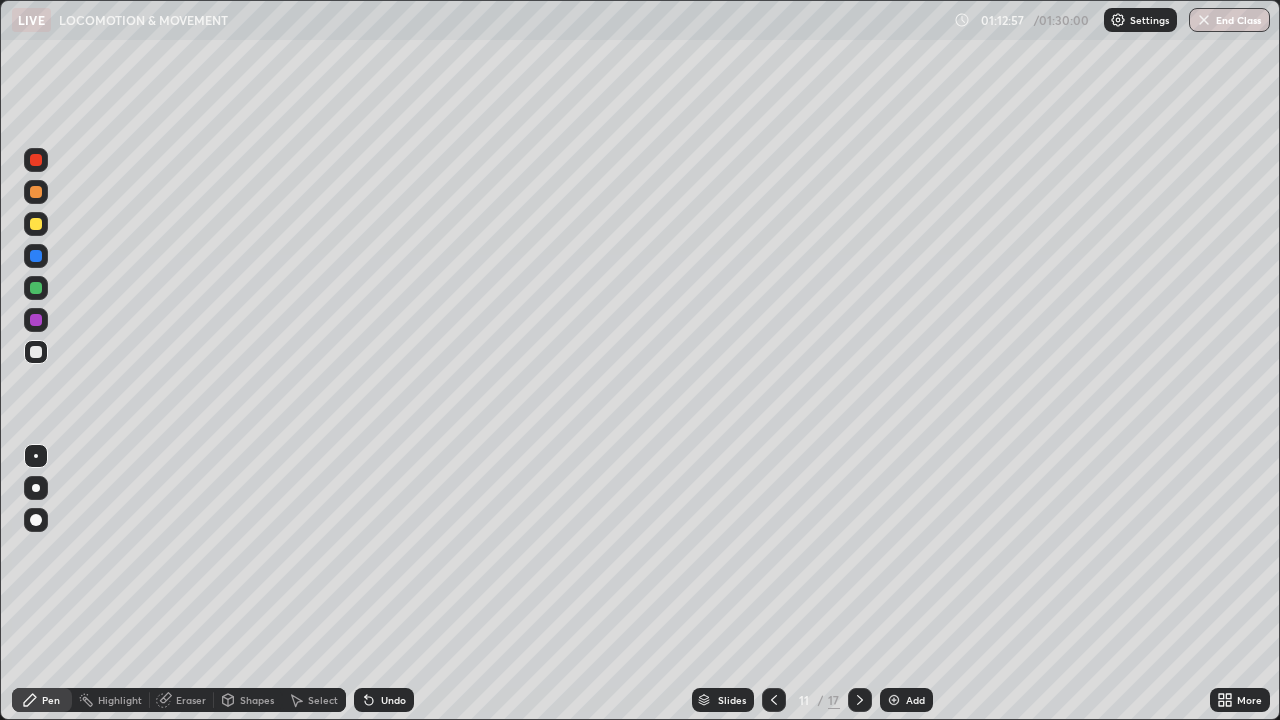 click 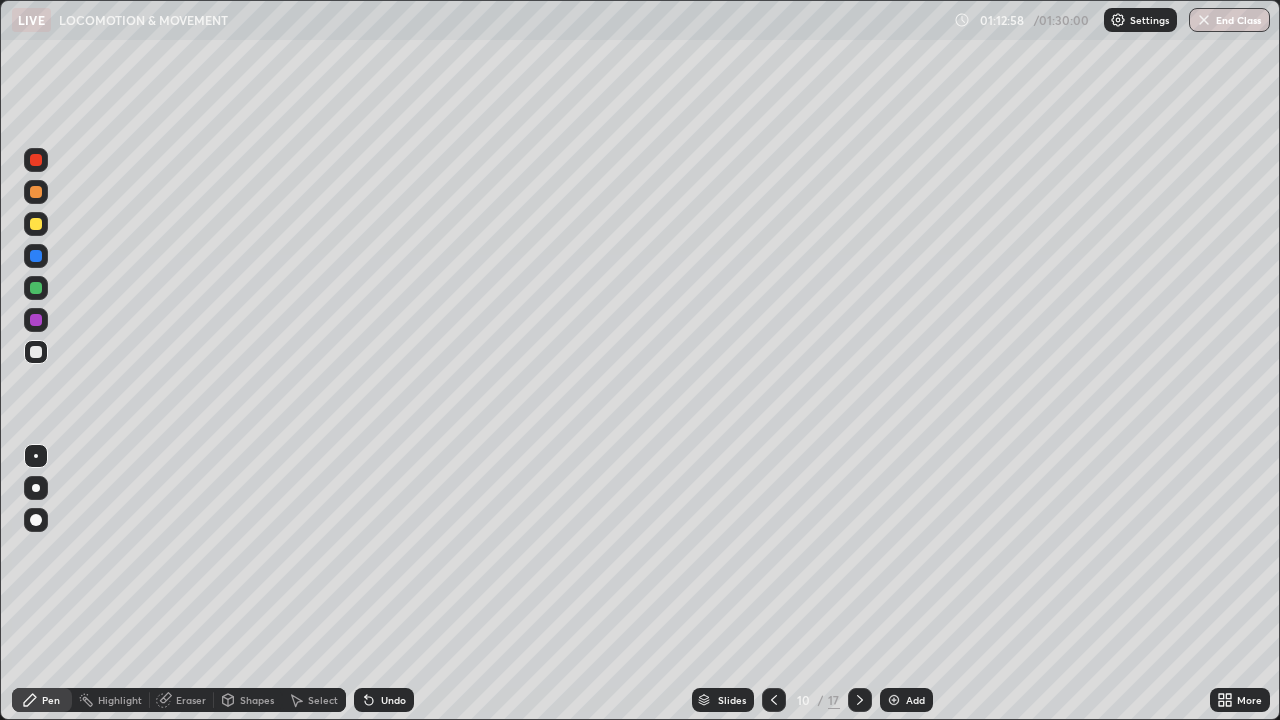 click on "Add" at bounding box center (906, 700) 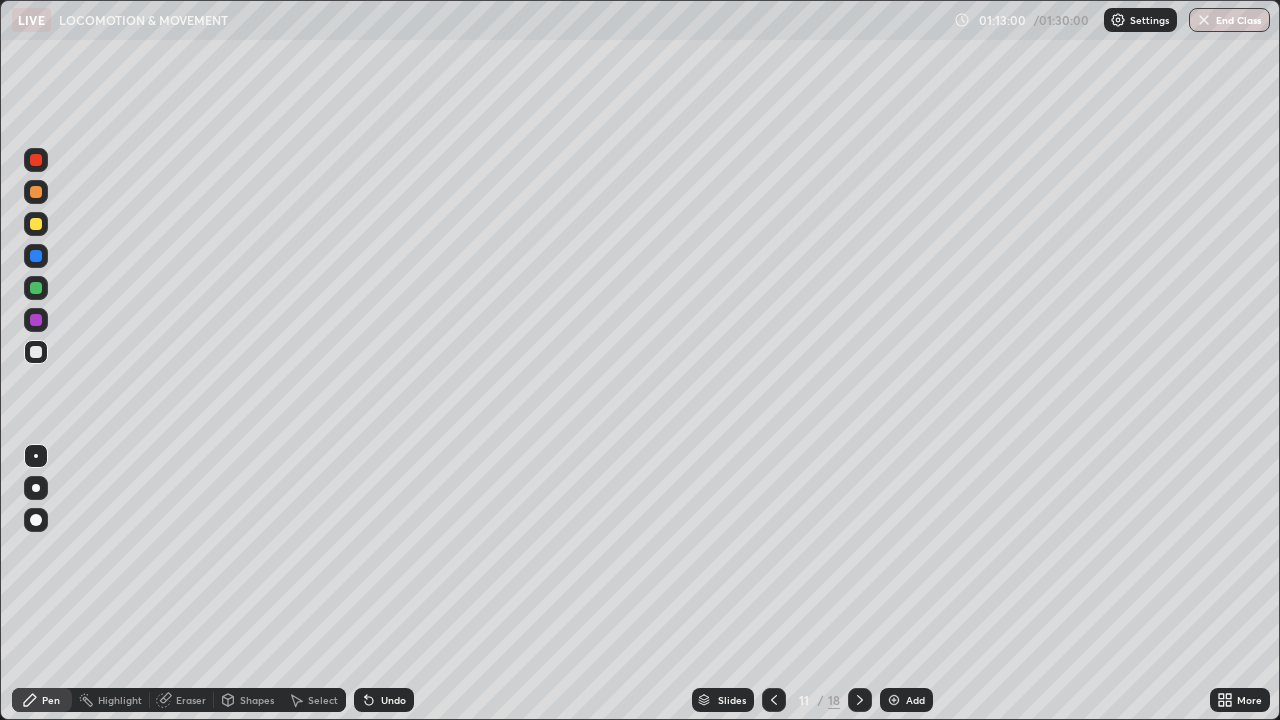 click 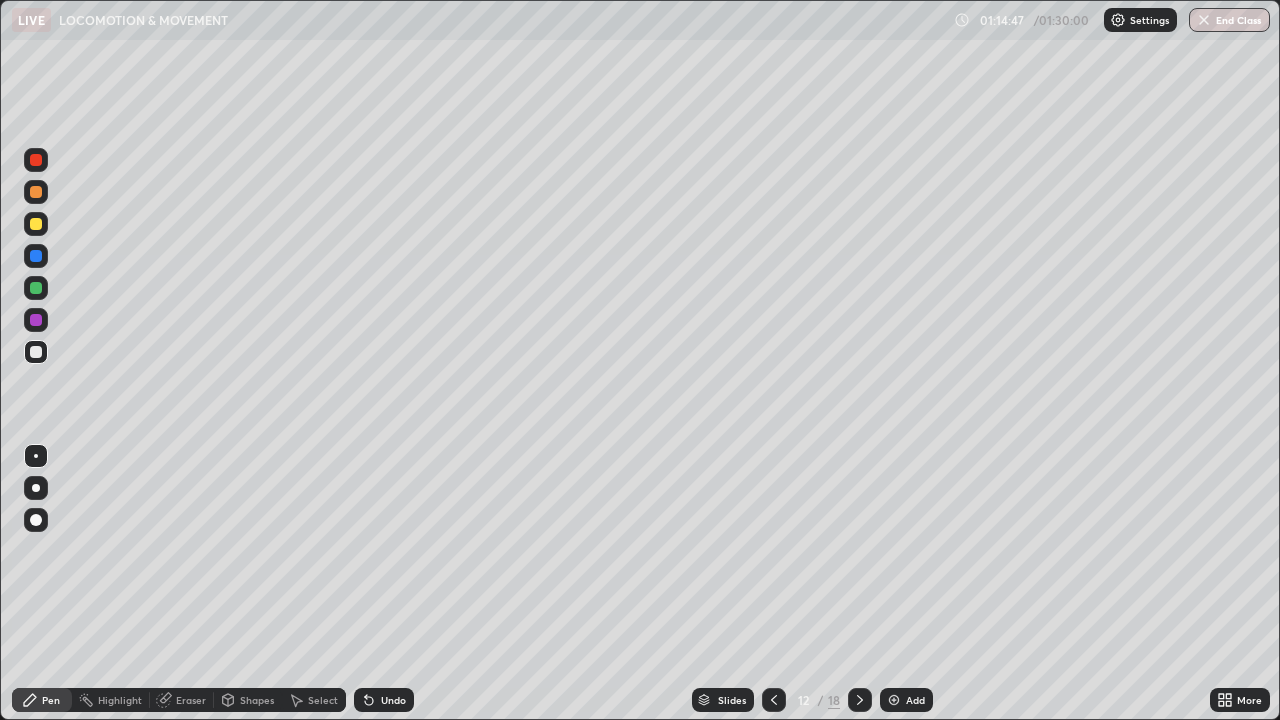 click 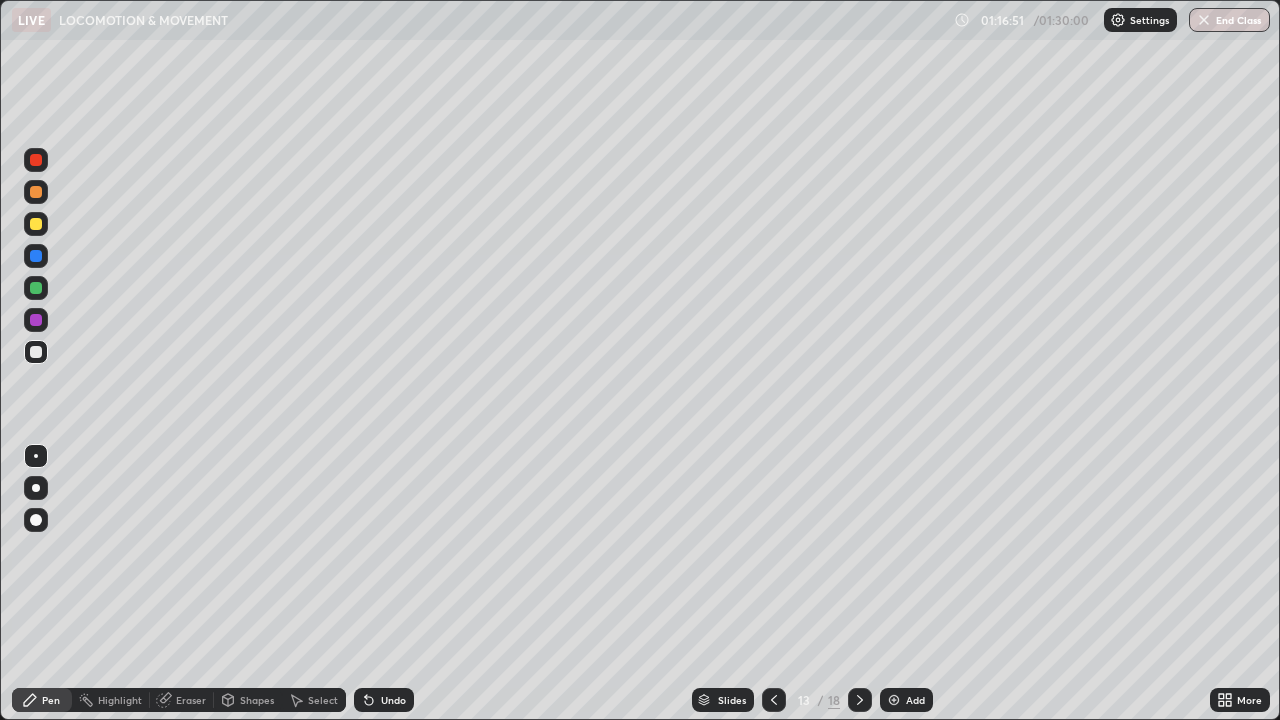 click at bounding box center [860, 700] 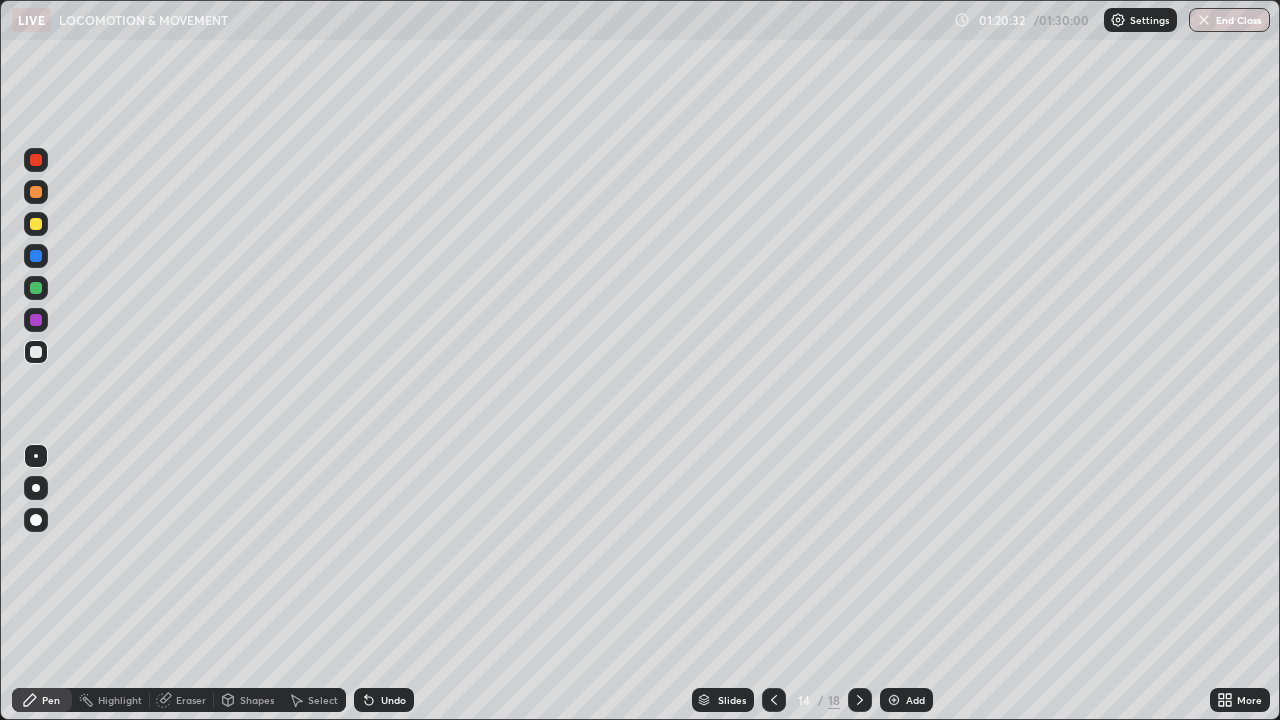 click 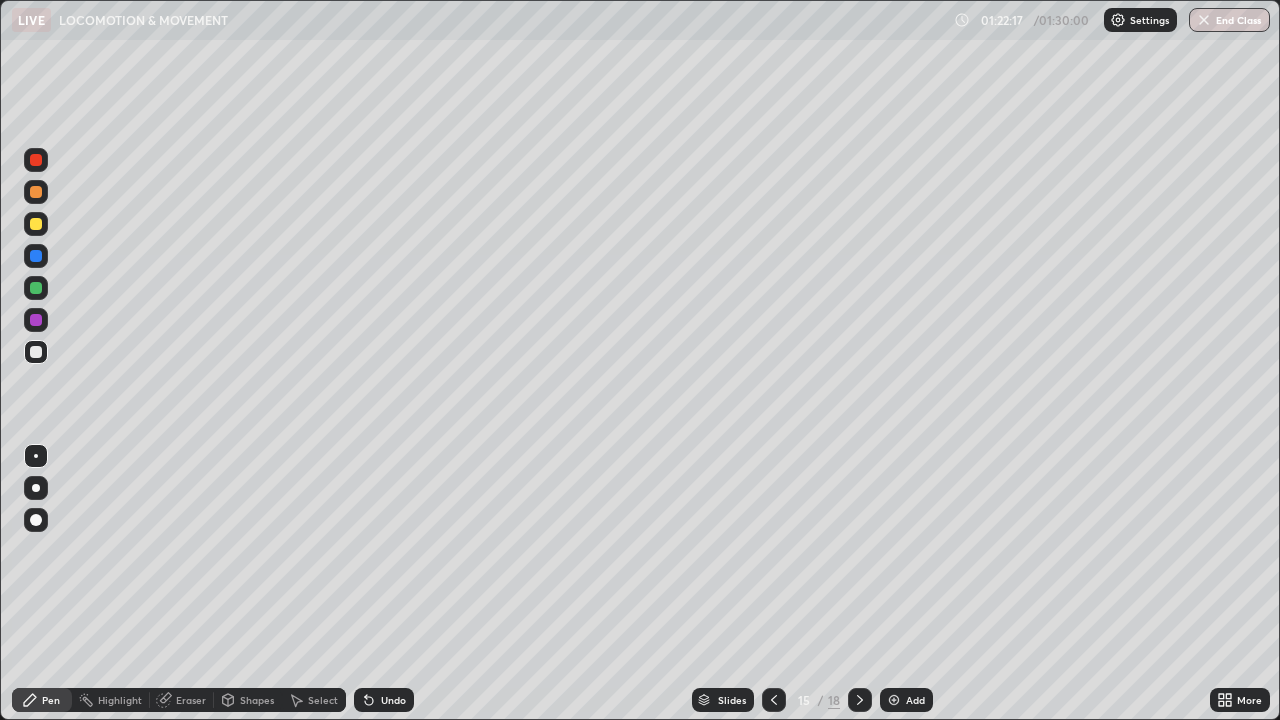 click 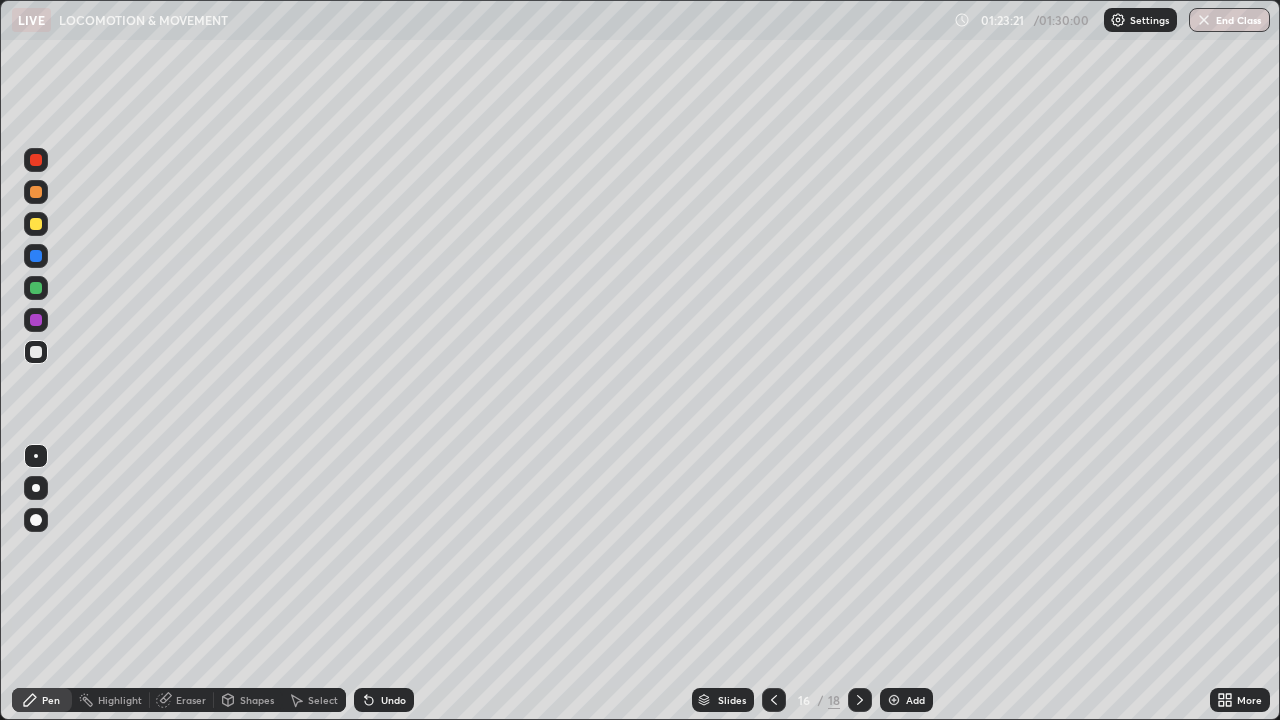click at bounding box center [860, 700] 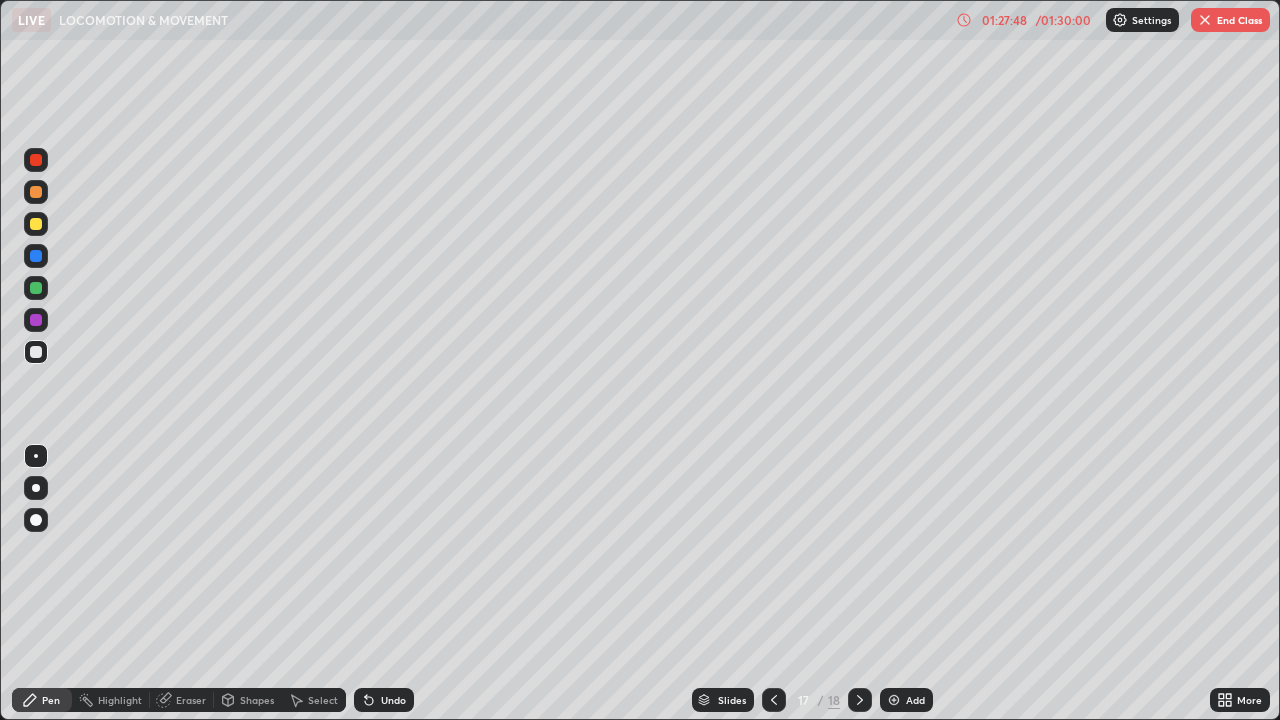 click 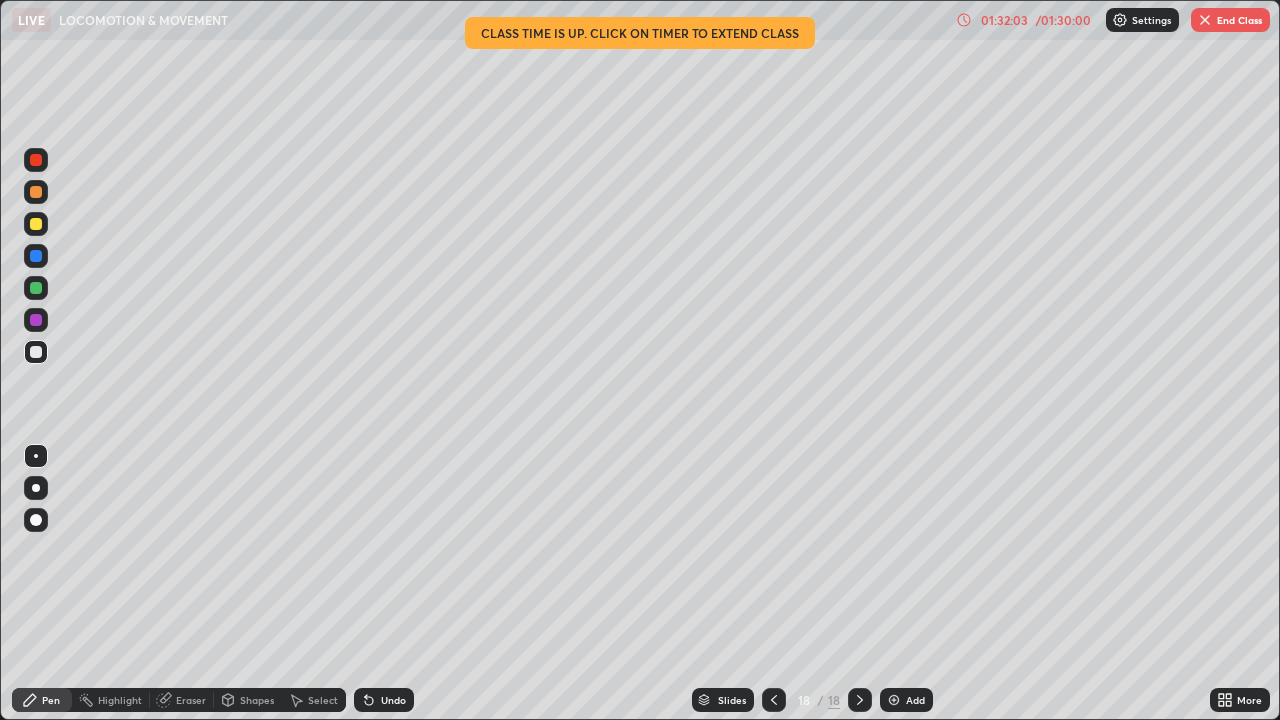 click on "End Class" at bounding box center [1230, 20] 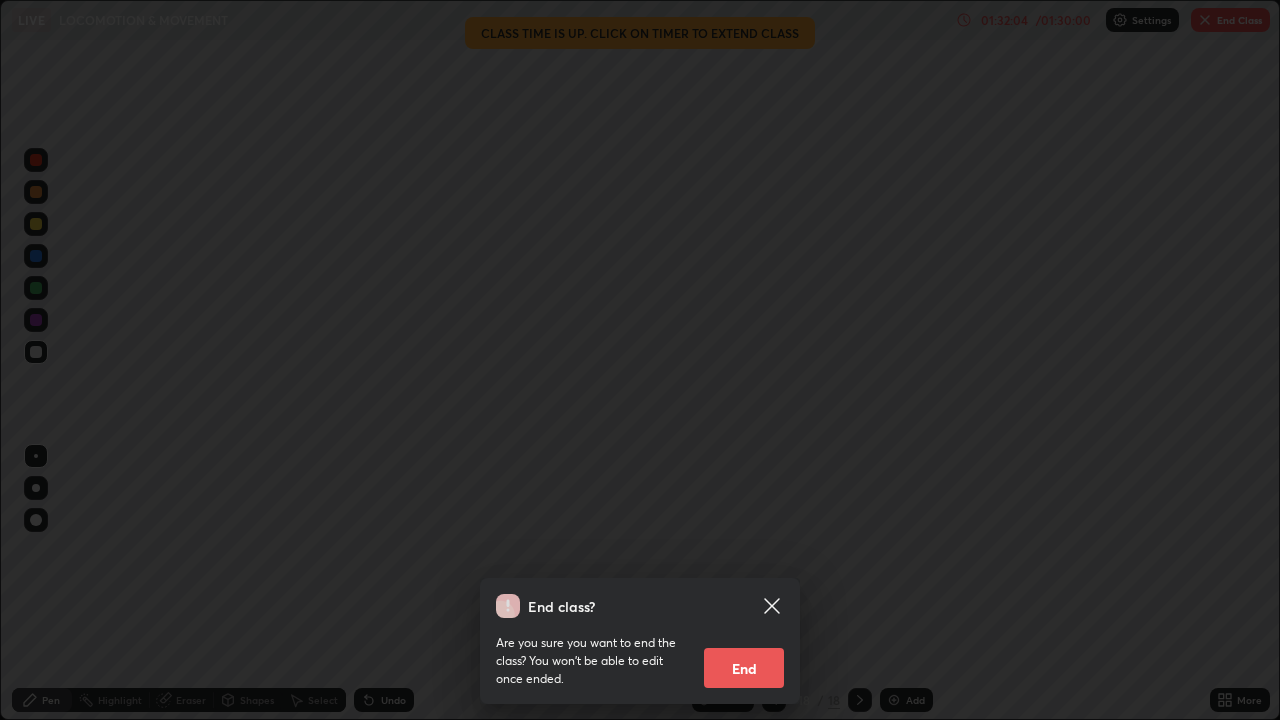 click on "End" at bounding box center (744, 668) 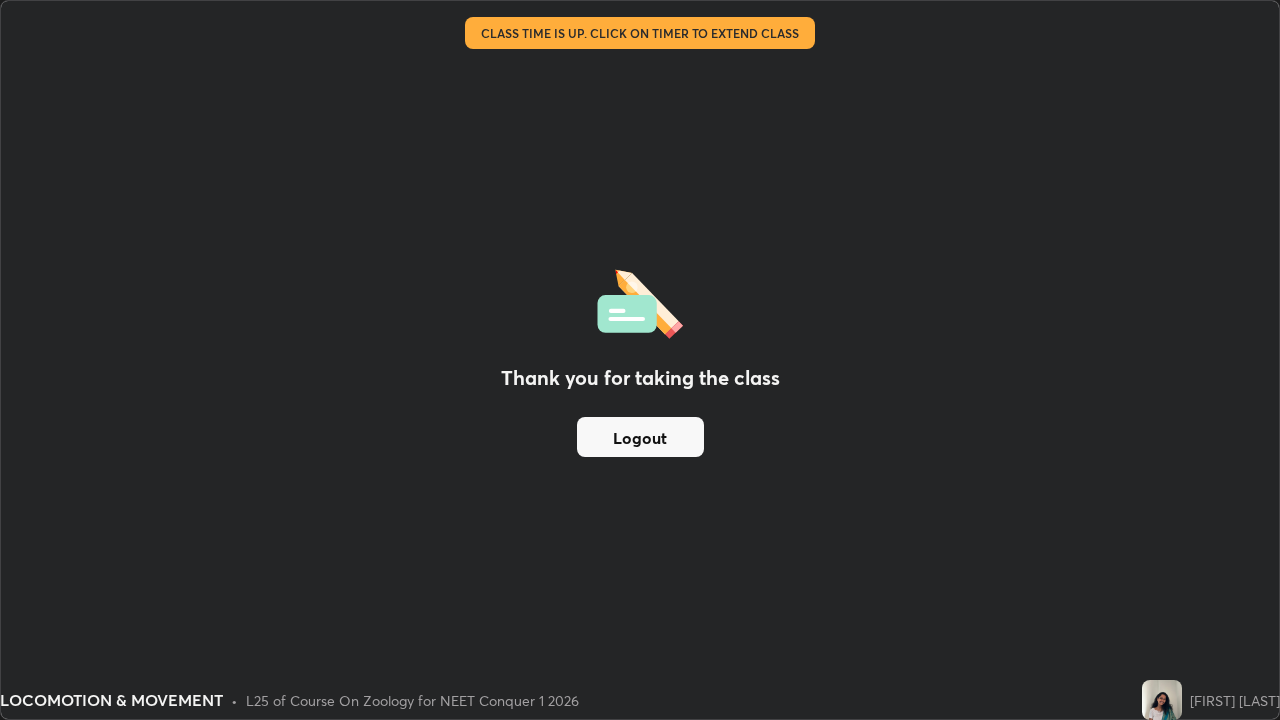 click on "Logout" at bounding box center [640, 437] 